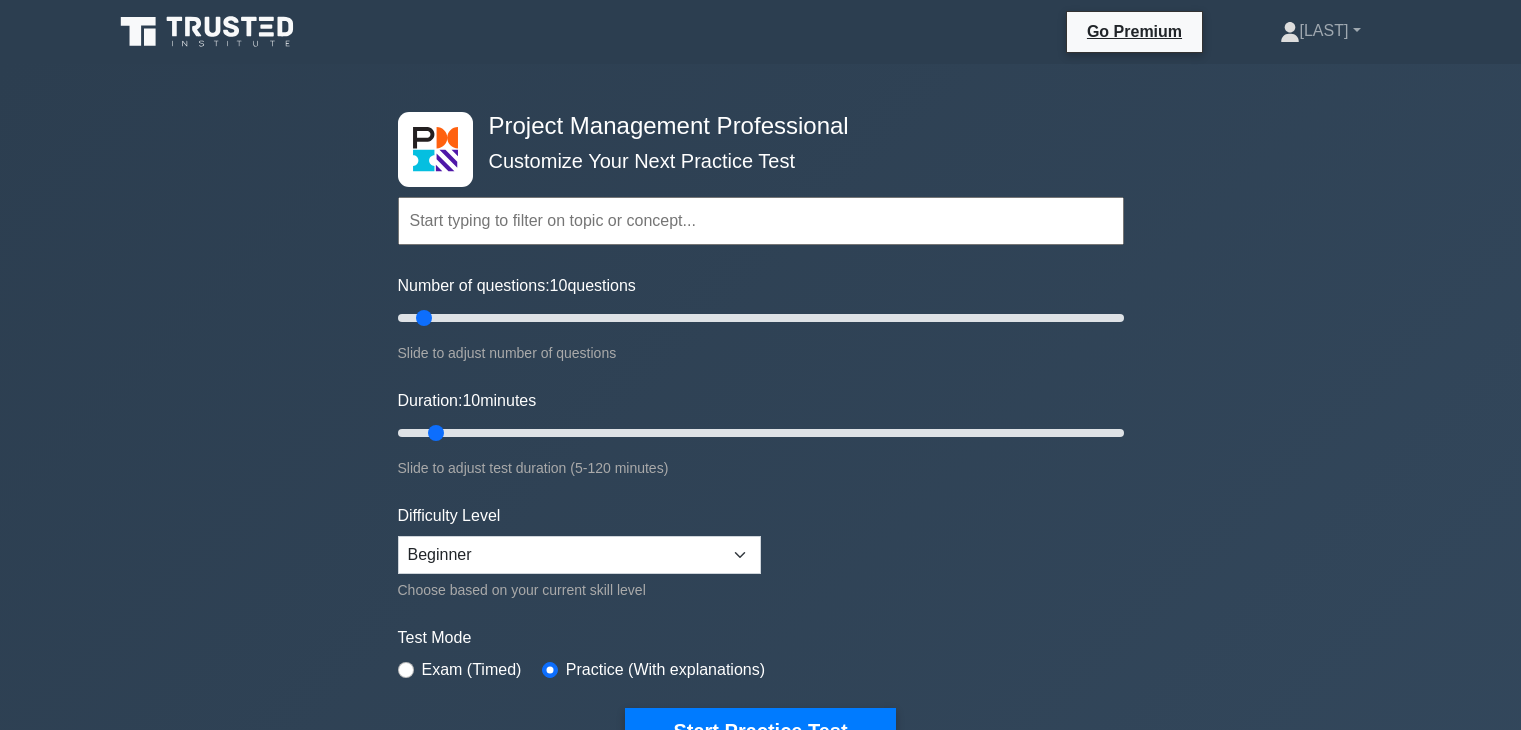 scroll, scrollTop: 5797, scrollLeft: 0, axis: vertical 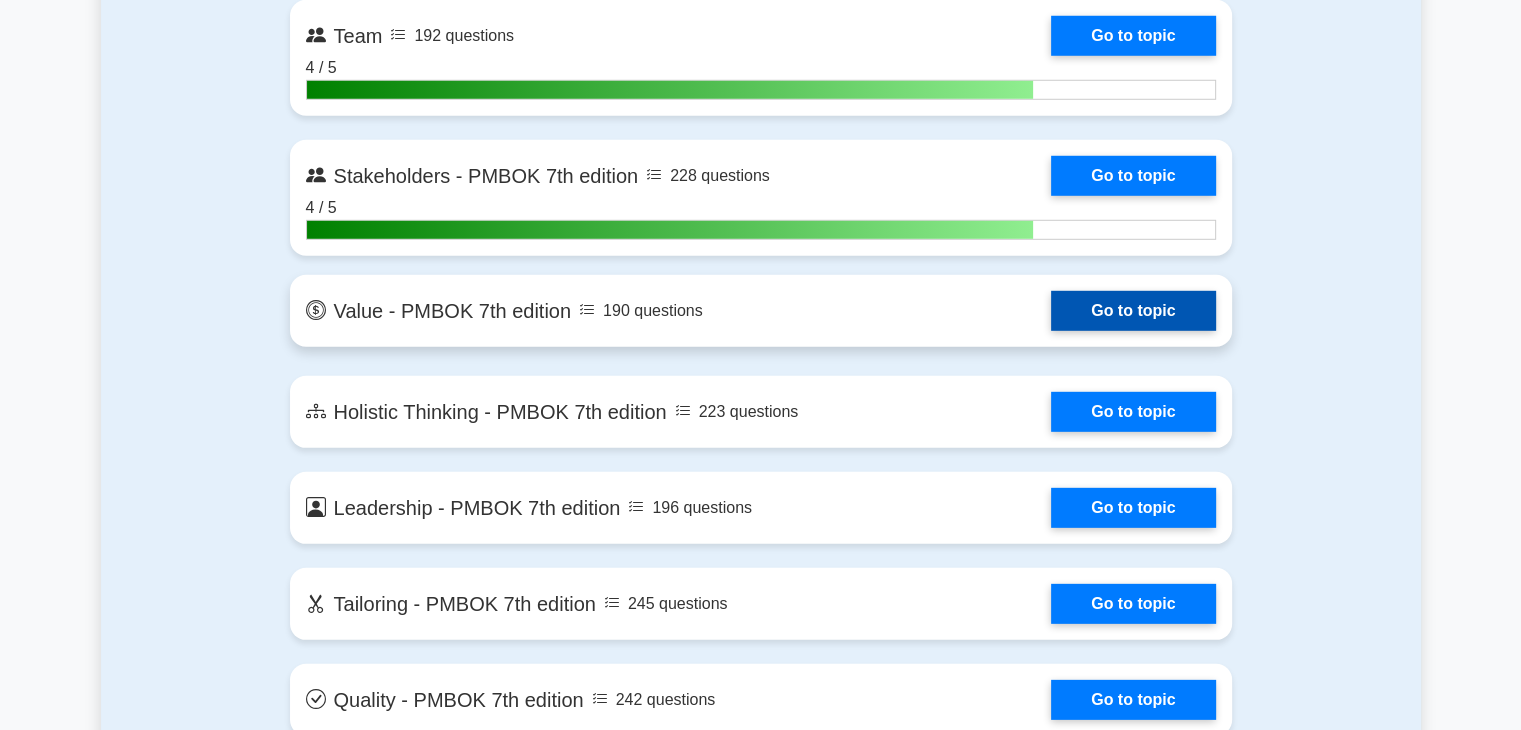 click on "Go to topic" at bounding box center [1133, 311] 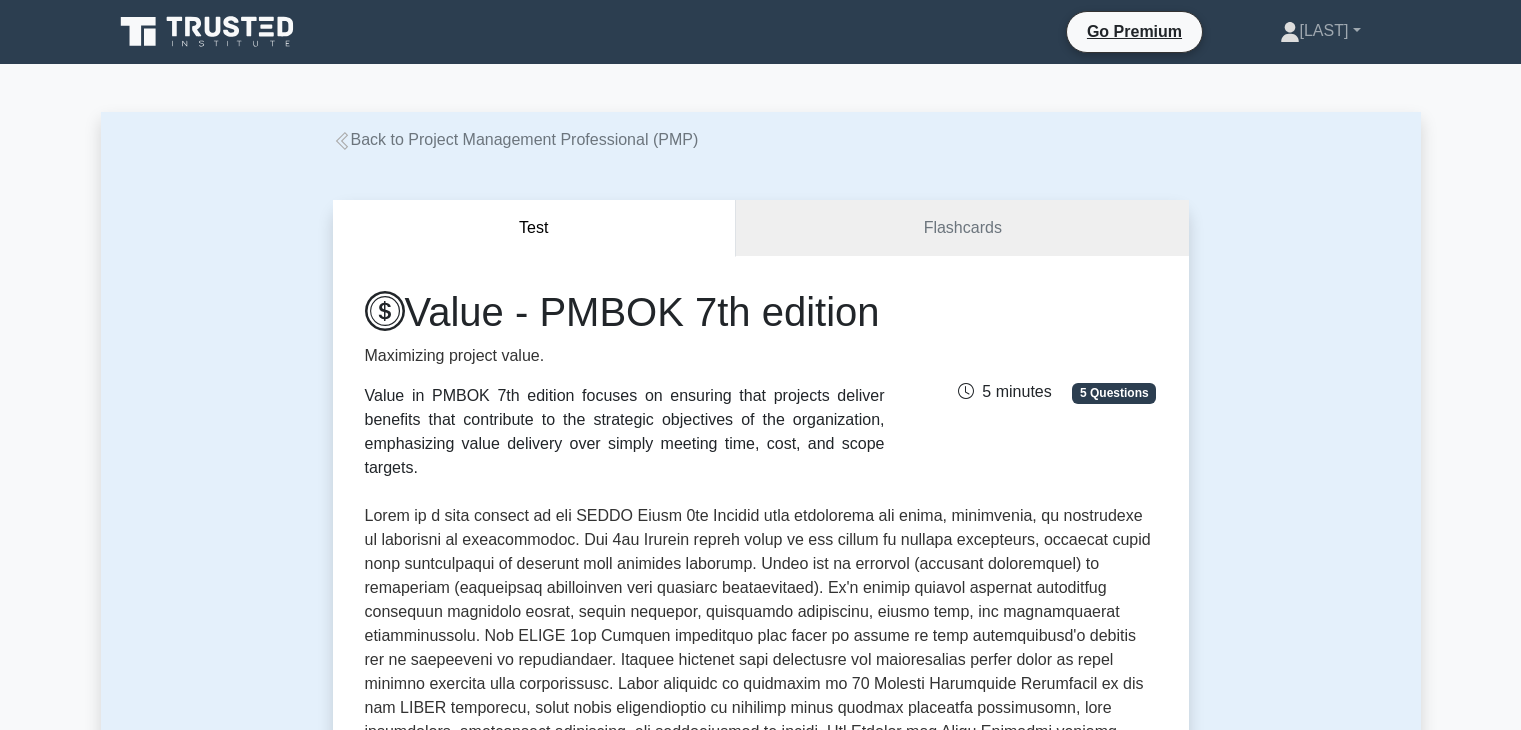 scroll, scrollTop: 0, scrollLeft: 0, axis: both 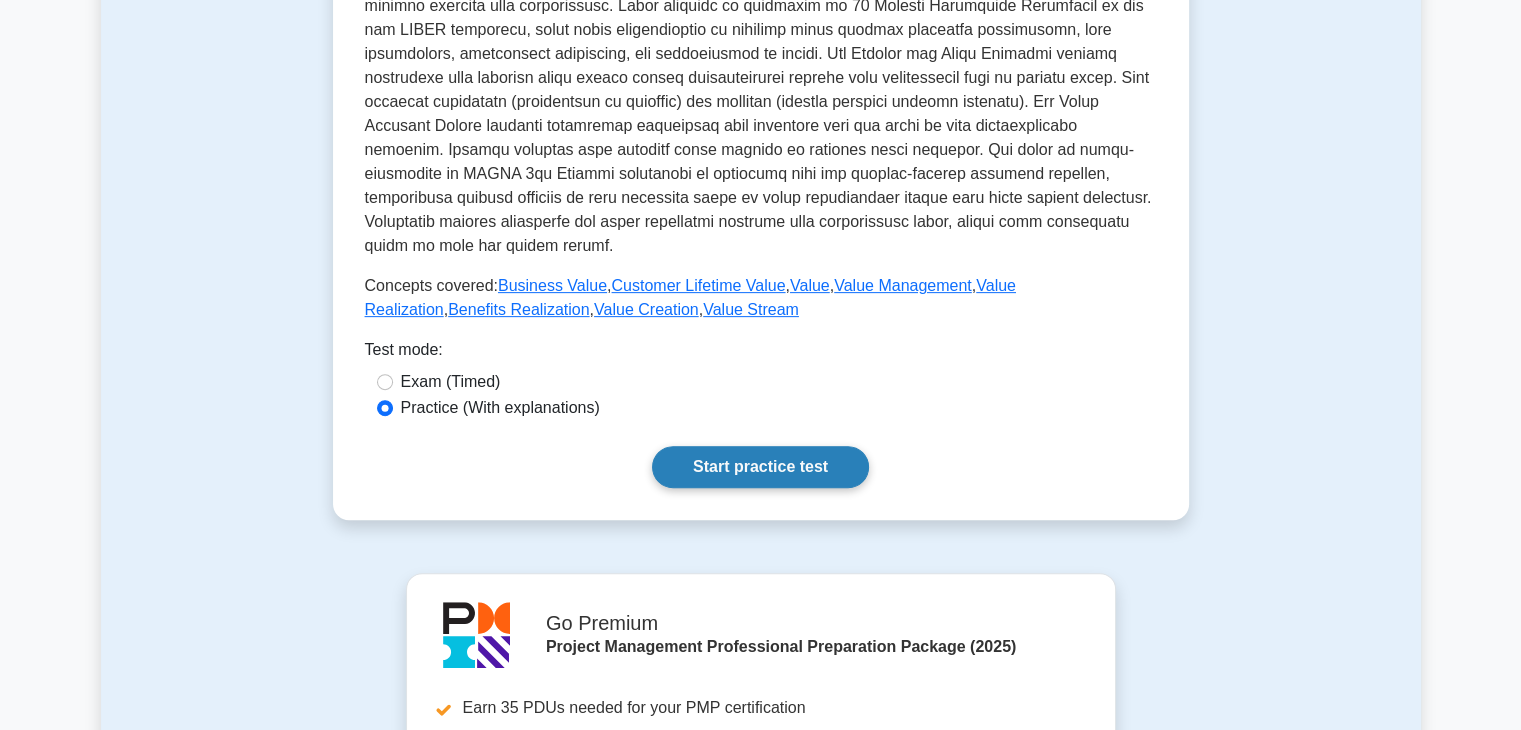 click on "Start practice test" at bounding box center (760, 467) 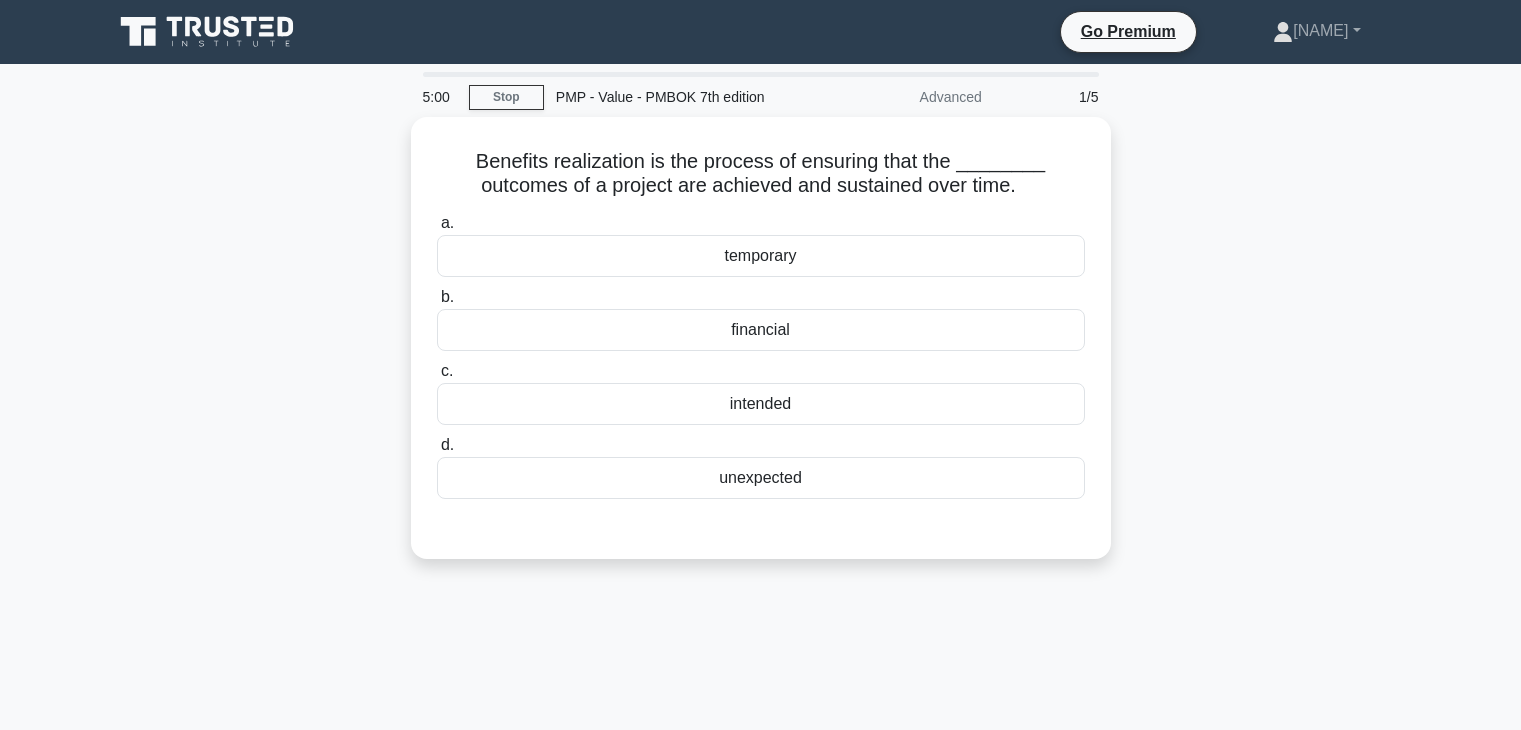 scroll, scrollTop: 0, scrollLeft: 0, axis: both 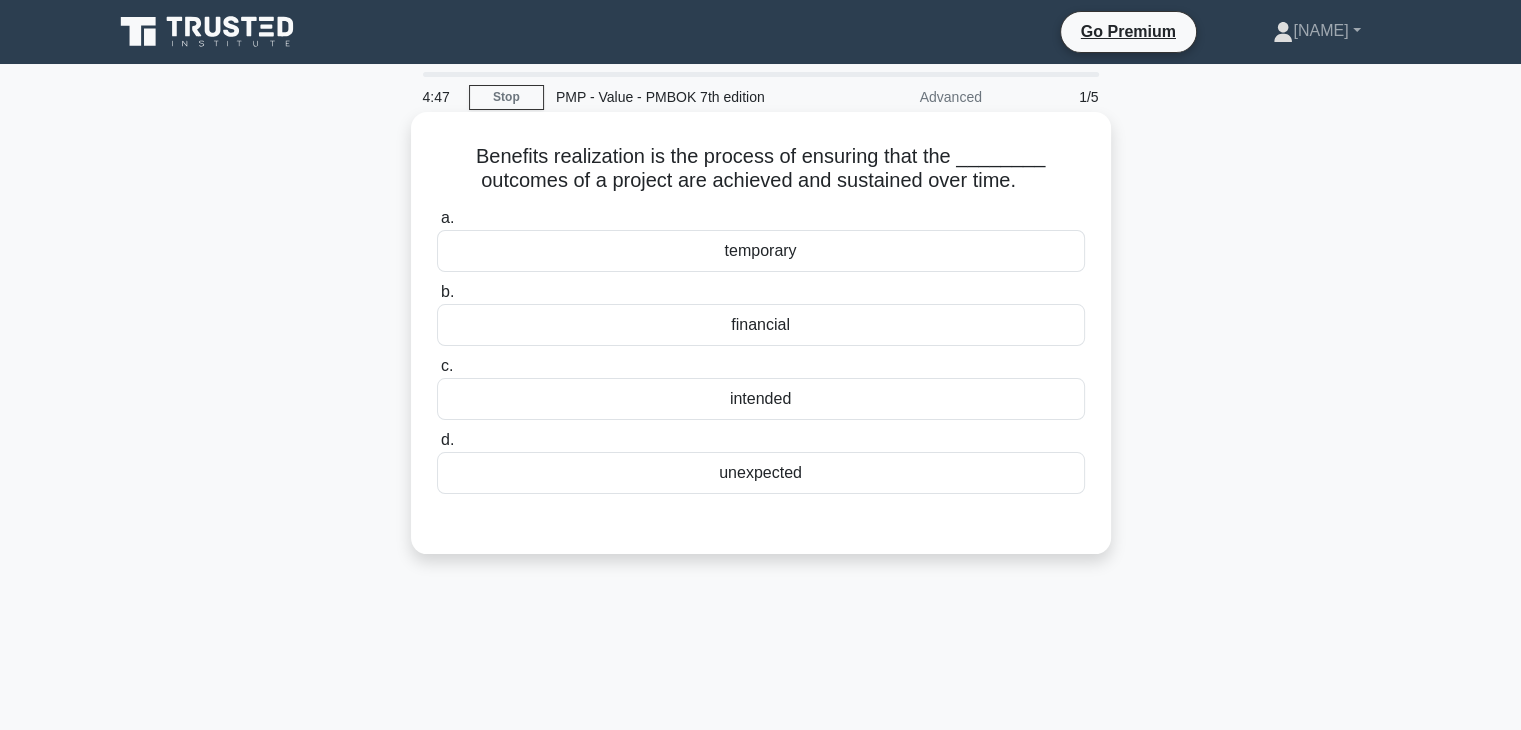 drag, startPoint x: 766, startPoint y: 398, endPoint x: 749, endPoint y: 401, distance: 17.262676 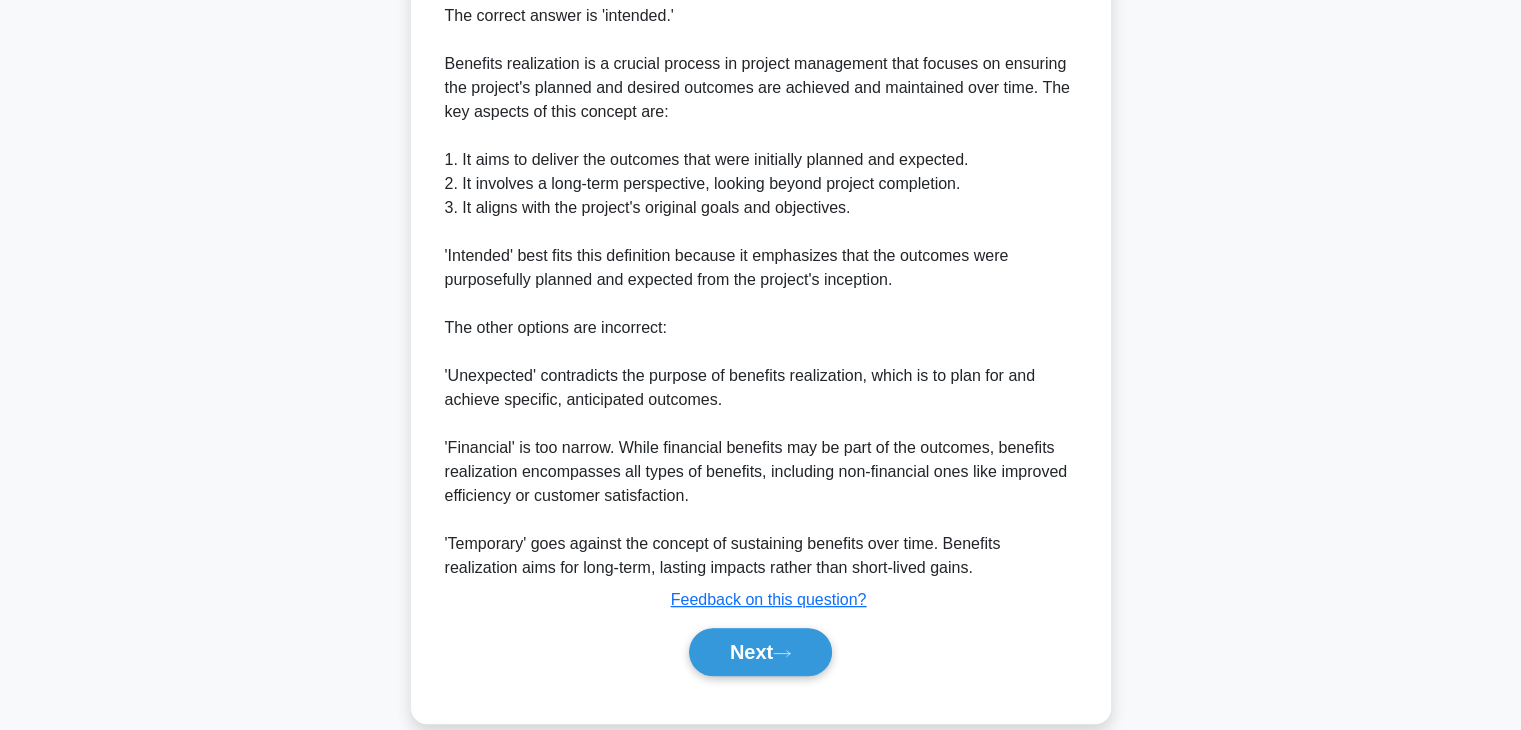 scroll, scrollTop: 584, scrollLeft: 0, axis: vertical 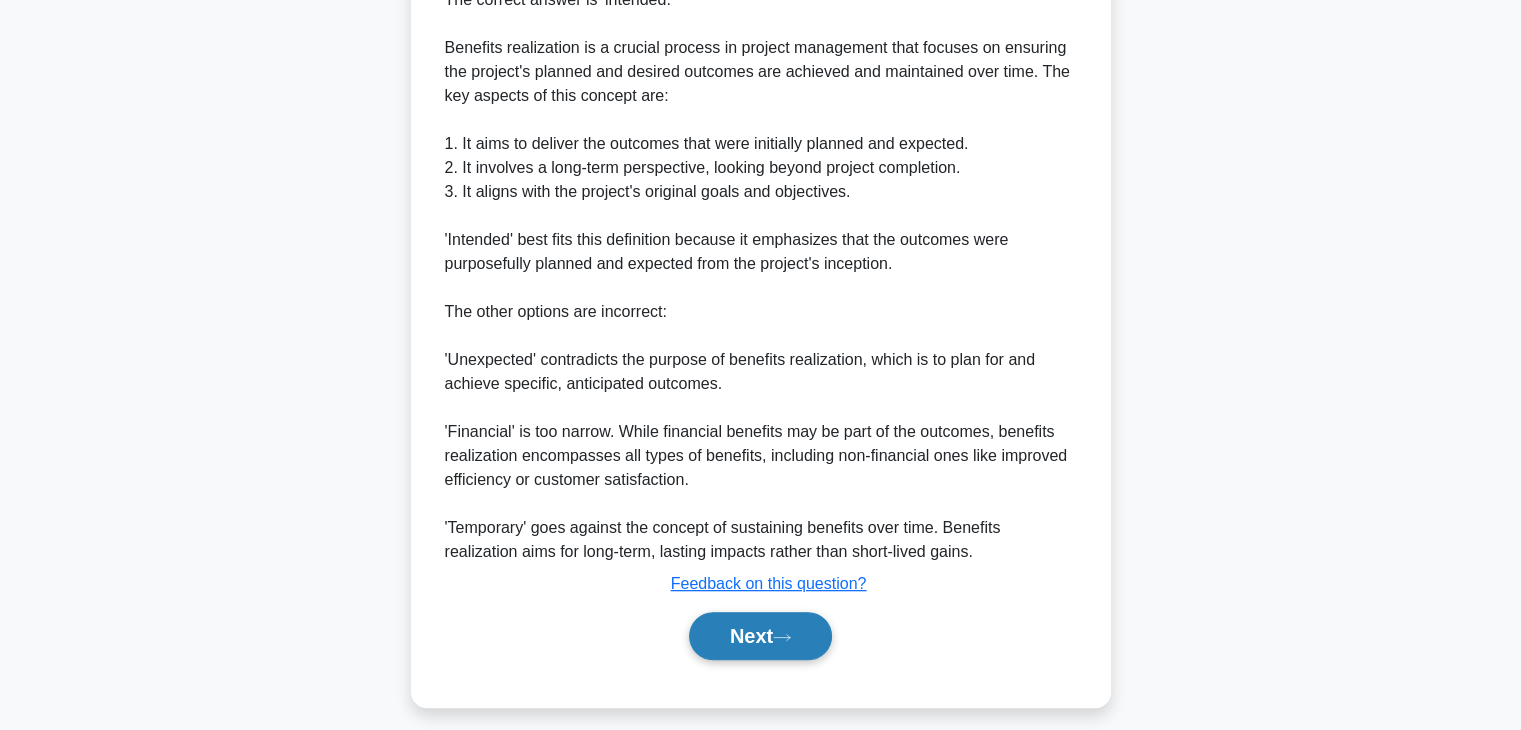click on "Next" at bounding box center [760, 636] 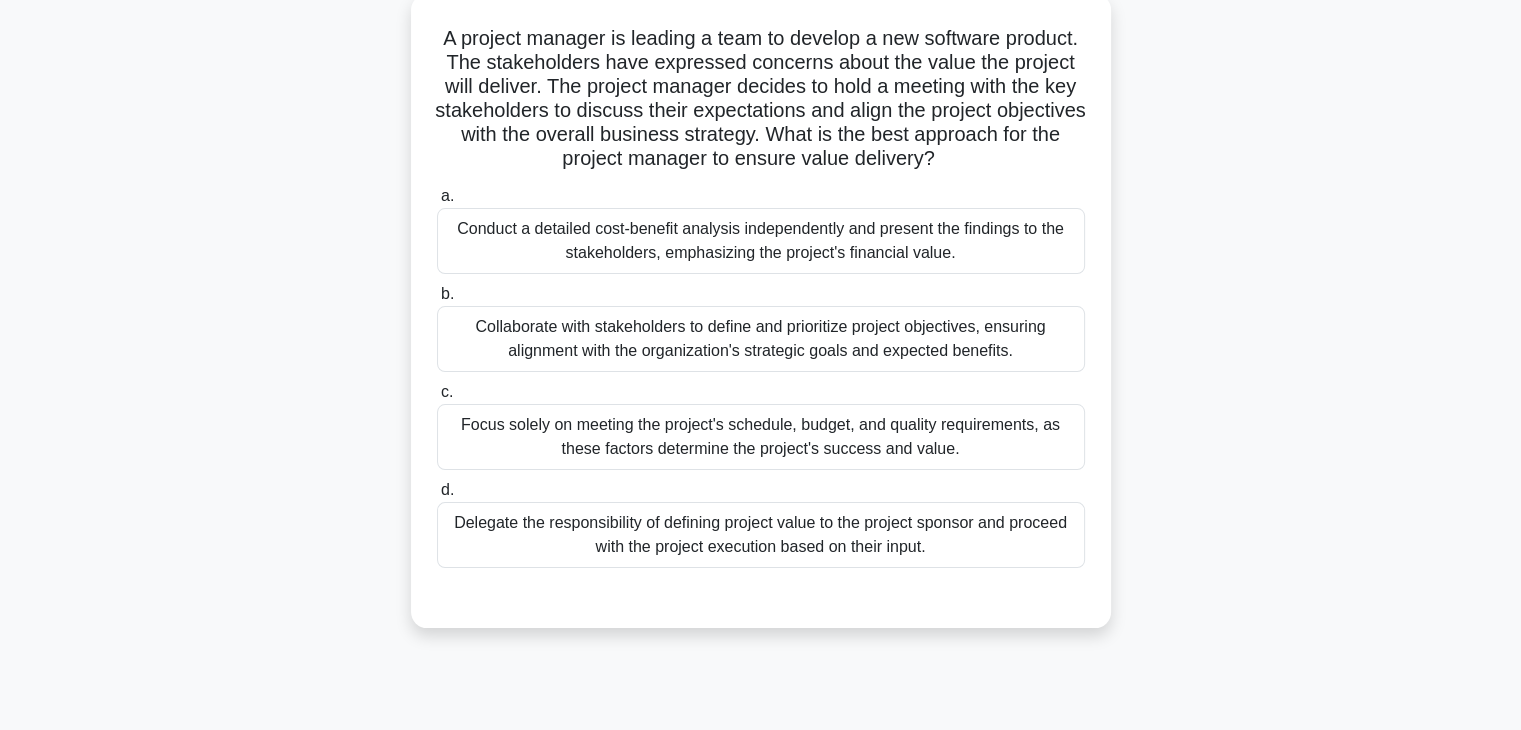 scroll, scrollTop: 111, scrollLeft: 0, axis: vertical 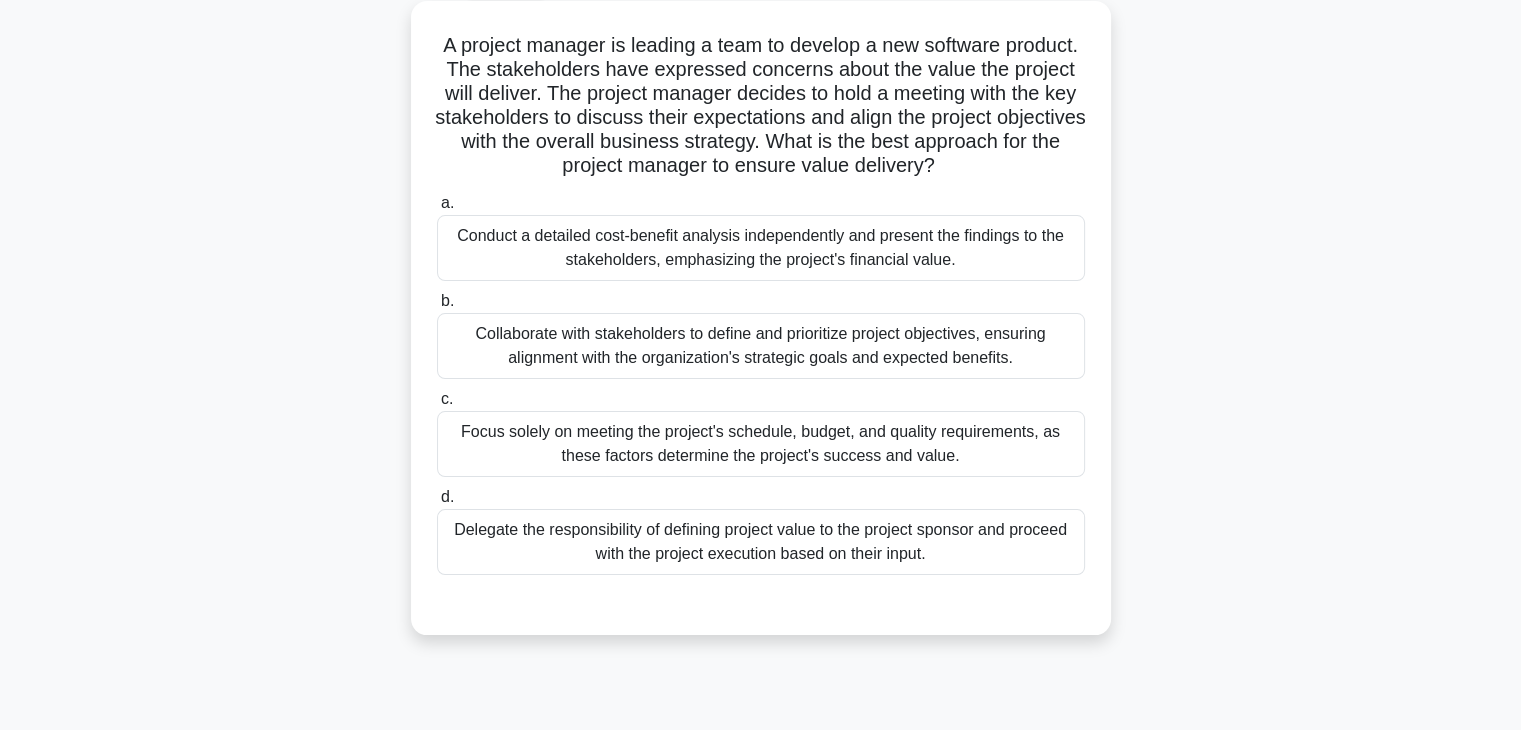 click on "Collaborate with stakeholders to define and prioritize project objectives, ensuring alignment with the organization's strategic goals and expected benefits." at bounding box center (761, 346) 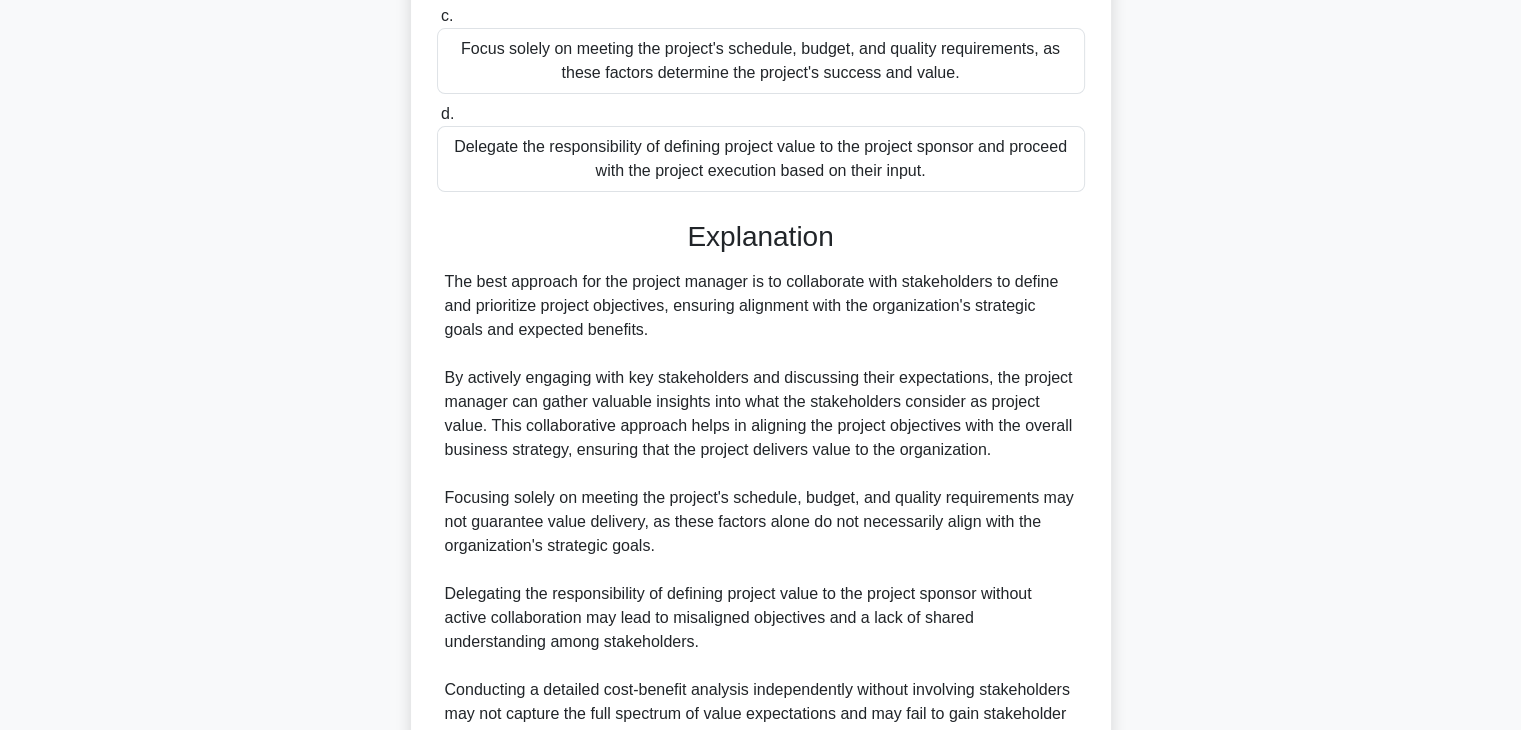 scroll, scrollTop: 694, scrollLeft: 0, axis: vertical 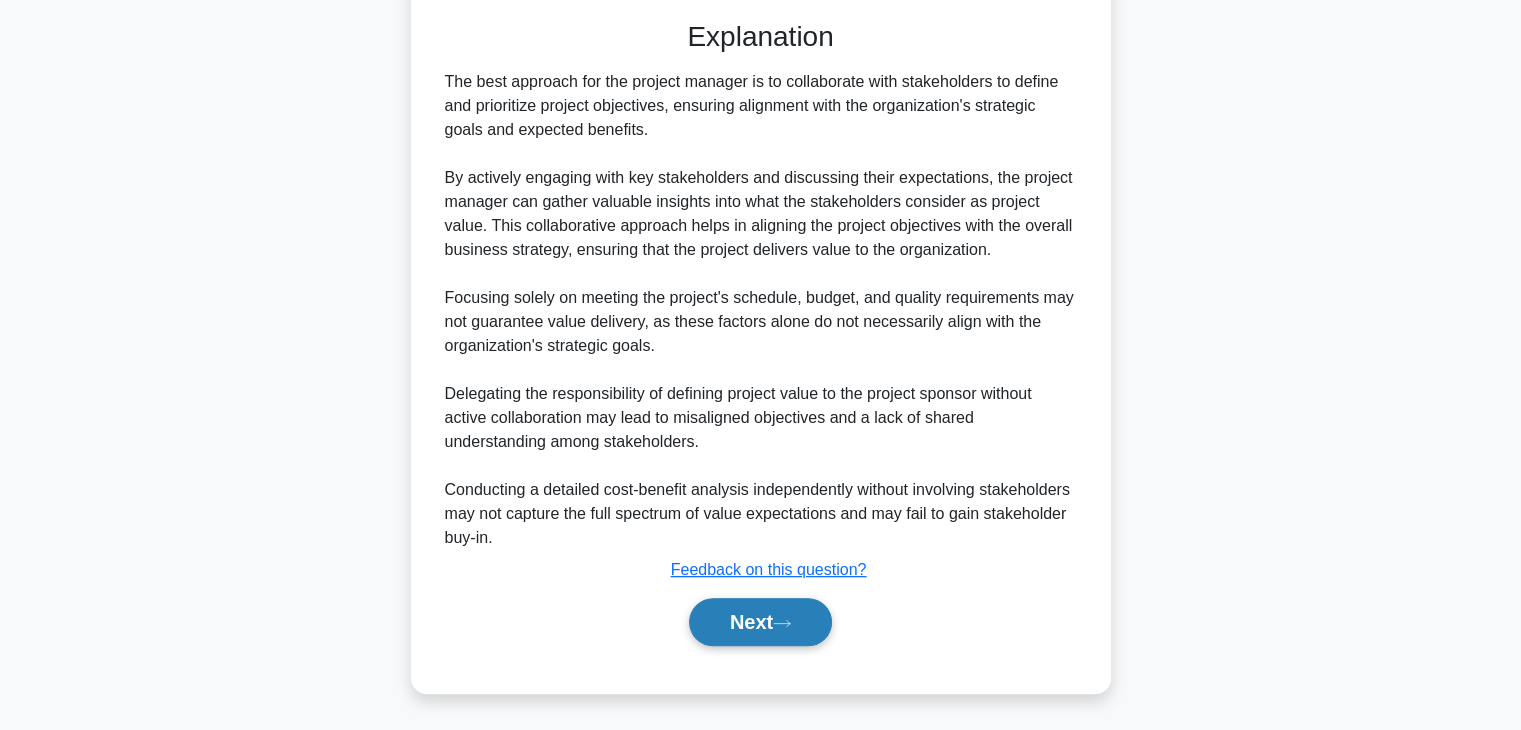 click on "Next" at bounding box center [760, 622] 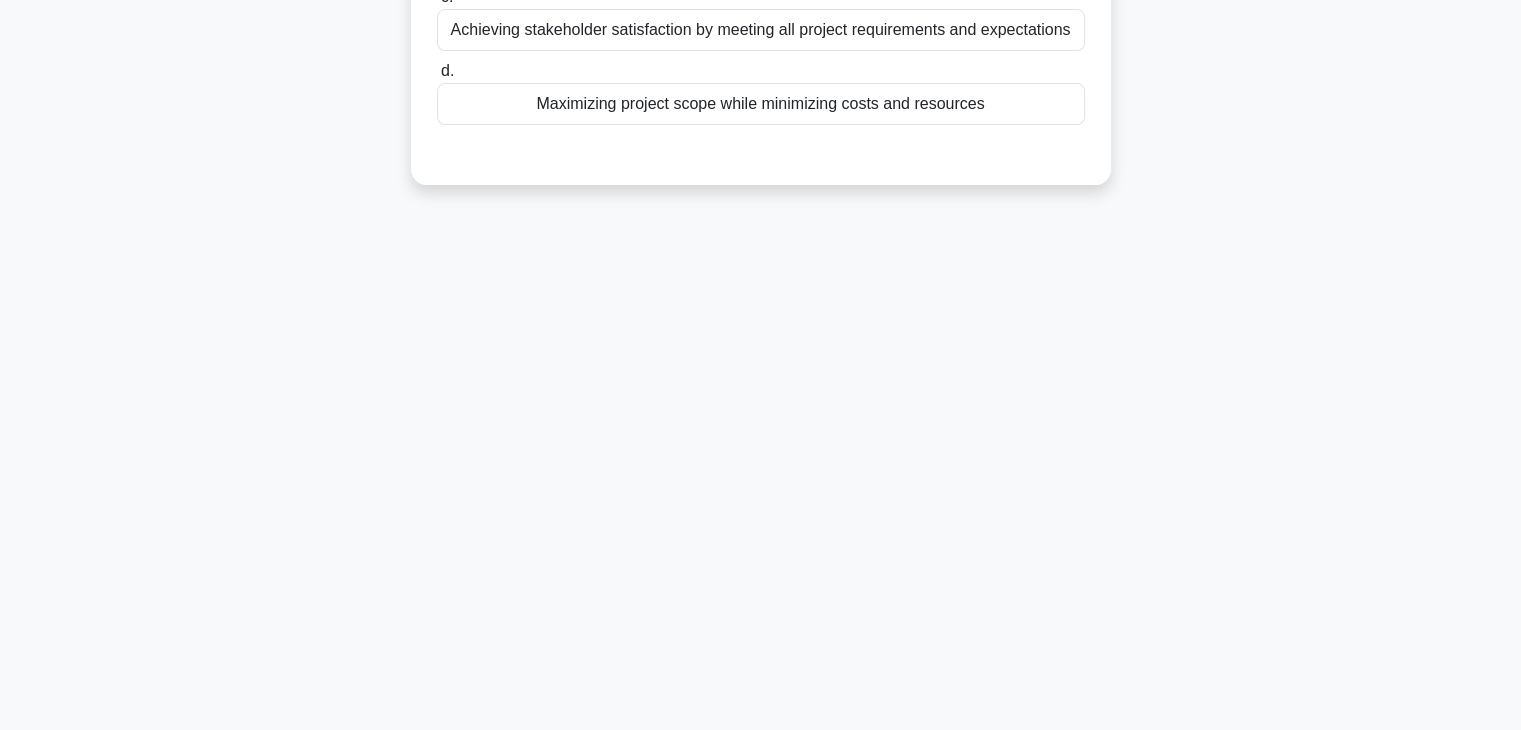 scroll, scrollTop: 351, scrollLeft: 0, axis: vertical 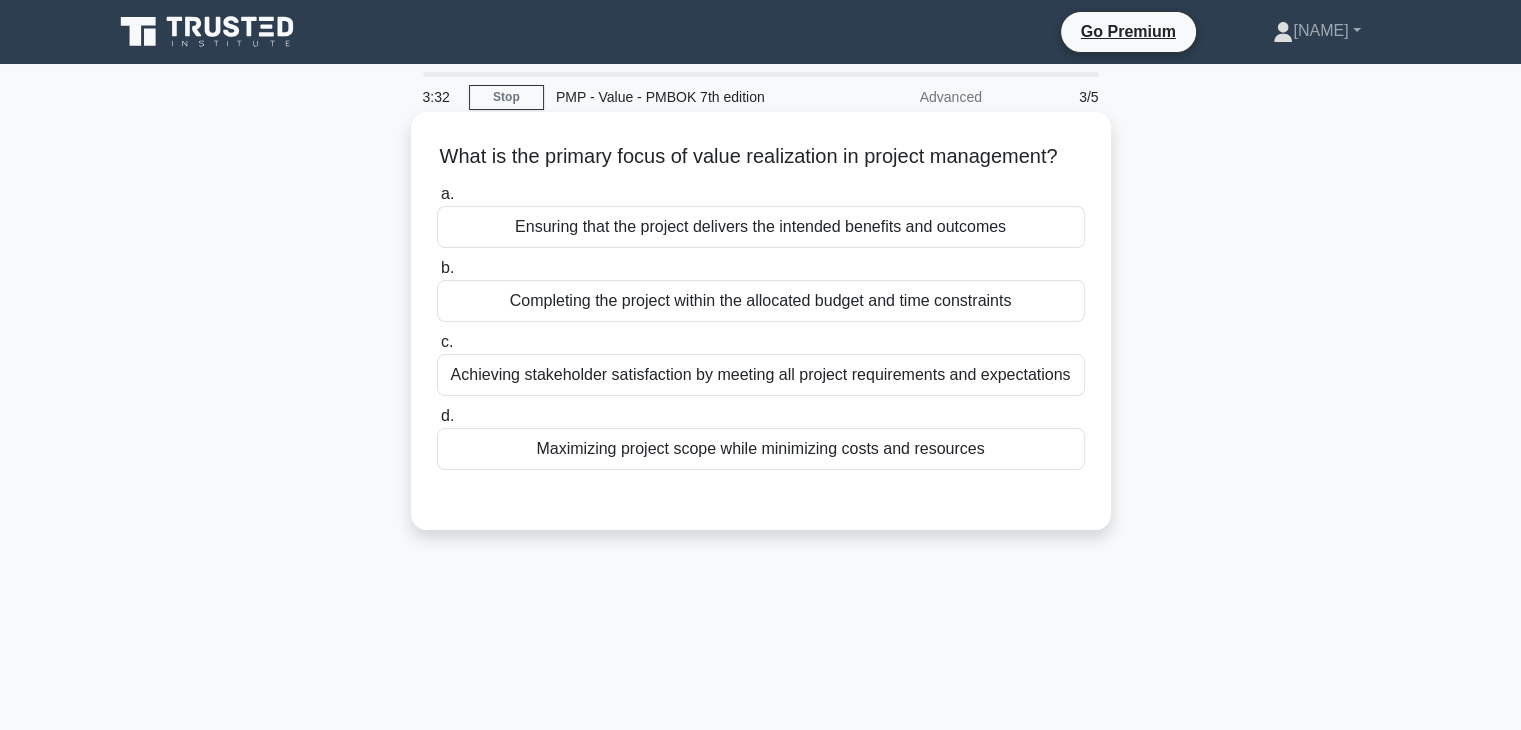 click on "Achieving stakeholder satisfaction by meeting all project requirements and expectations" at bounding box center [761, 375] 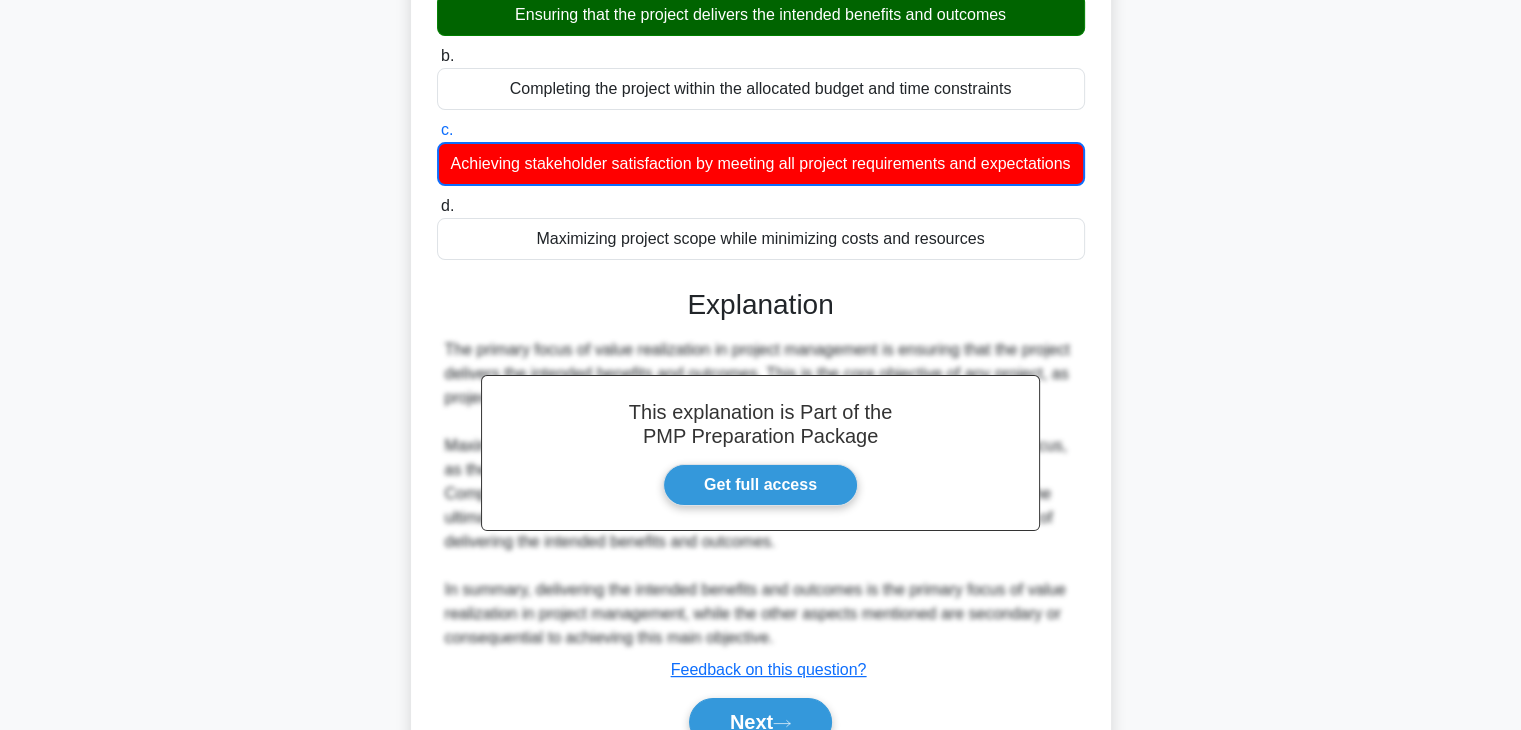 scroll, scrollTop: 325, scrollLeft: 0, axis: vertical 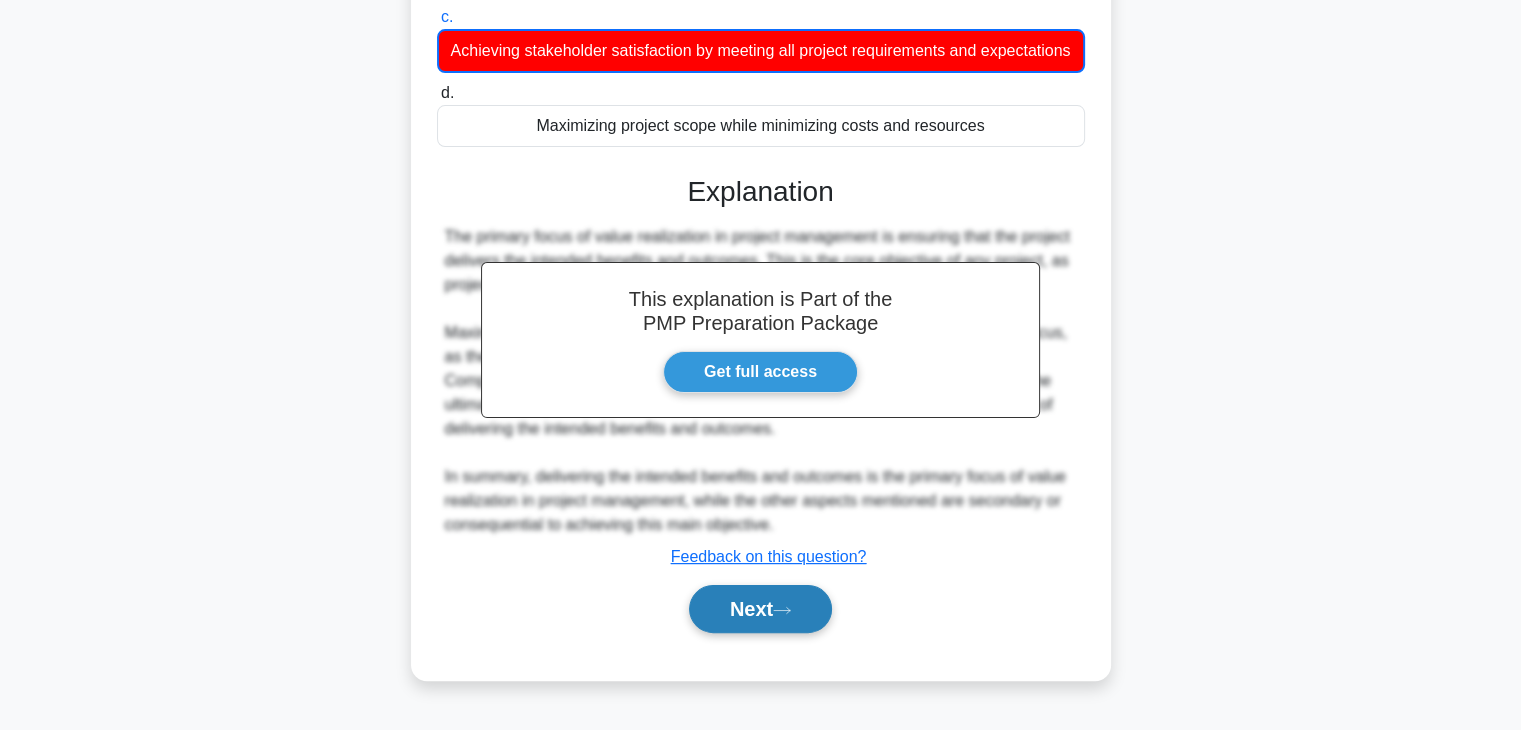 click on "Next" at bounding box center (760, 609) 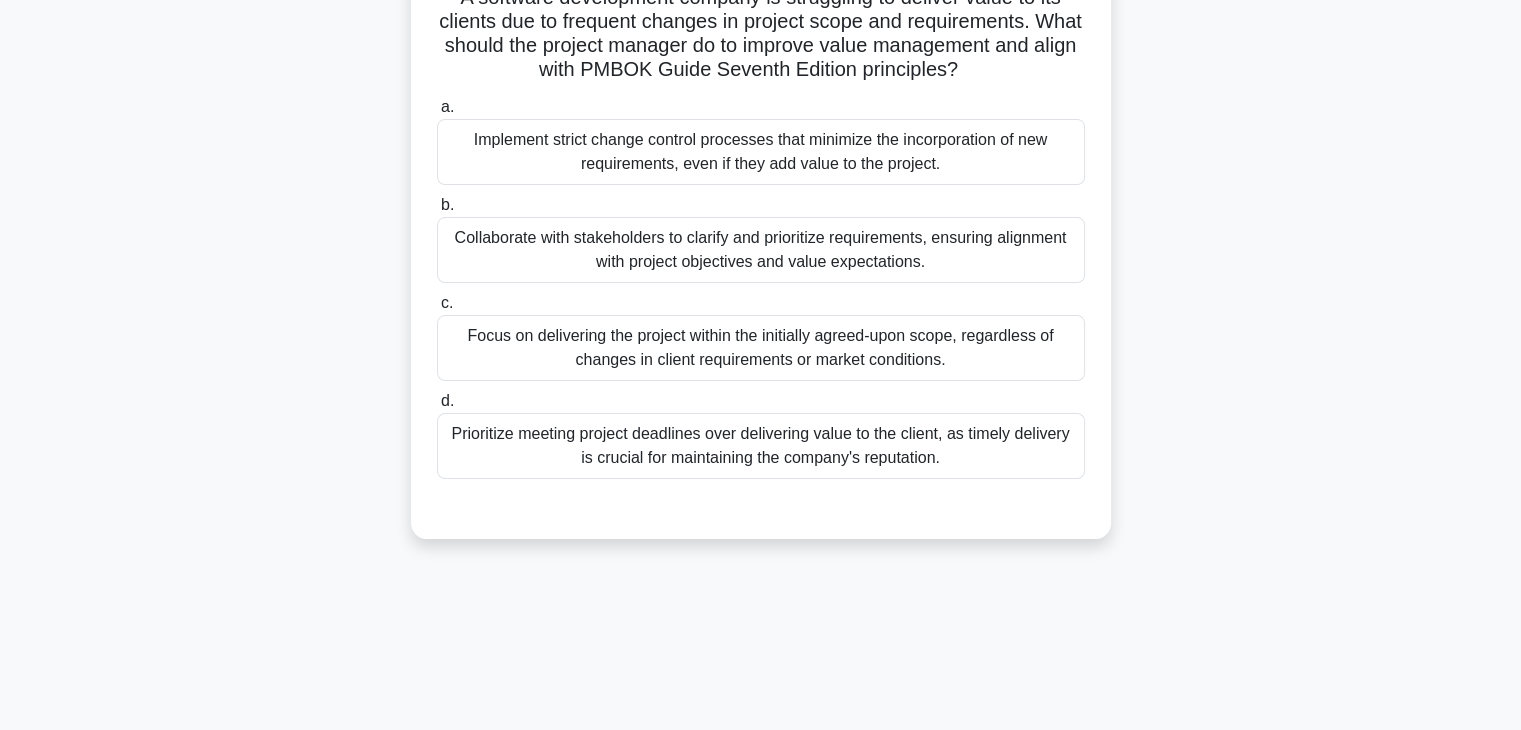 scroll, scrollTop: 86, scrollLeft: 0, axis: vertical 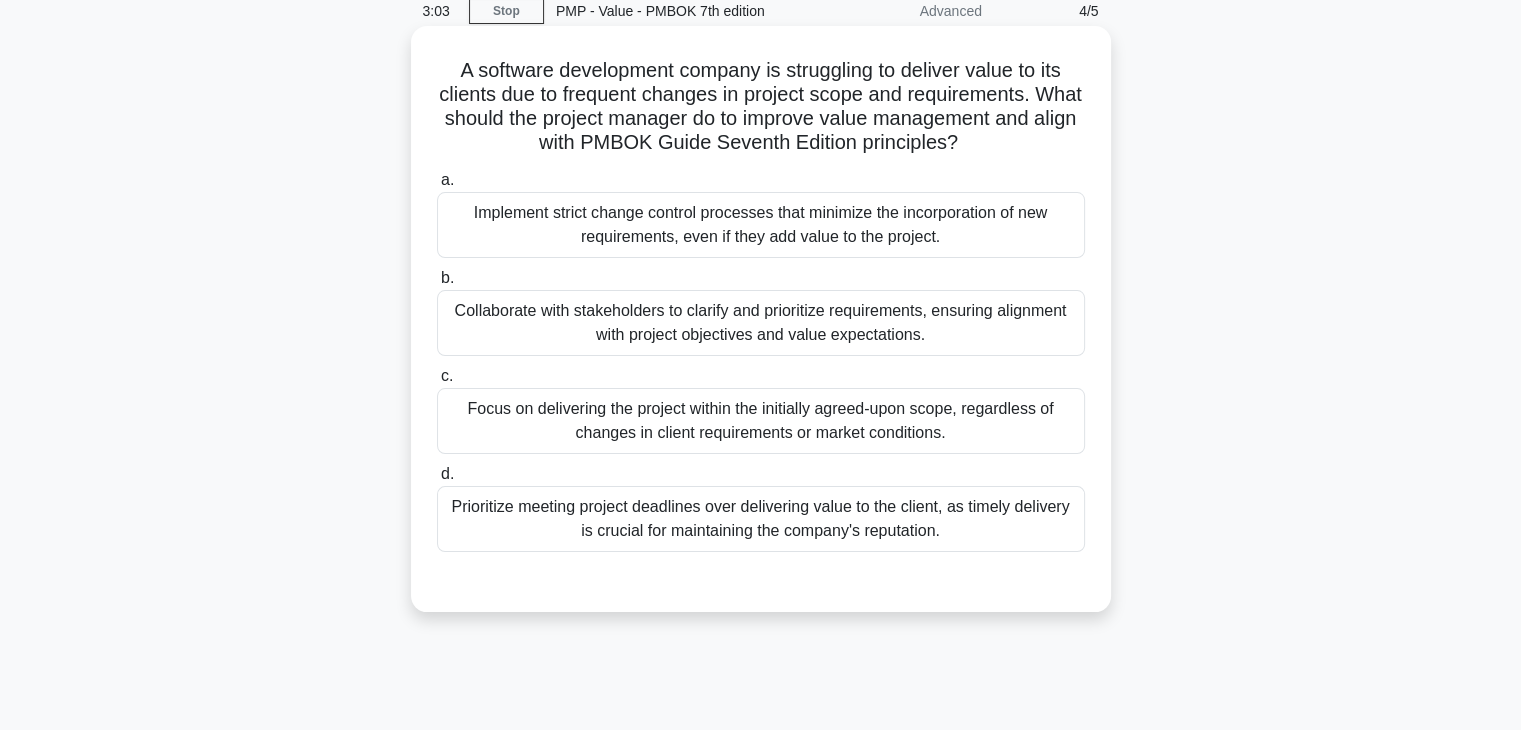 drag, startPoint x: 920, startPoint y: 319, endPoint x: 885, endPoint y: 320, distance: 35.014282 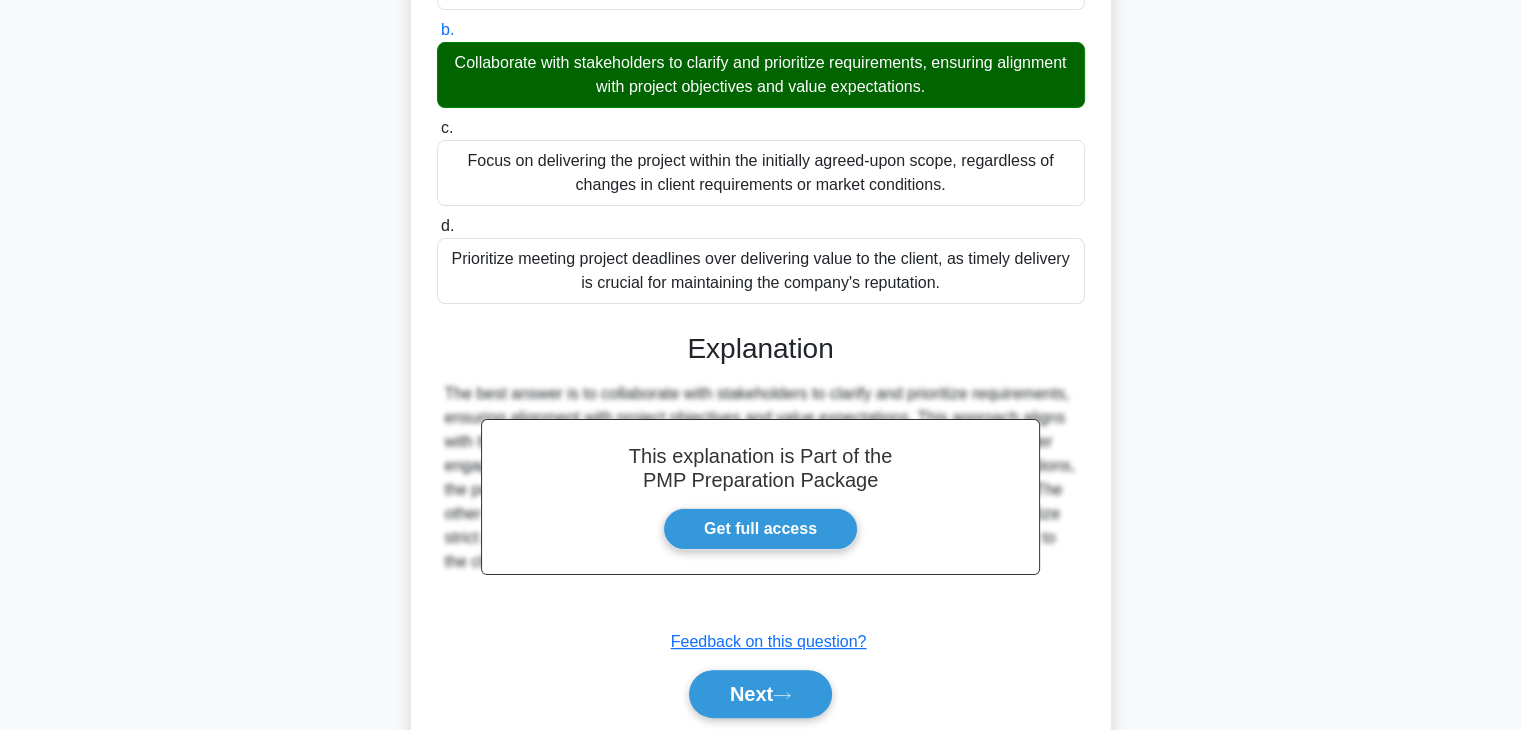 scroll, scrollTop: 406, scrollLeft: 0, axis: vertical 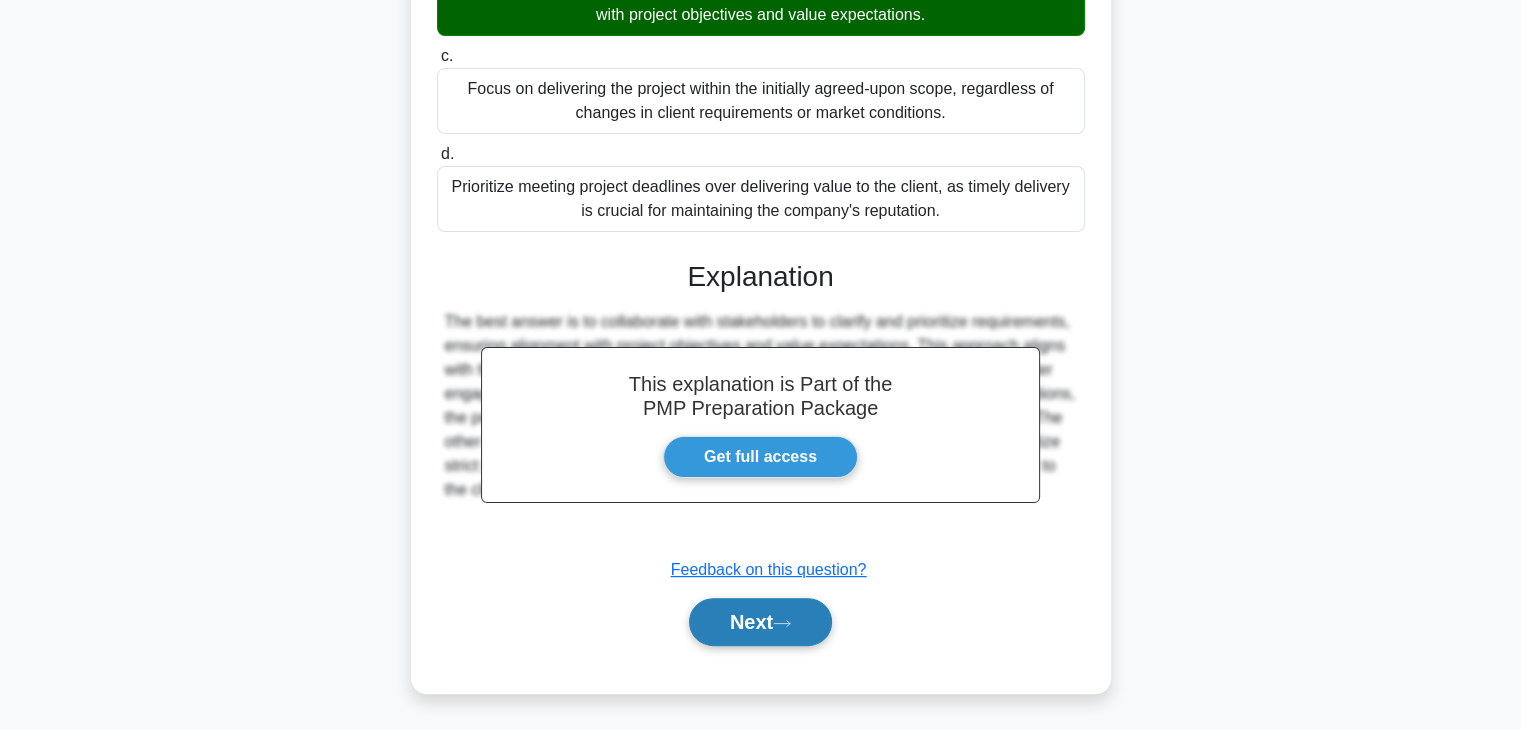 click on "Next" at bounding box center (760, 622) 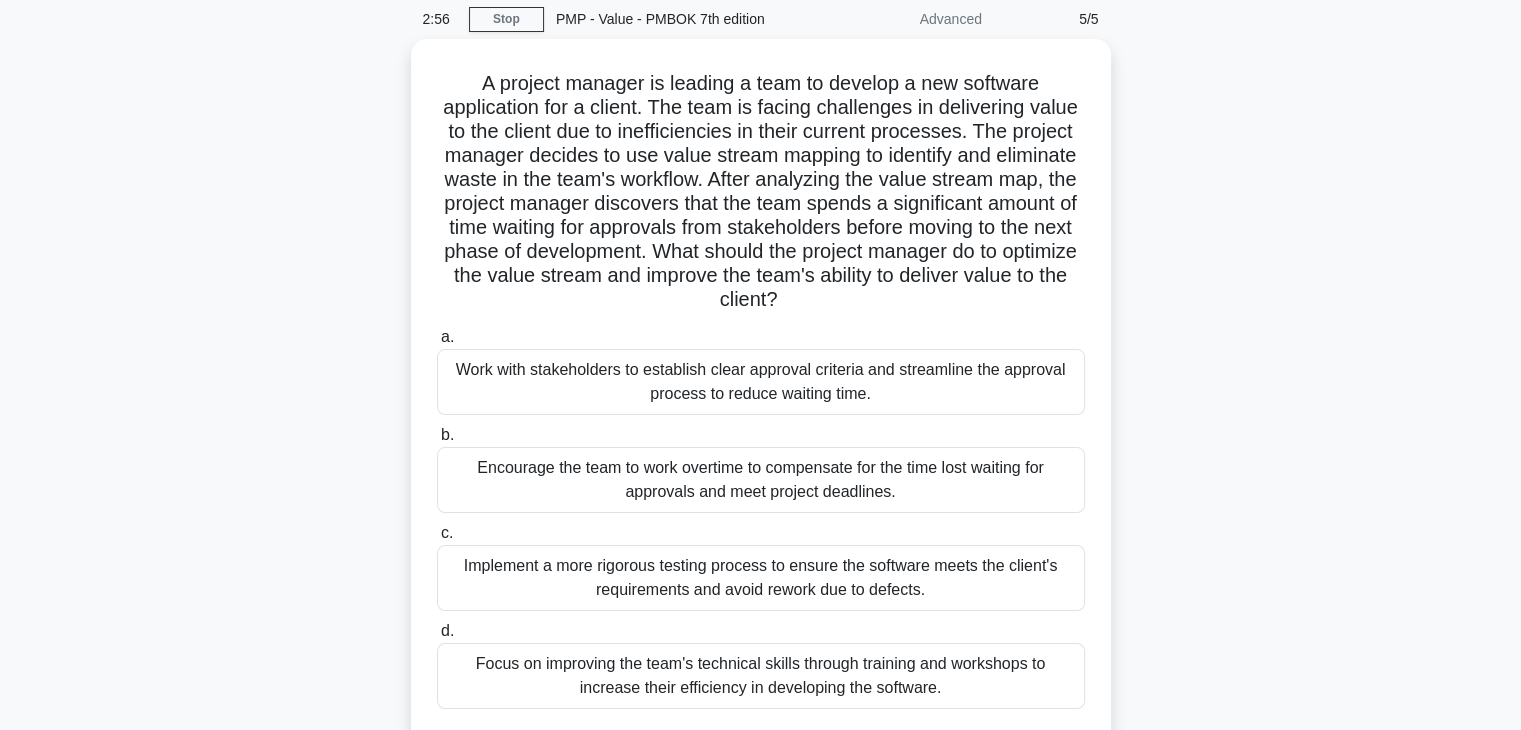 scroll, scrollTop: 73, scrollLeft: 0, axis: vertical 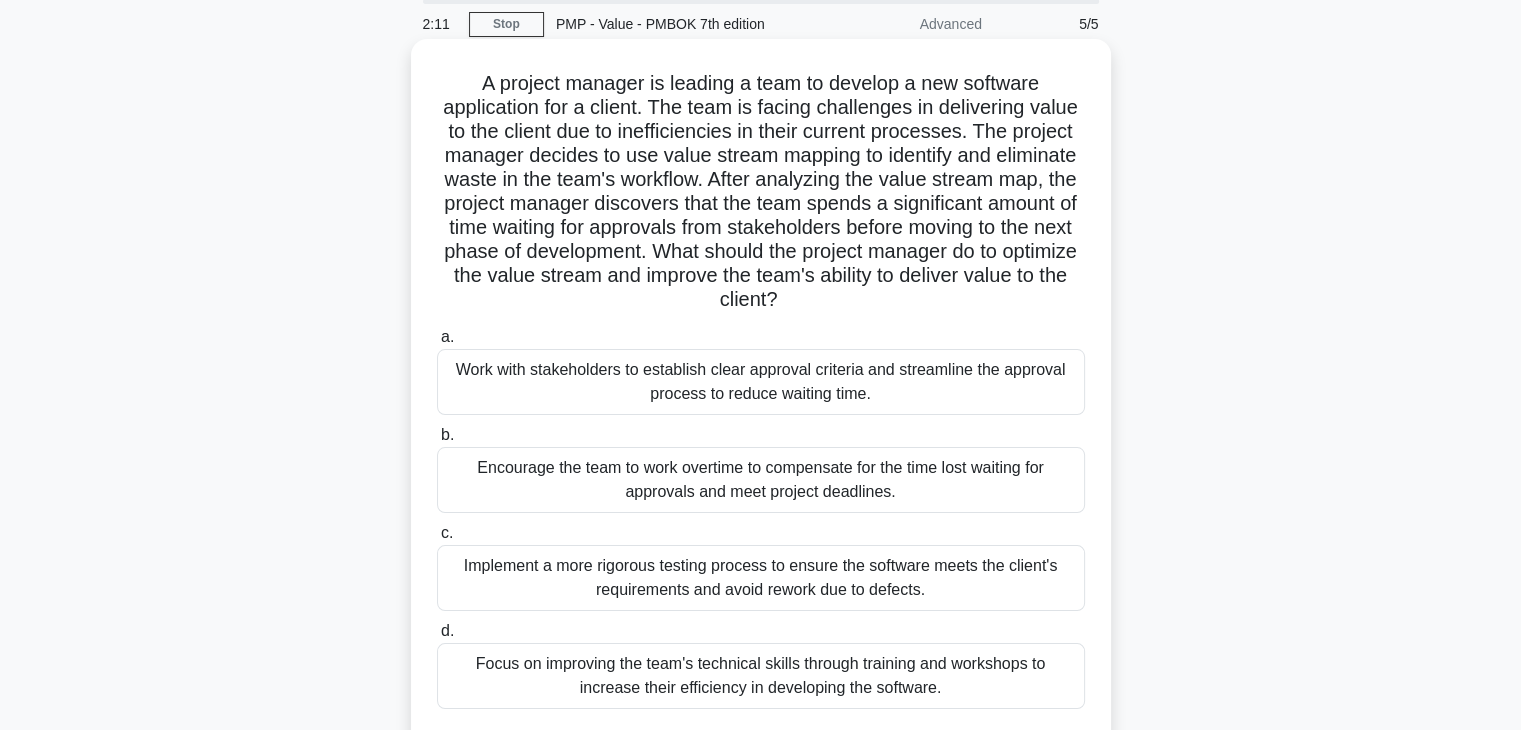 click on "Work with stakeholders to establish clear approval criteria and streamline the approval process to reduce waiting time." at bounding box center [761, 382] 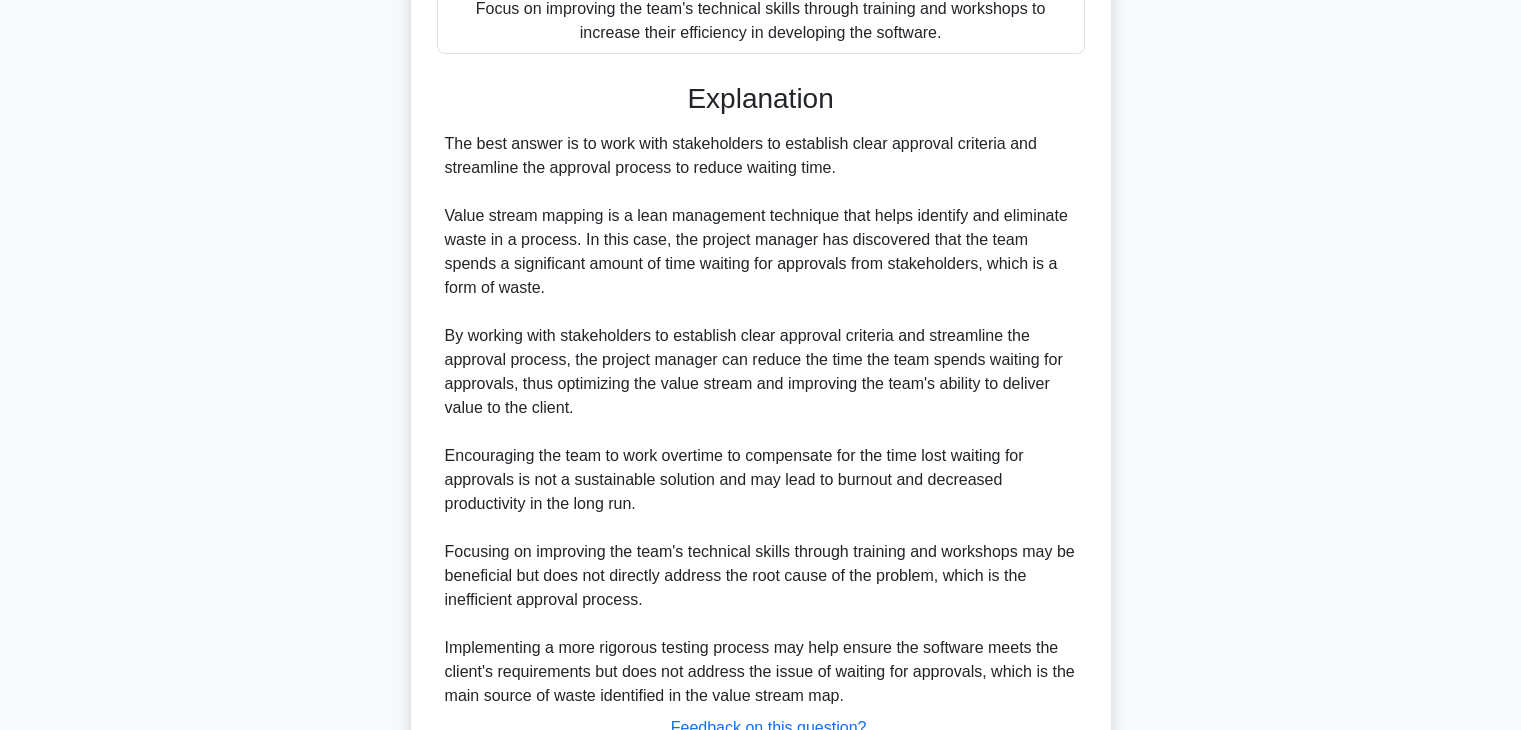 scroll, scrollTop: 886, scrollLeft: 0, axis: vertical 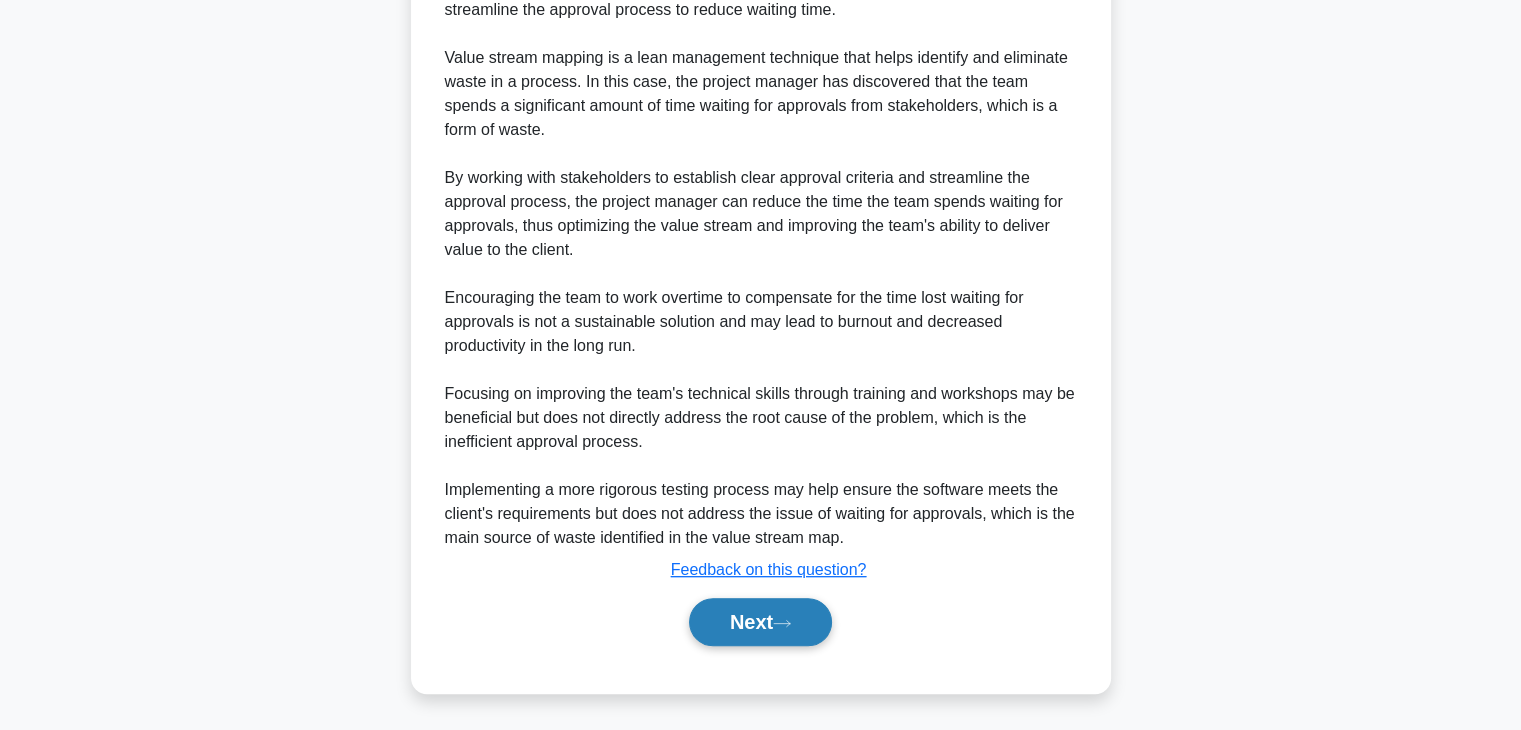 click on "Next" at bounding box center (760, 622) 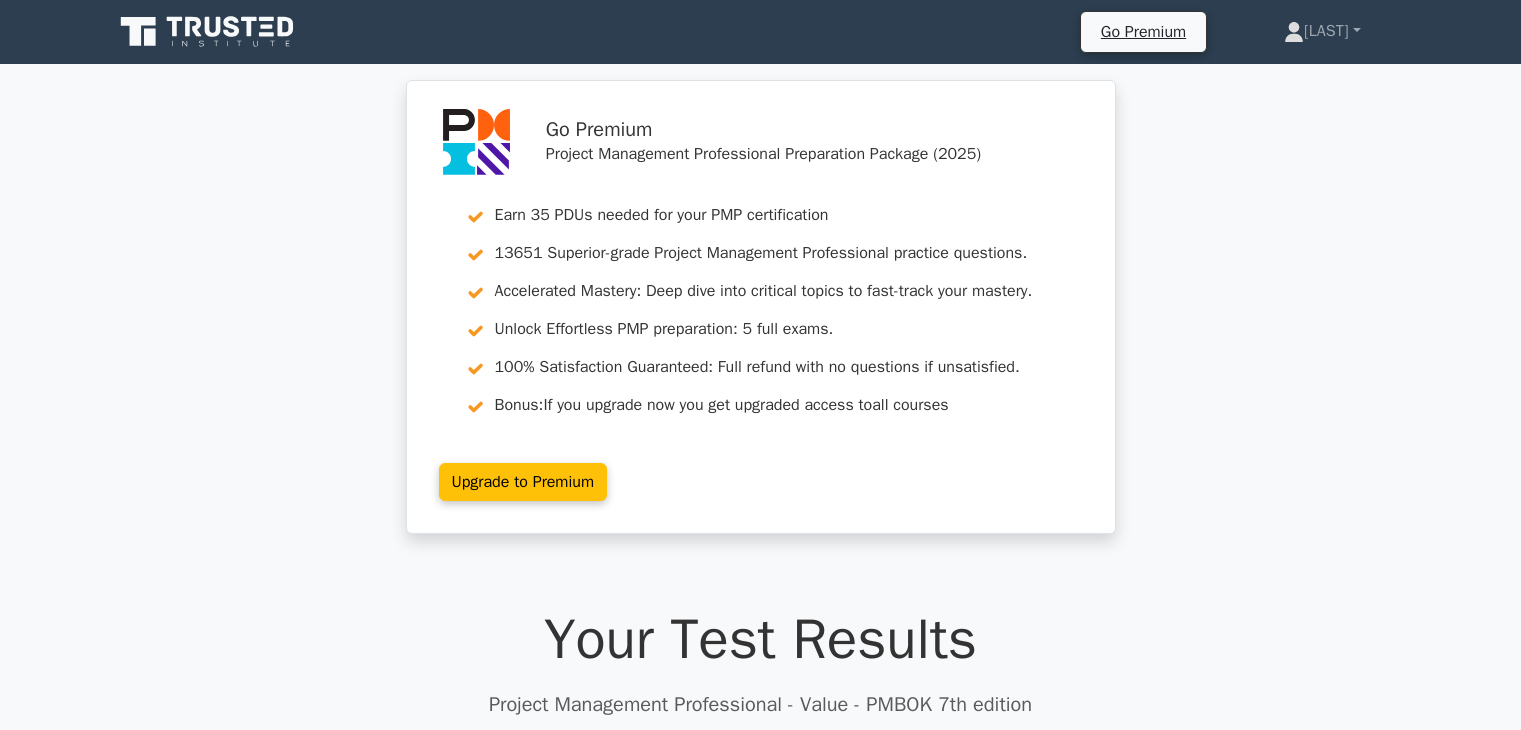scroll, scrollTop: 0, scrollLeft: 0, axis: both 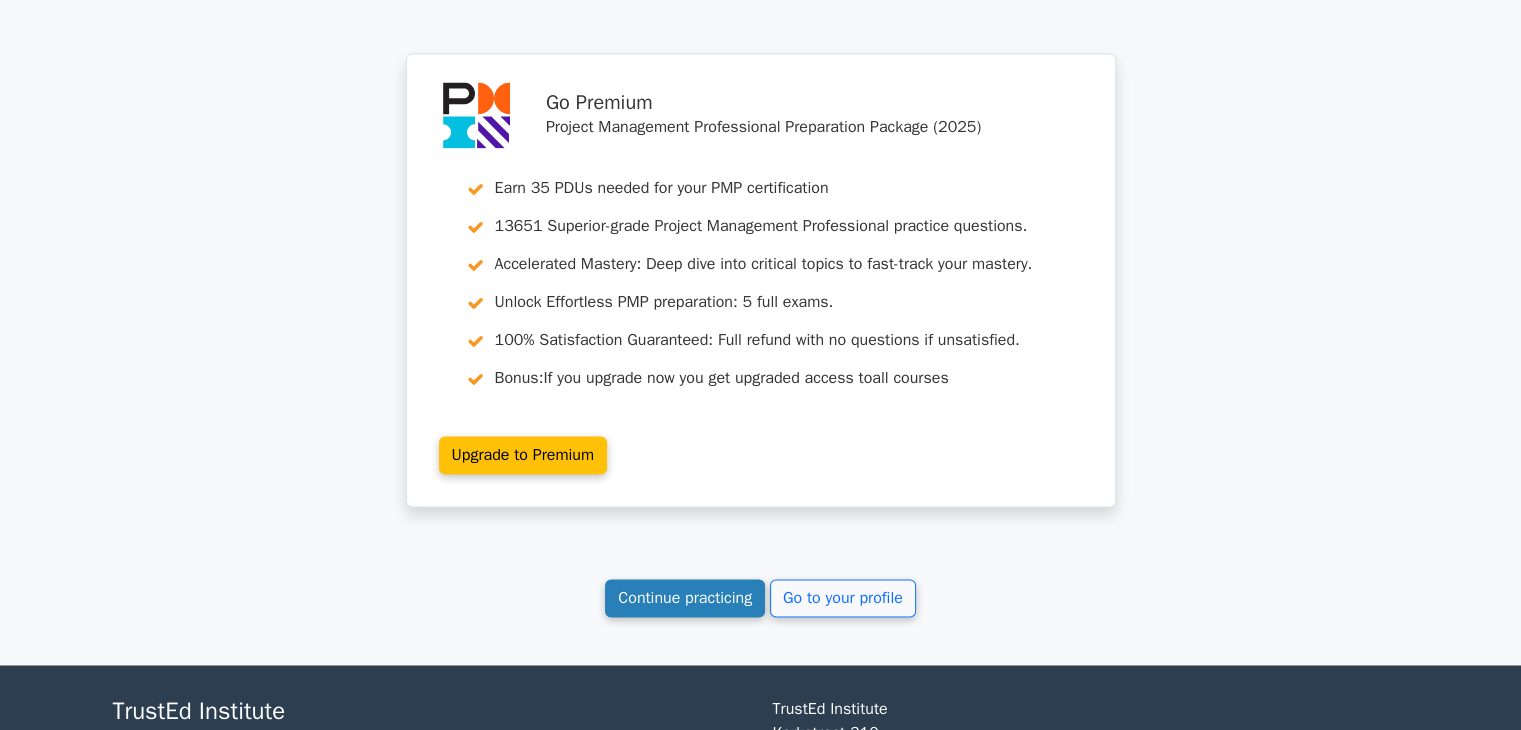 click on "Continue practicing" at bounding box center (685, 598) 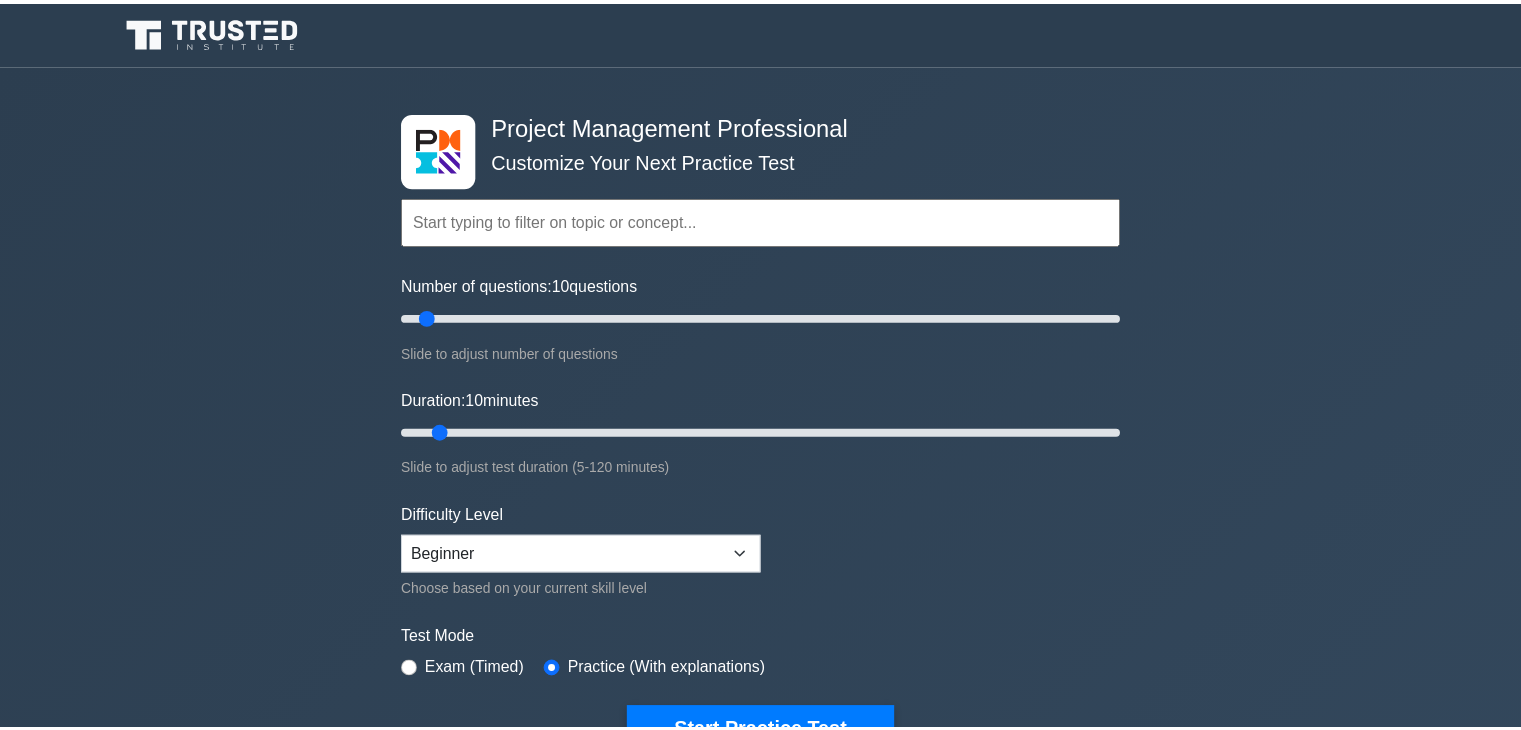 scroll, scrollTop: 0, scrollLeft: 0, axis: both 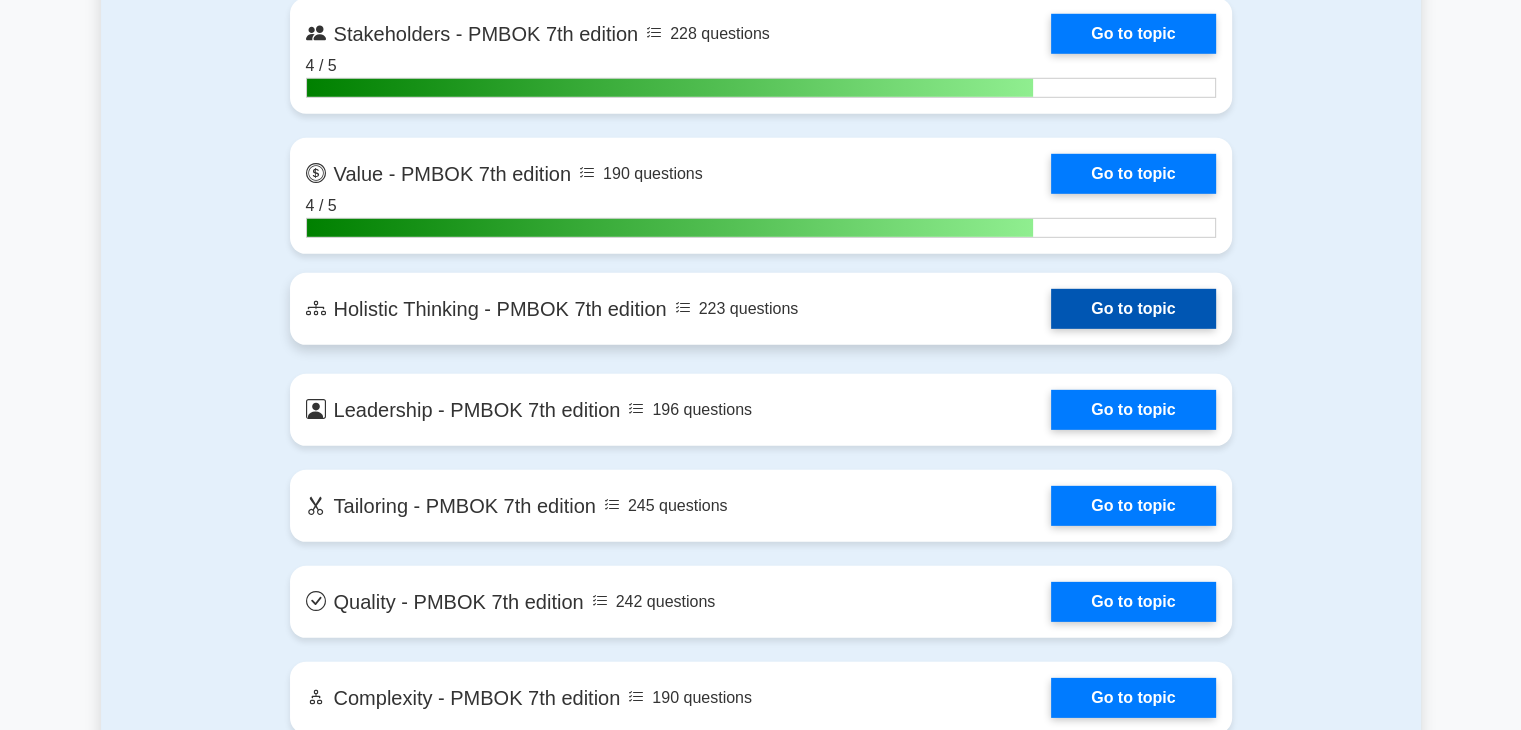 click on "Go to topic" at bounding box center (1133, 309) 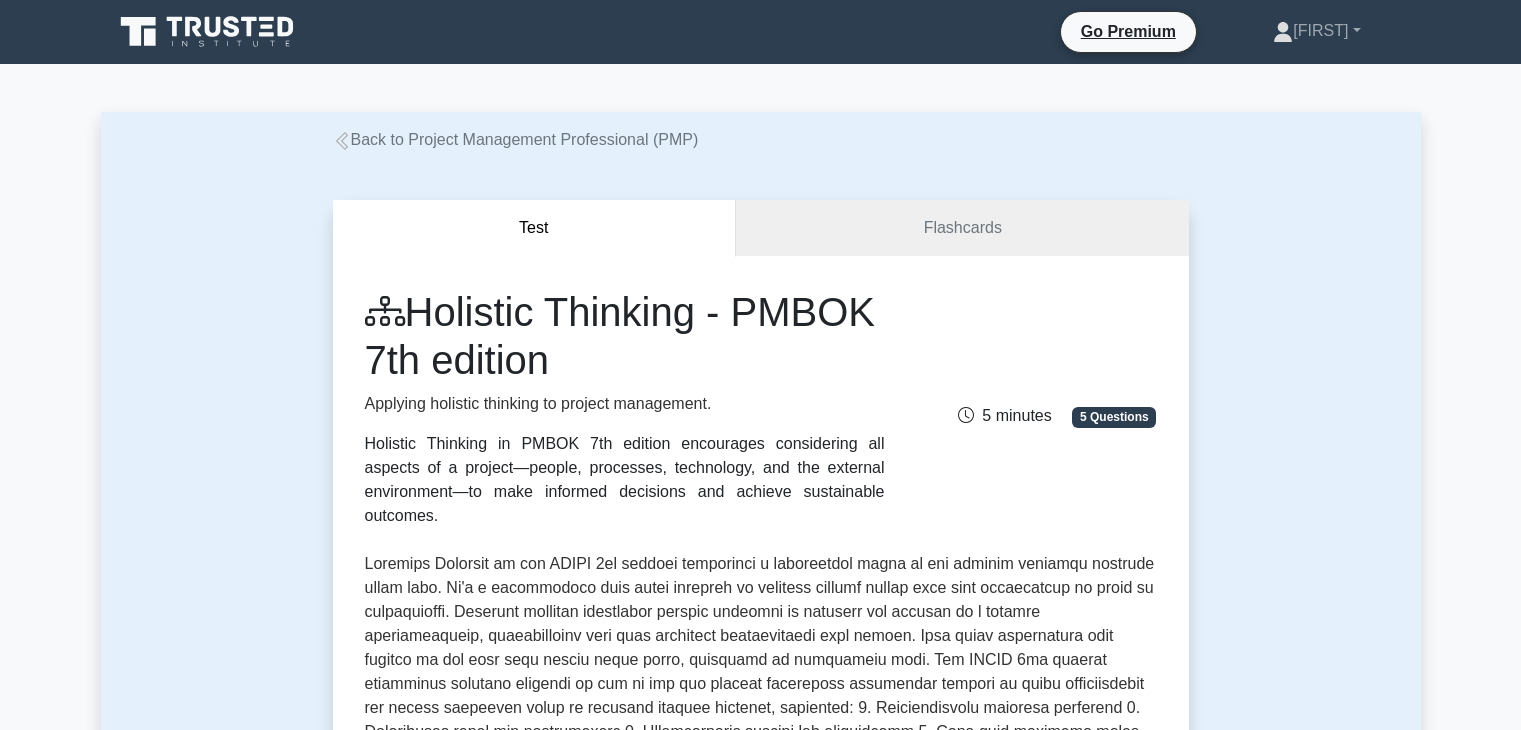 scroll, scrollTop: 0, scrollLeft: 0, axis: both 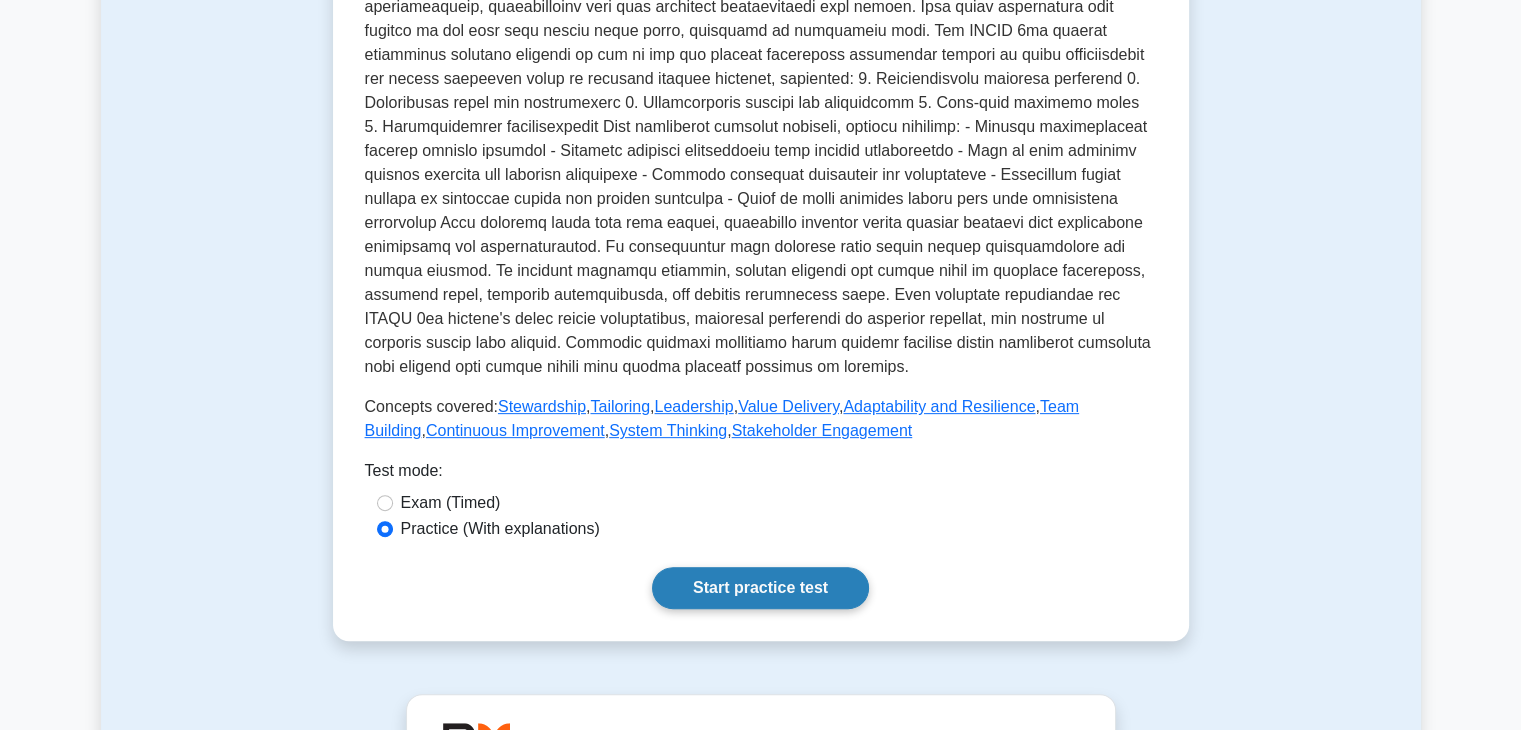 click on "Start practice test" at bounding box center [760, 588] 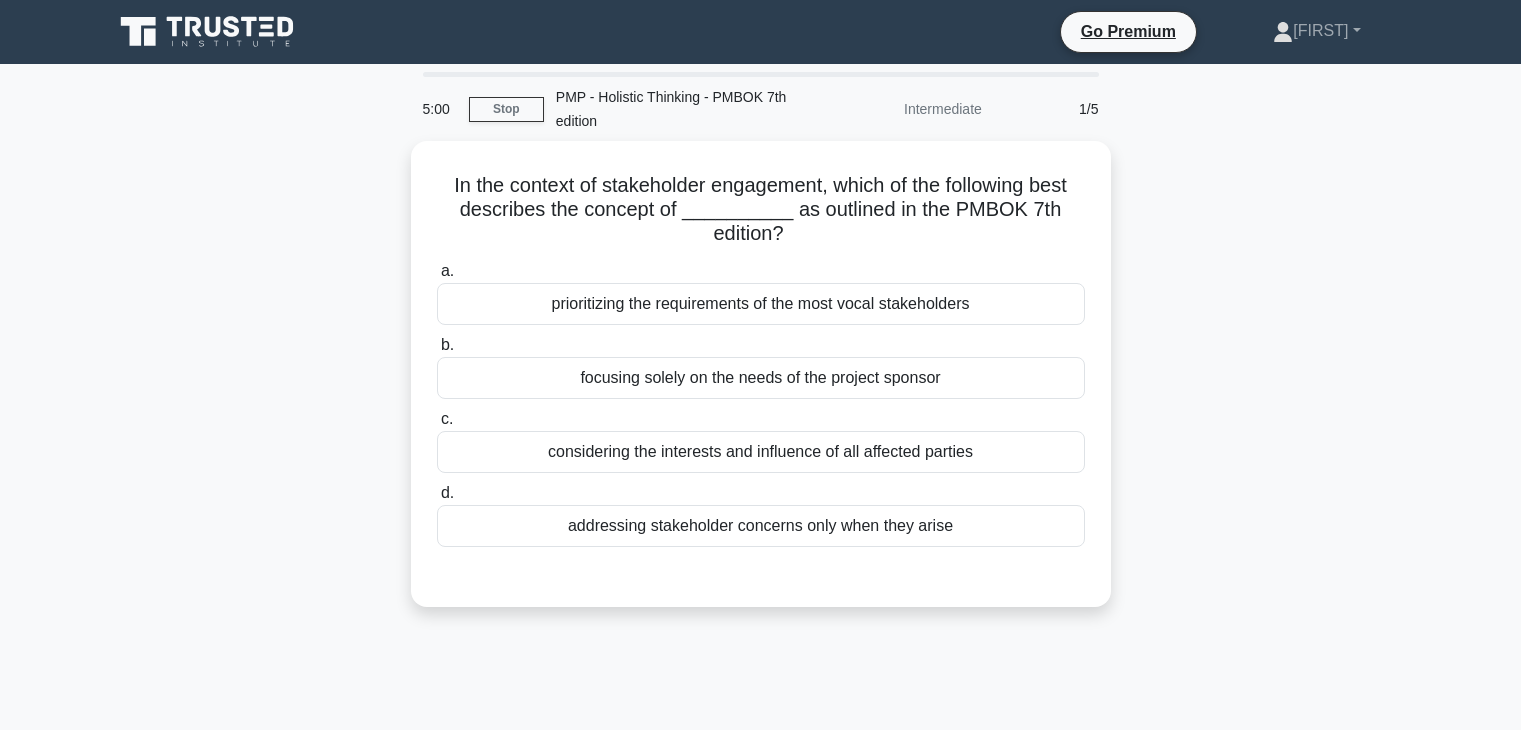 scroll, scrollTop: 0, scrollLeft: 0, axis: both 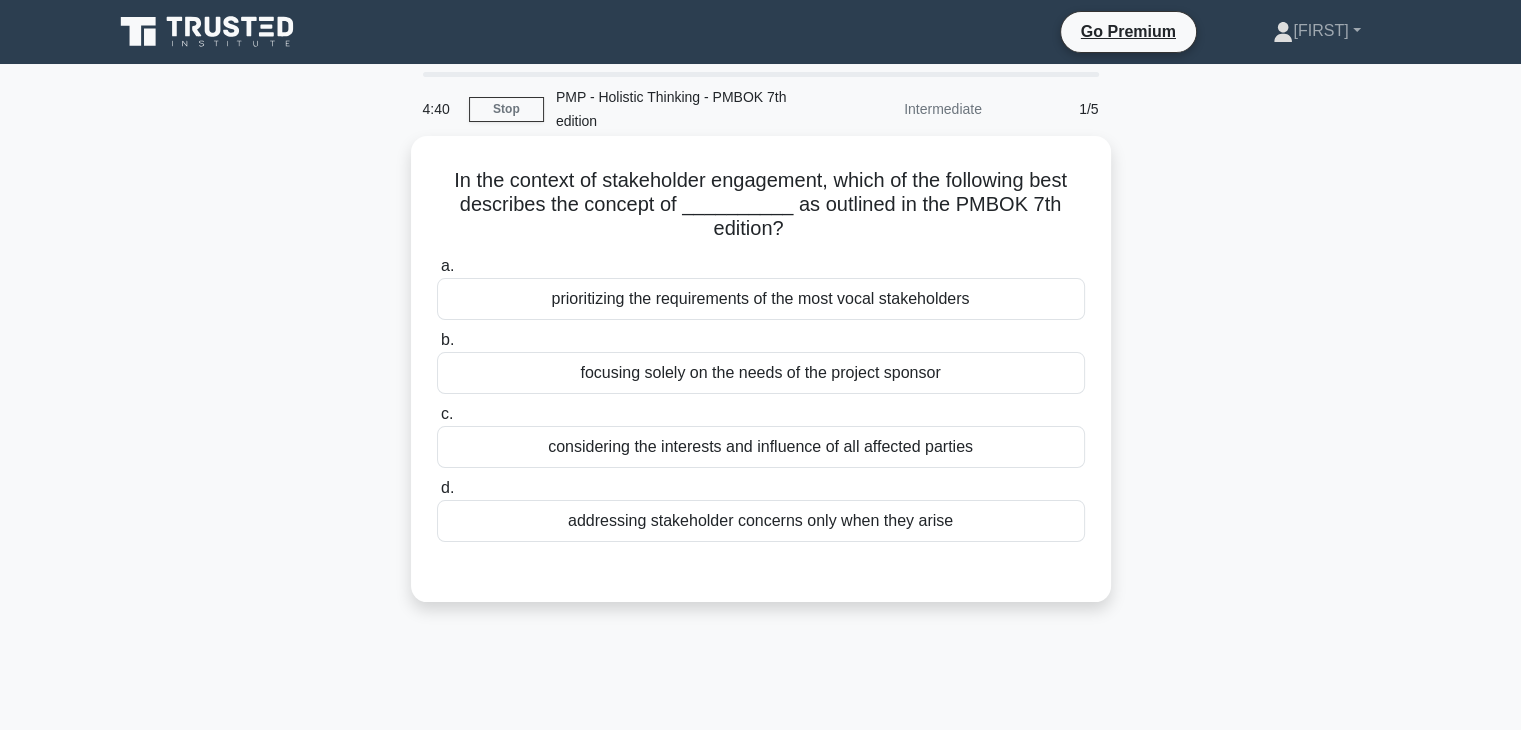click on "considering the interests and influence of all affected parties" at bounding box center (761, 447) 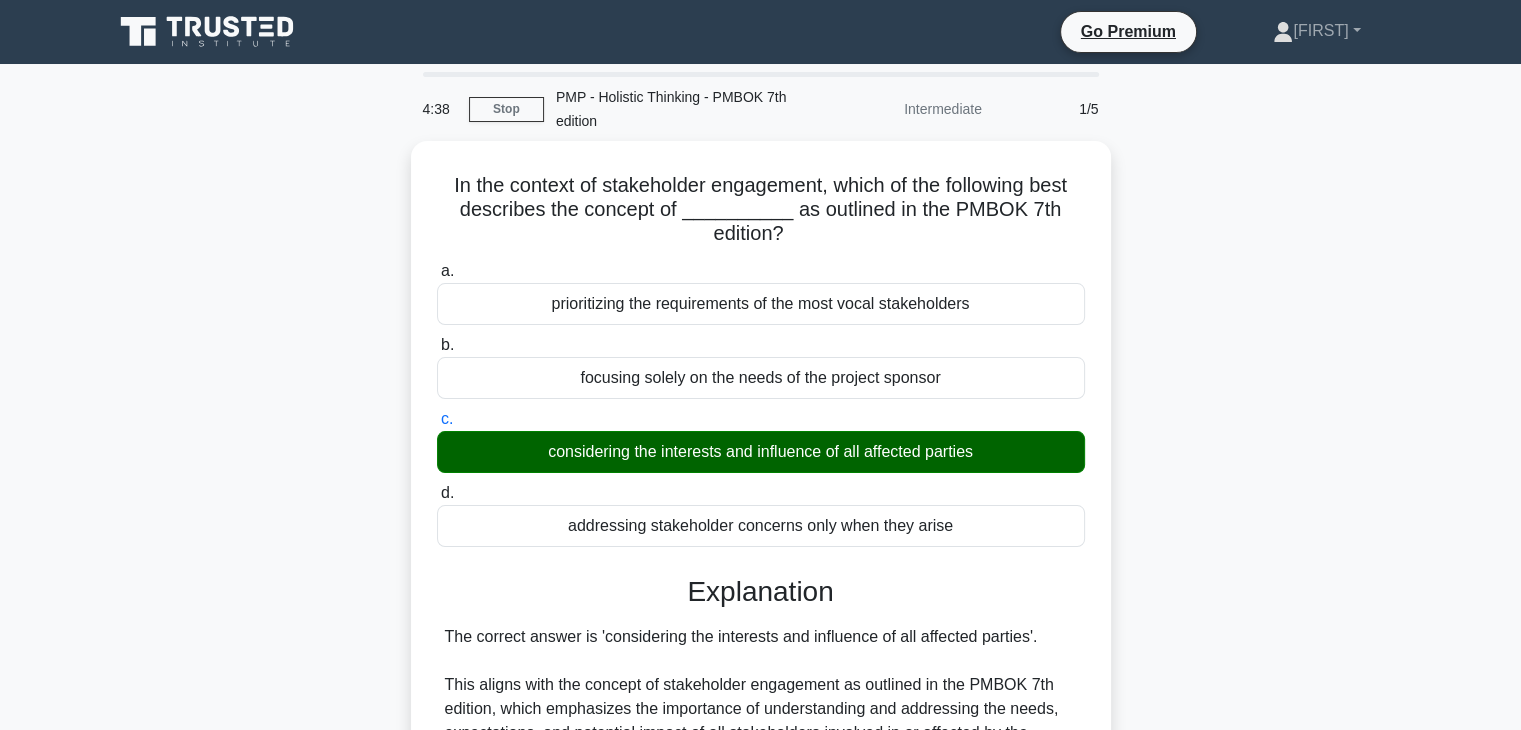 scroll, scrollTop: 351, scrollLeft: 0, axis: vertical 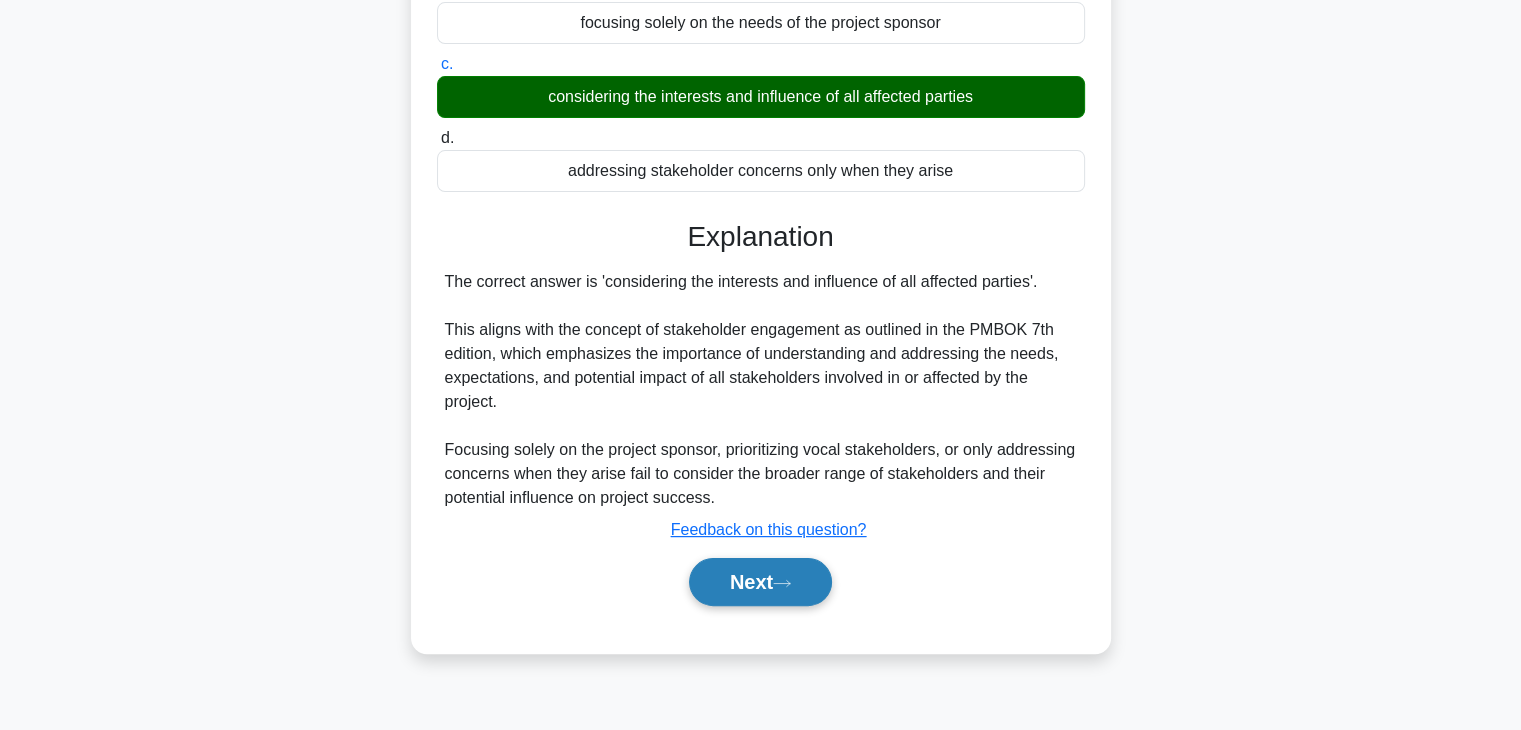 click on "Next" at bounding box center [760, 582] 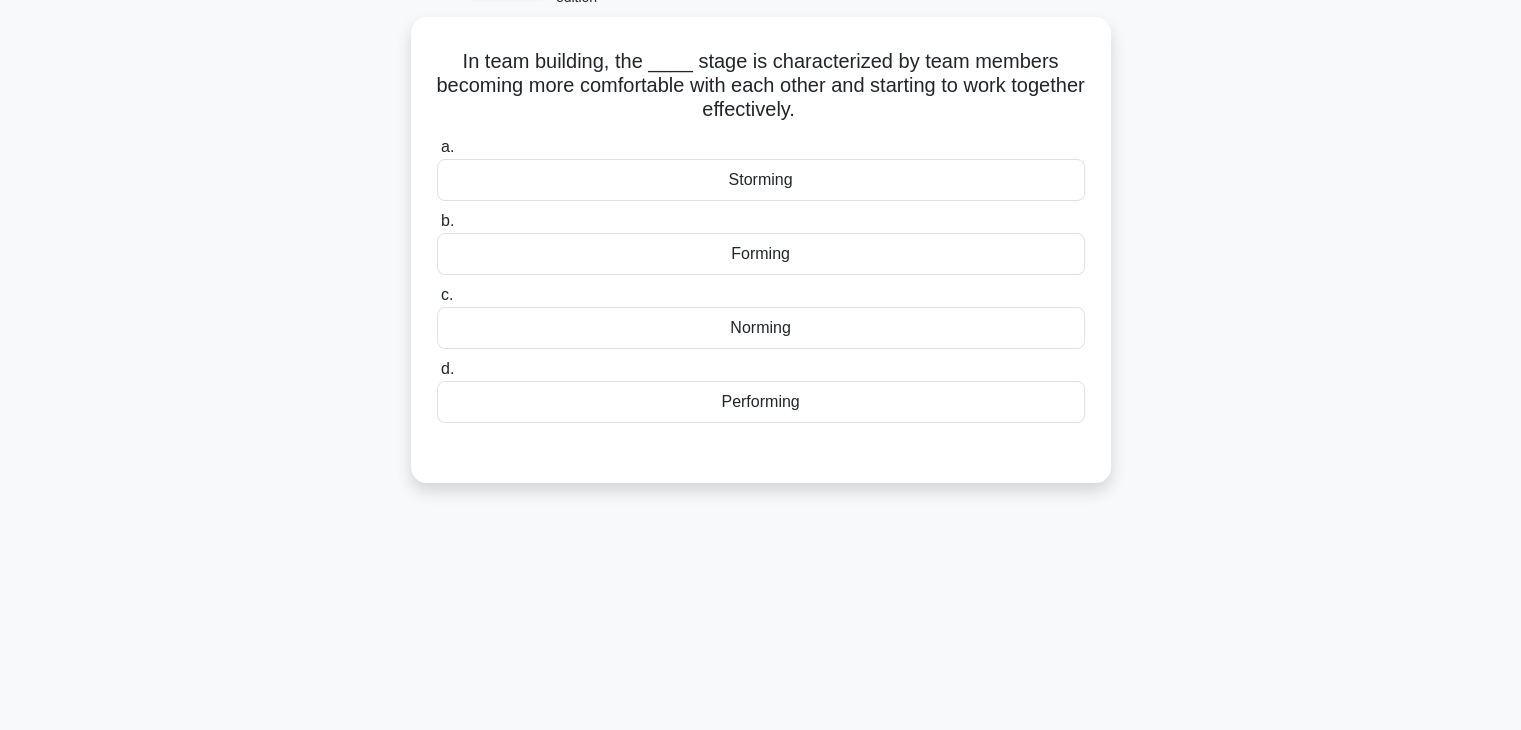 scroll, scrollTop: 20, scrollLeft: 0, axis: vertical 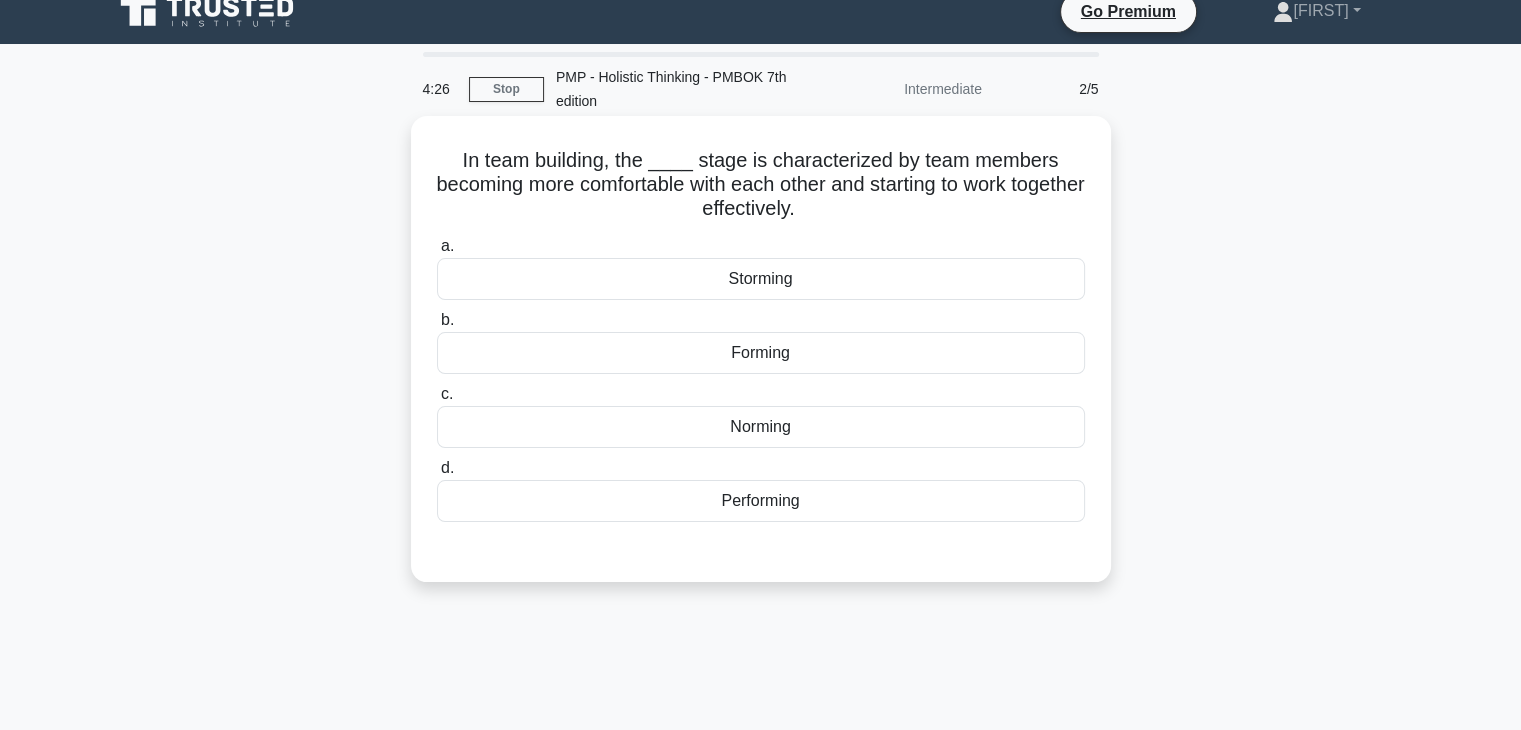 click on "Performing" at bounding box center (761, 501) 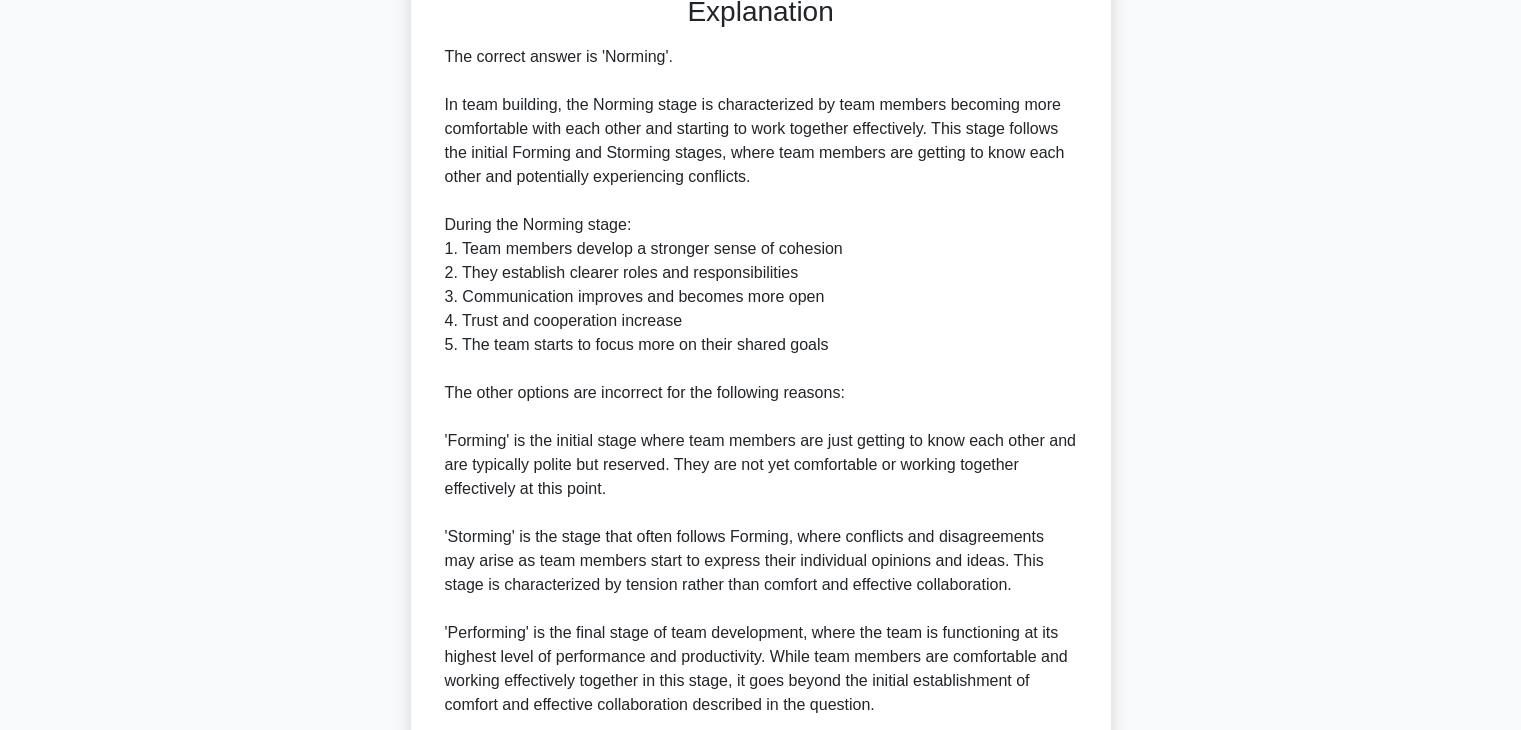scroll, scrollTop: 592, scrollLeft: 0, axis: vertical 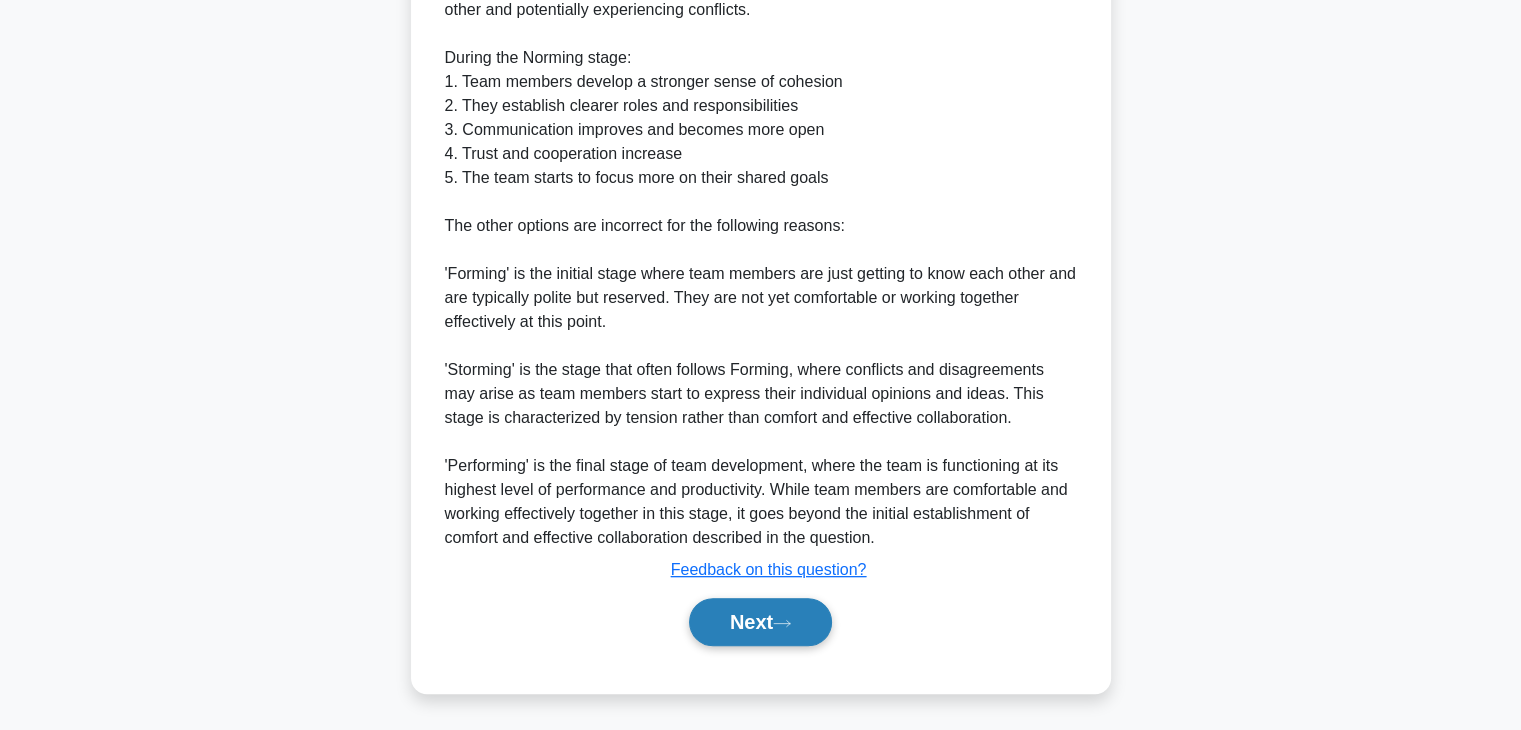 click on "Next" at bounding box center (760, 622) 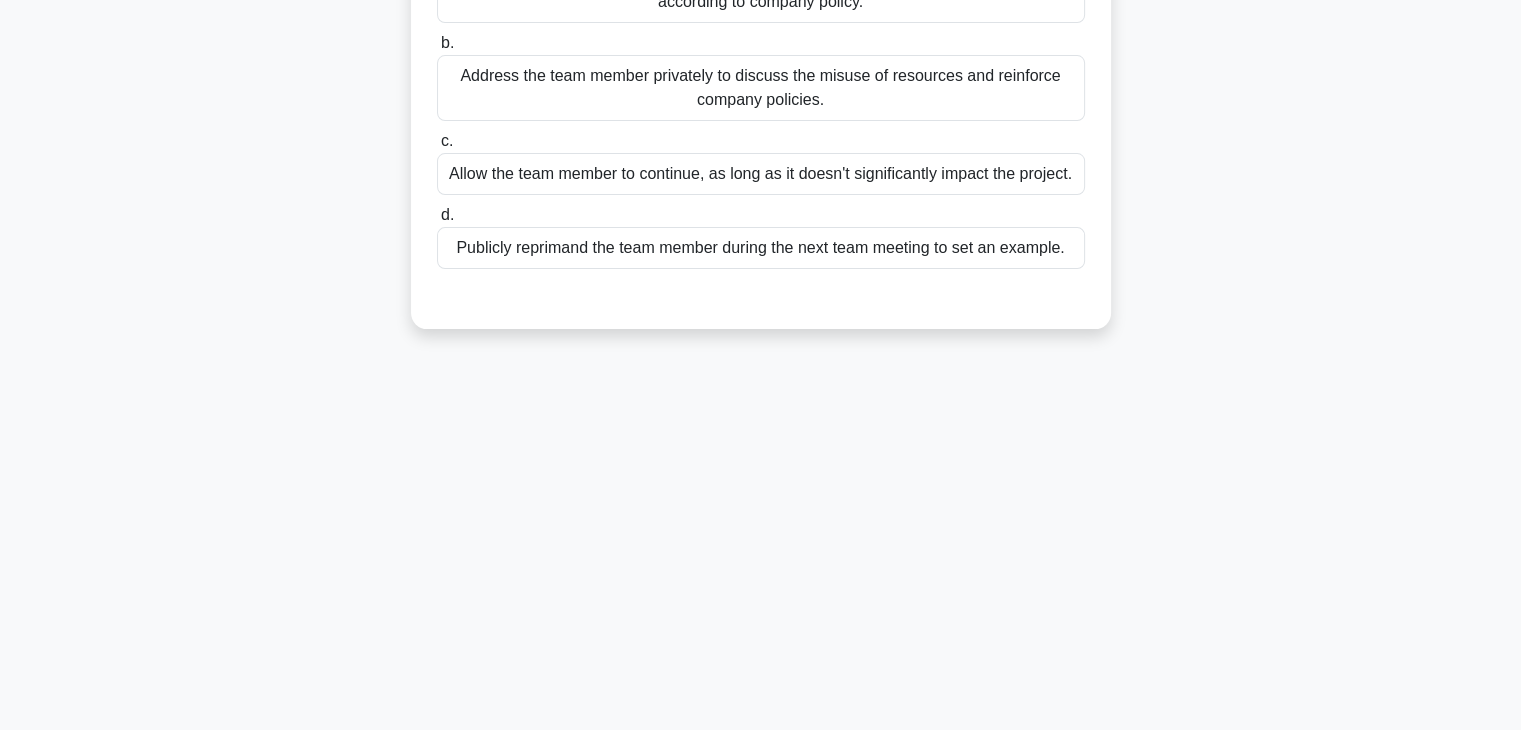 scroll, scrollTop: 351, scrollLeft: 0, axis: vertical 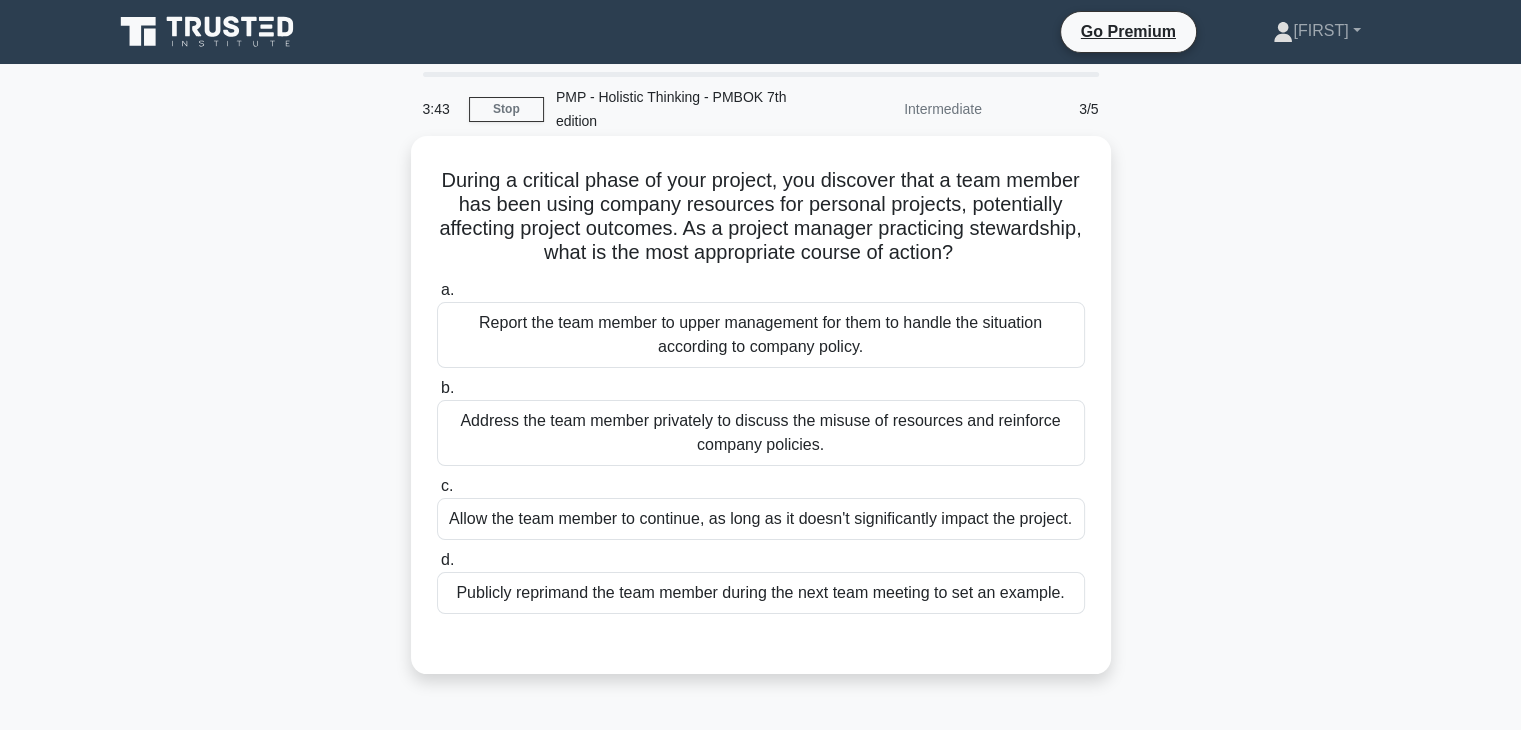 click on "Address the team member privately to discuss the misuse of resources and reinforce company policies." at bounding box center (761, 433) 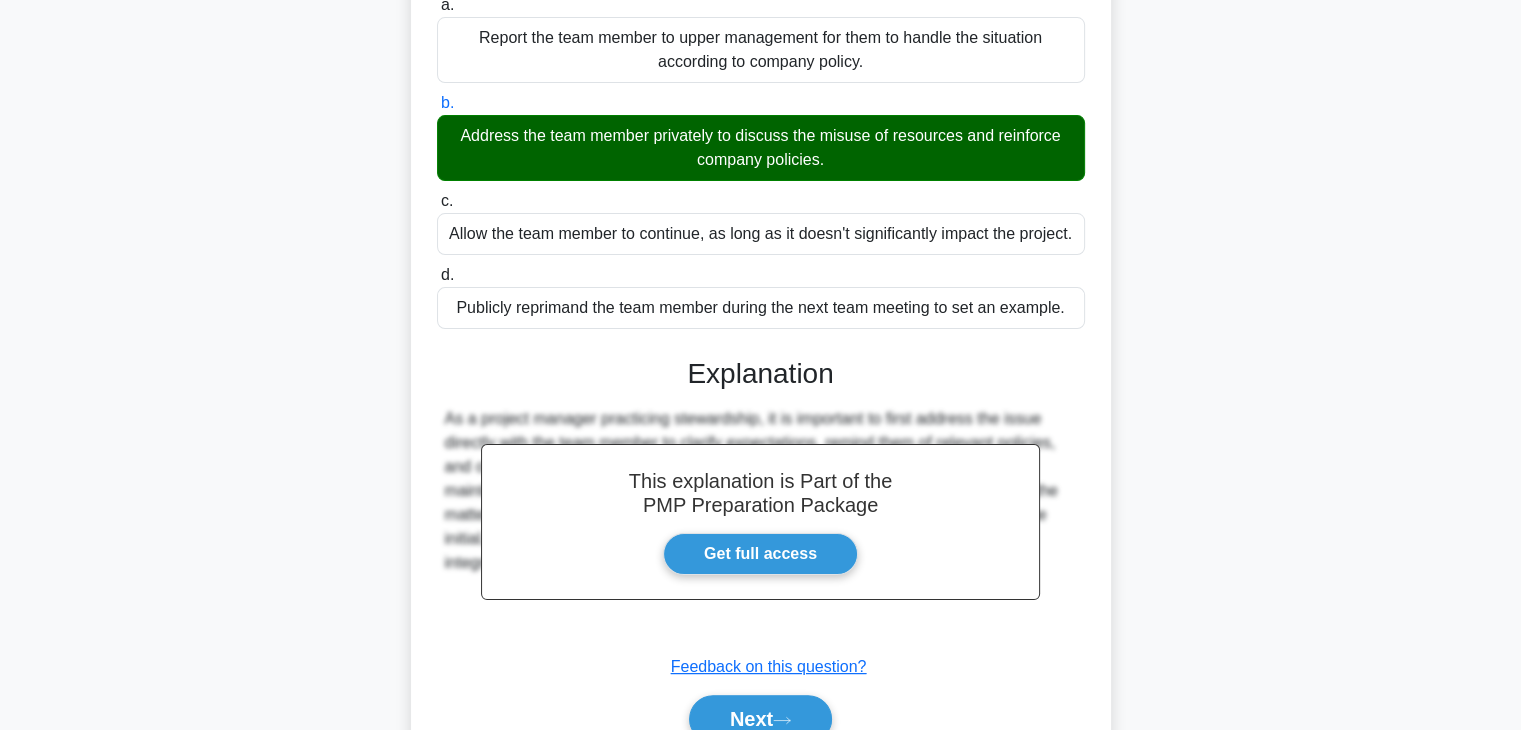 scroll, scrollTop: 382, scrollLeft: 0, axis: vertical 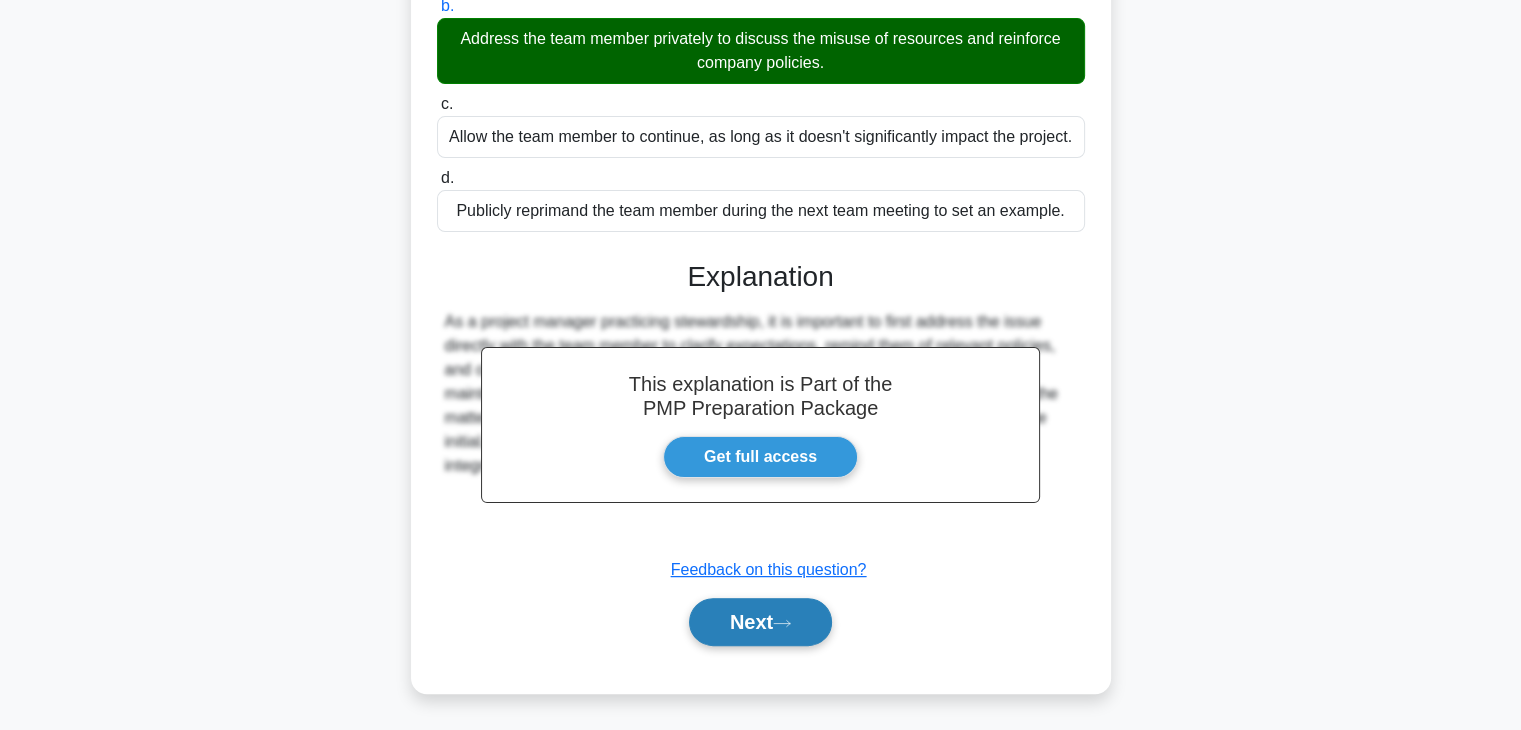 click on "Next" at bounding box center (760, 622) 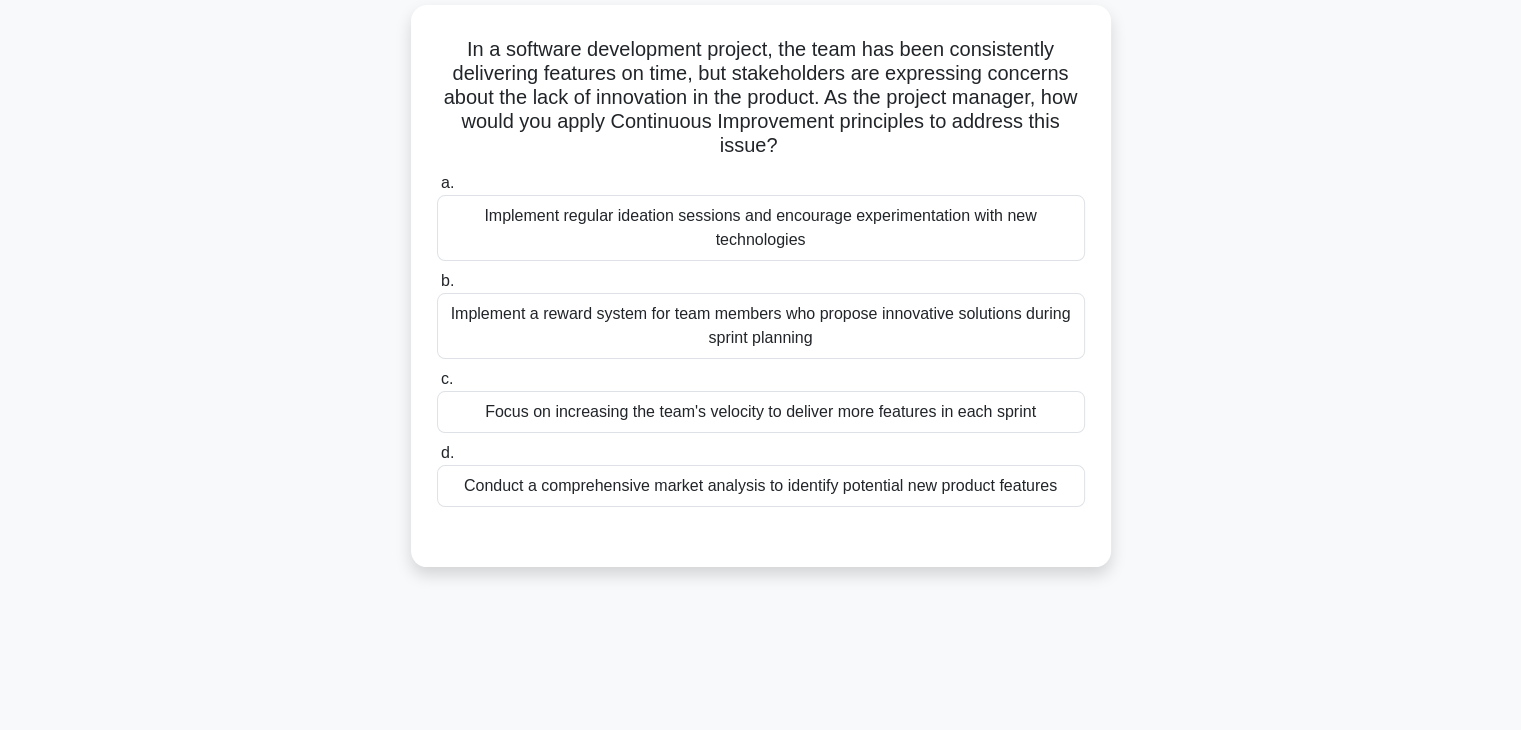 scroll, scrollTop: 116, scrollLeft: 0, axis: vertical 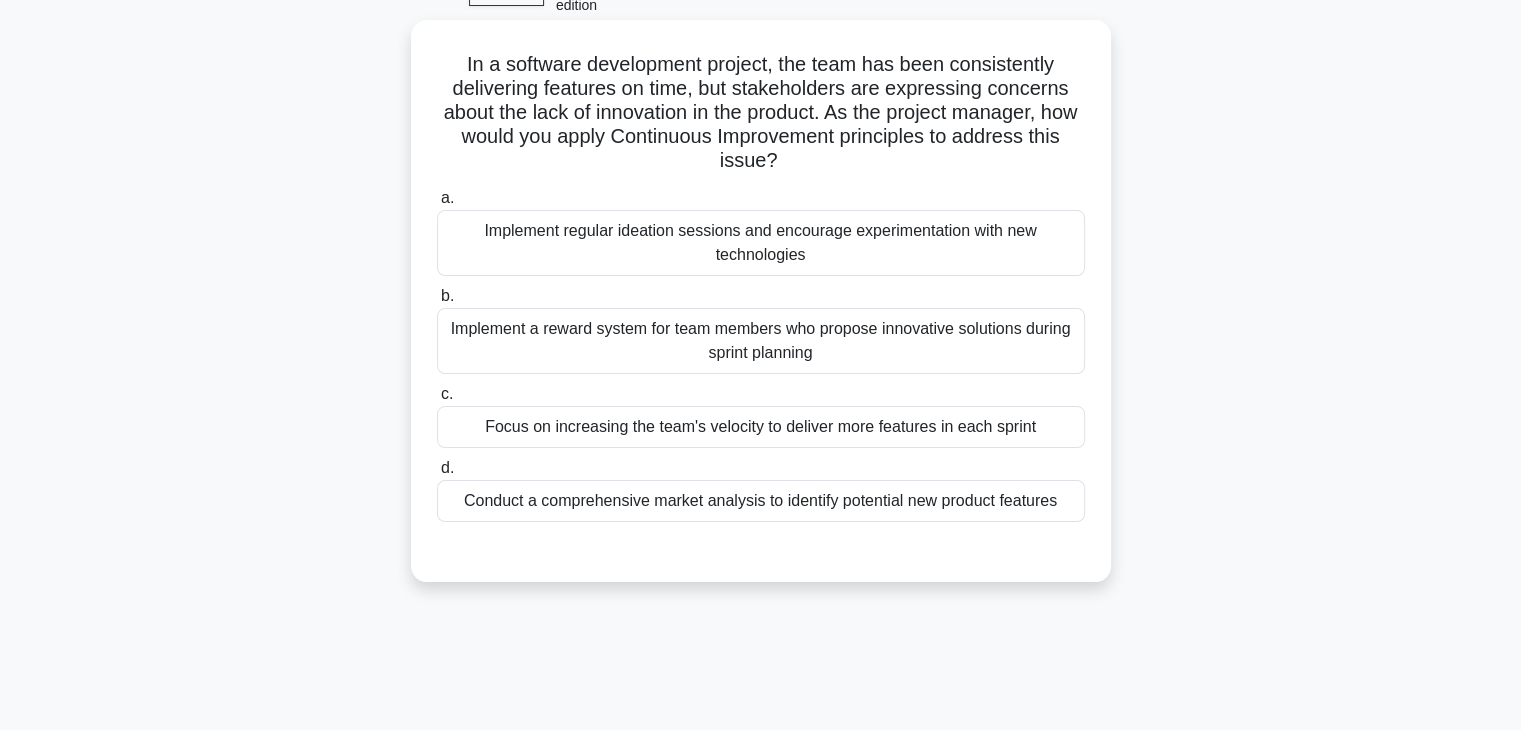 click on "Implement regular ideation sessions and encourage experimentation with new technologies" at bounding box center [761, 243] 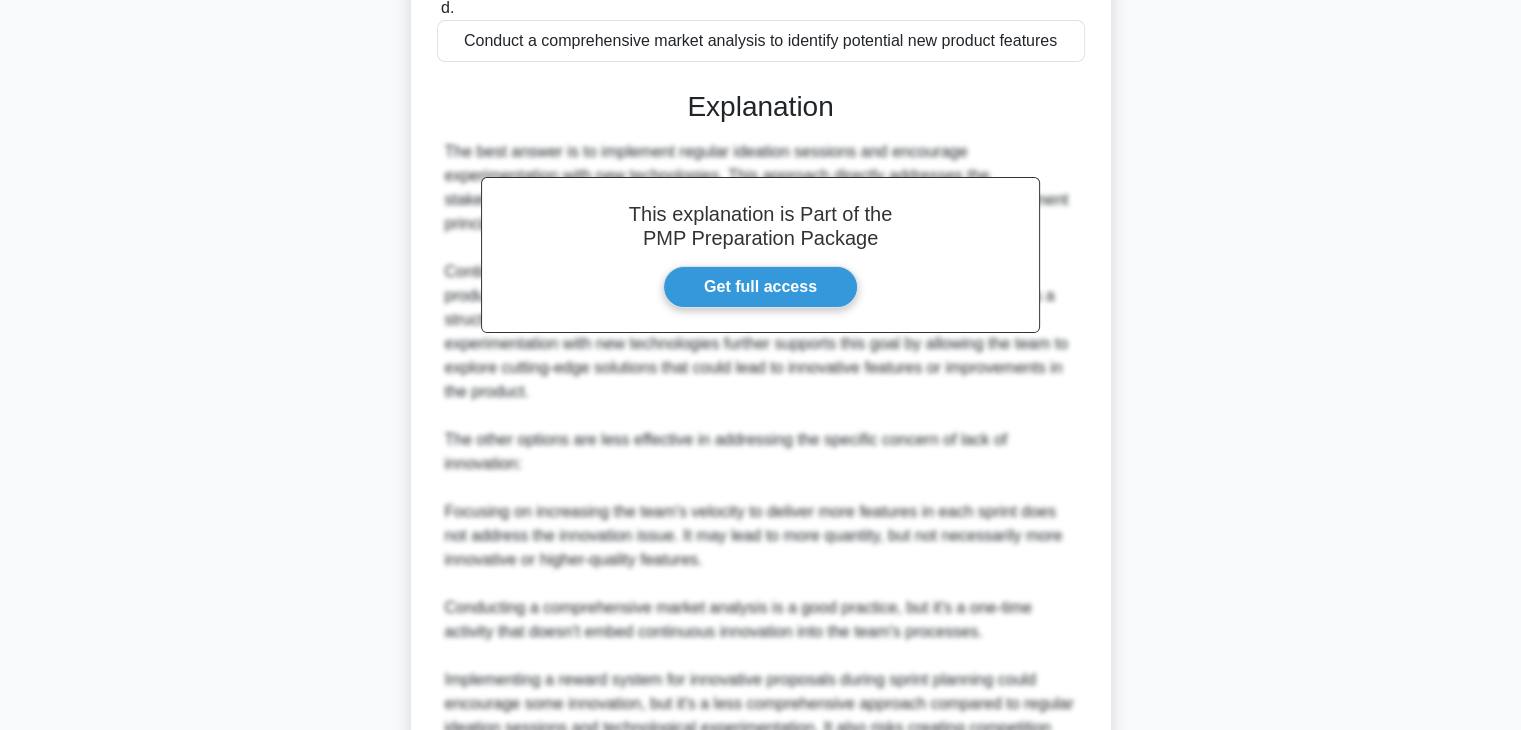 scroll, scrollTop: 872, scrollLeft: 0, axis: vertical 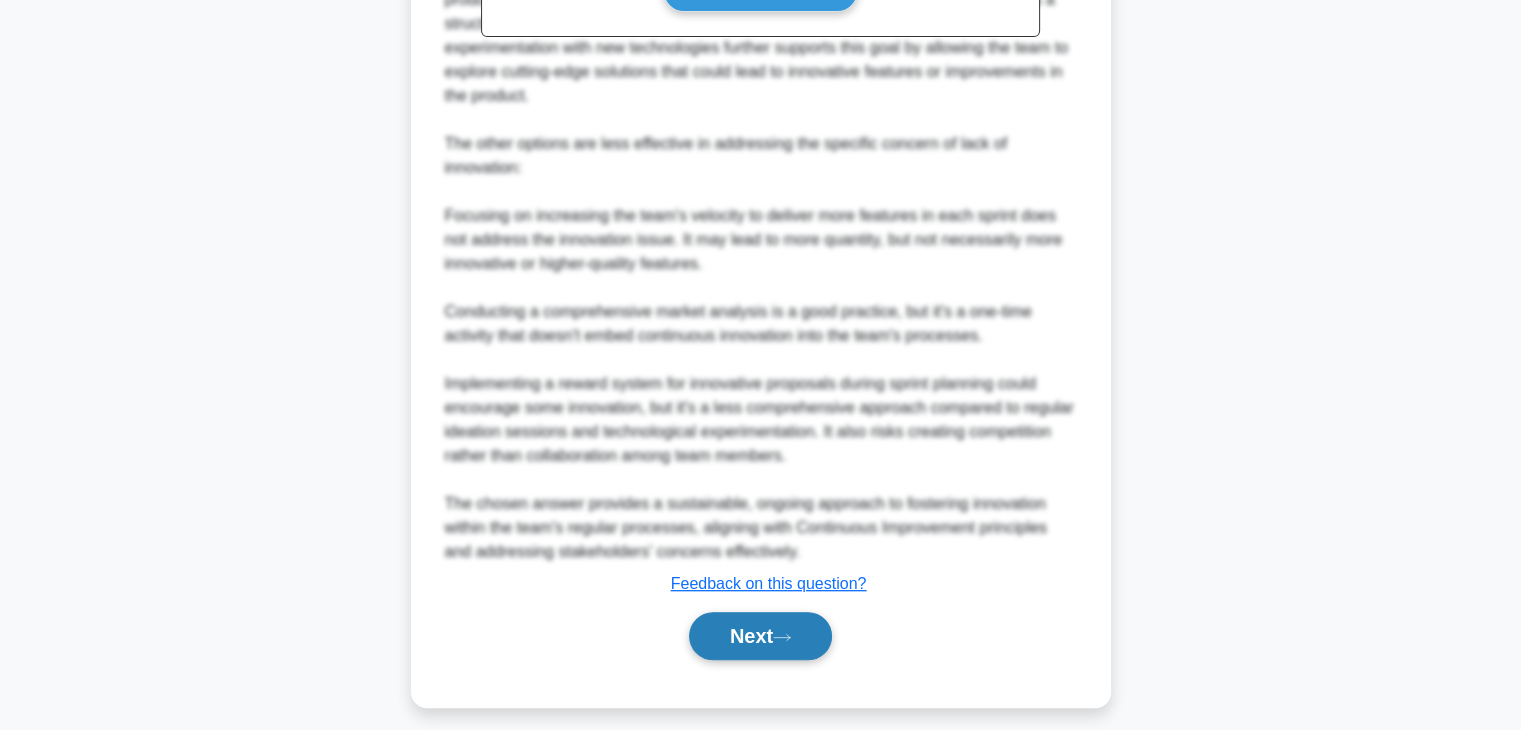 click on "Next" at bounding box center [760, 636] 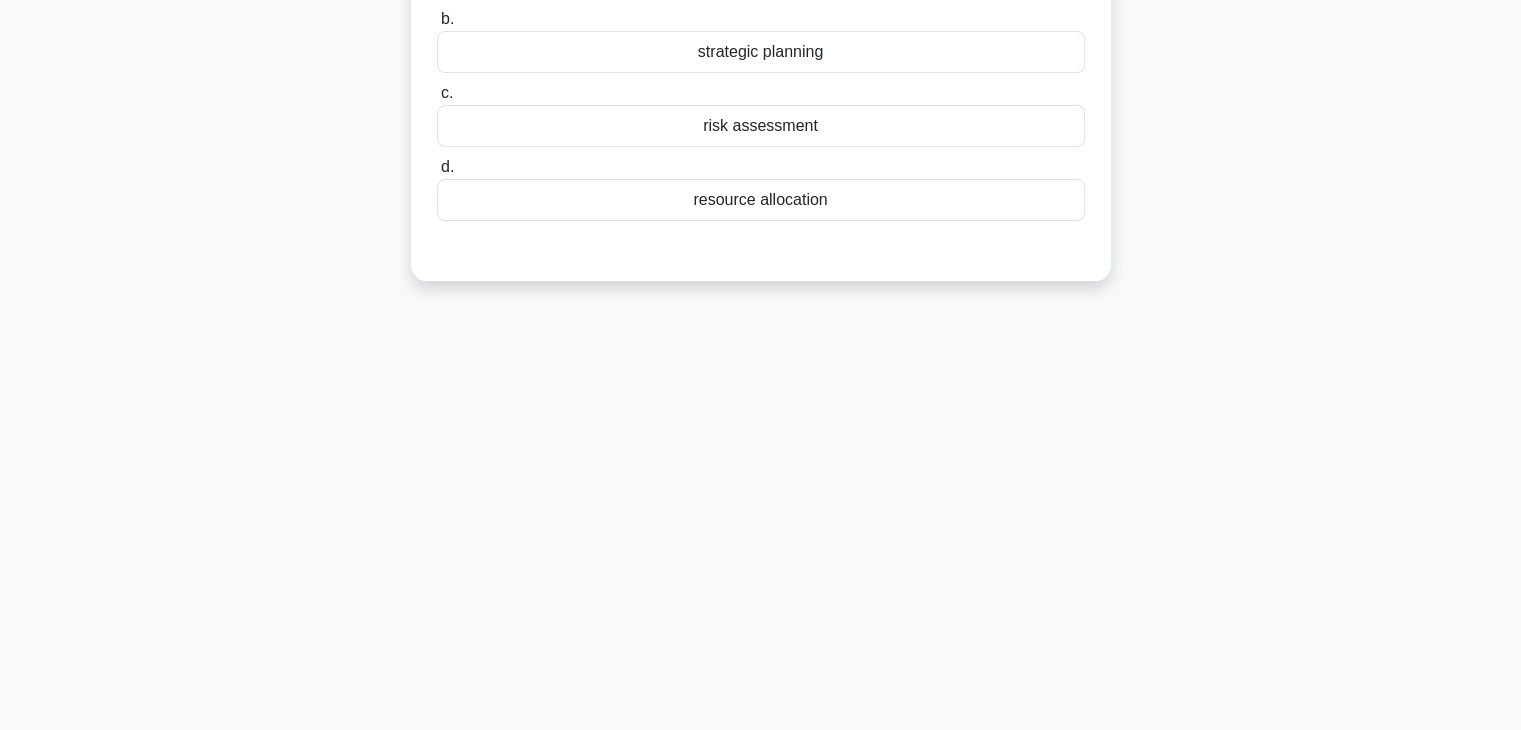 scroll, scrollTop: 351, scrollLeft: 0, axis: vertical 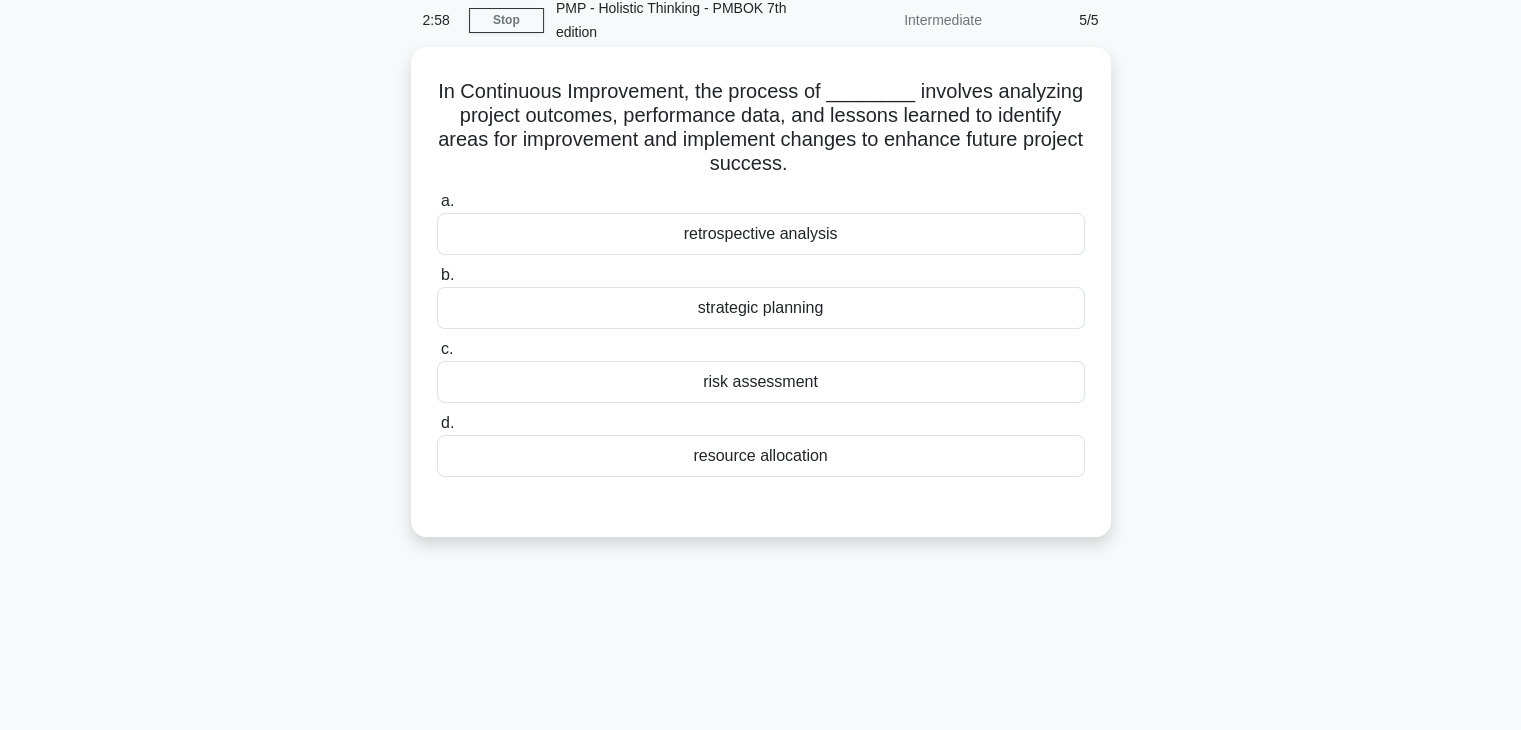 click on "retrospective analysis" at bounding box center [761, 234] 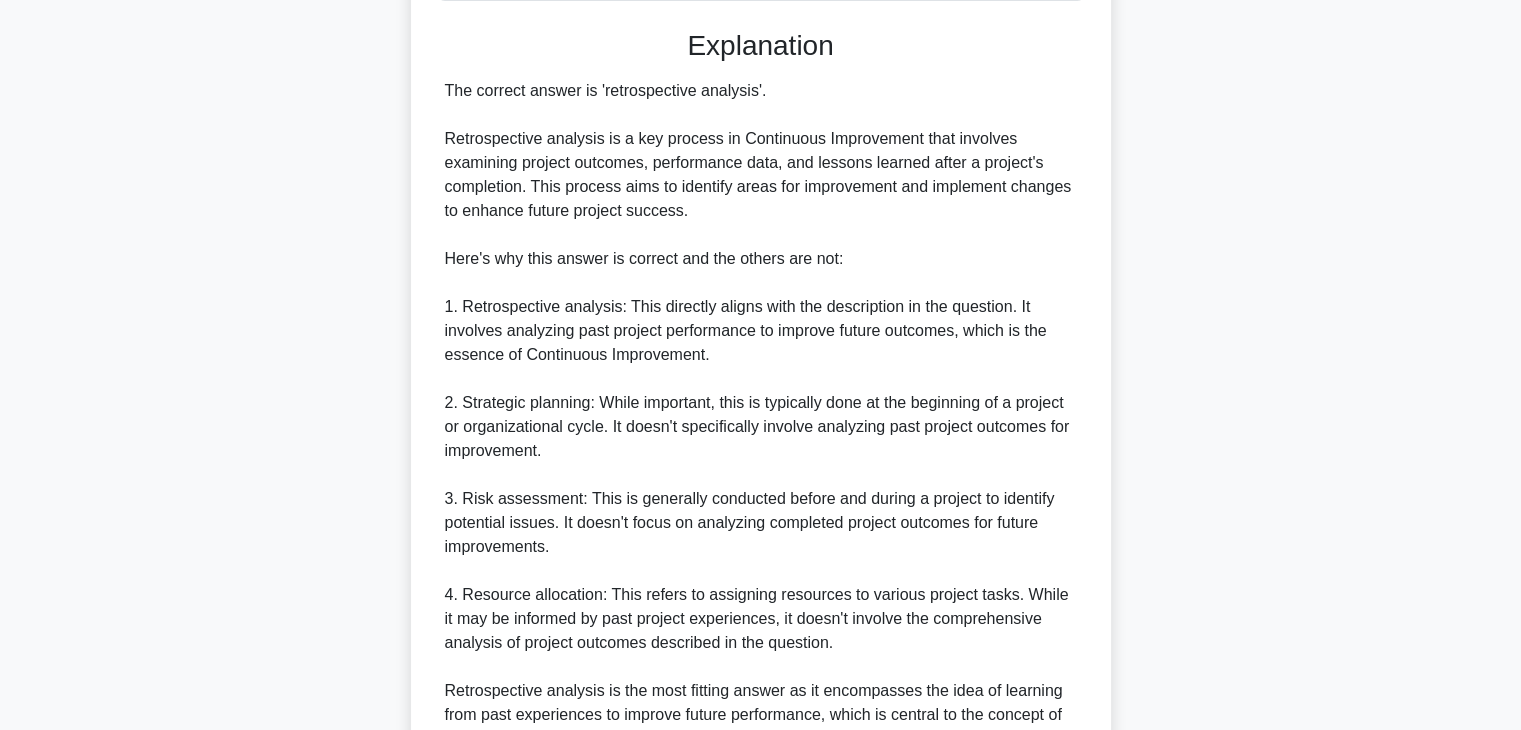 scroll, scrollTop: 766, scrollLeft: 0, axis: vertical 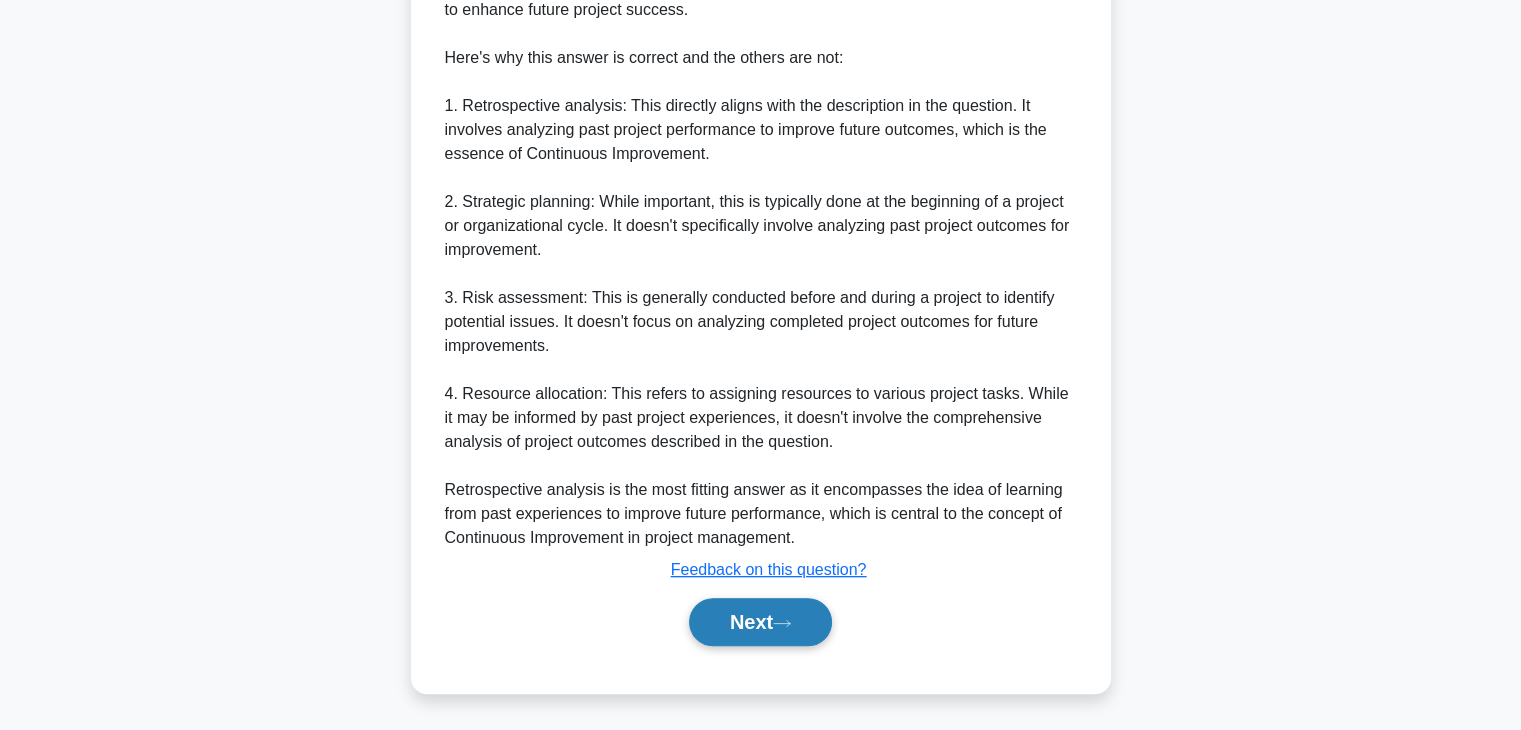 click on "Next" at bounding box center [760, 622] 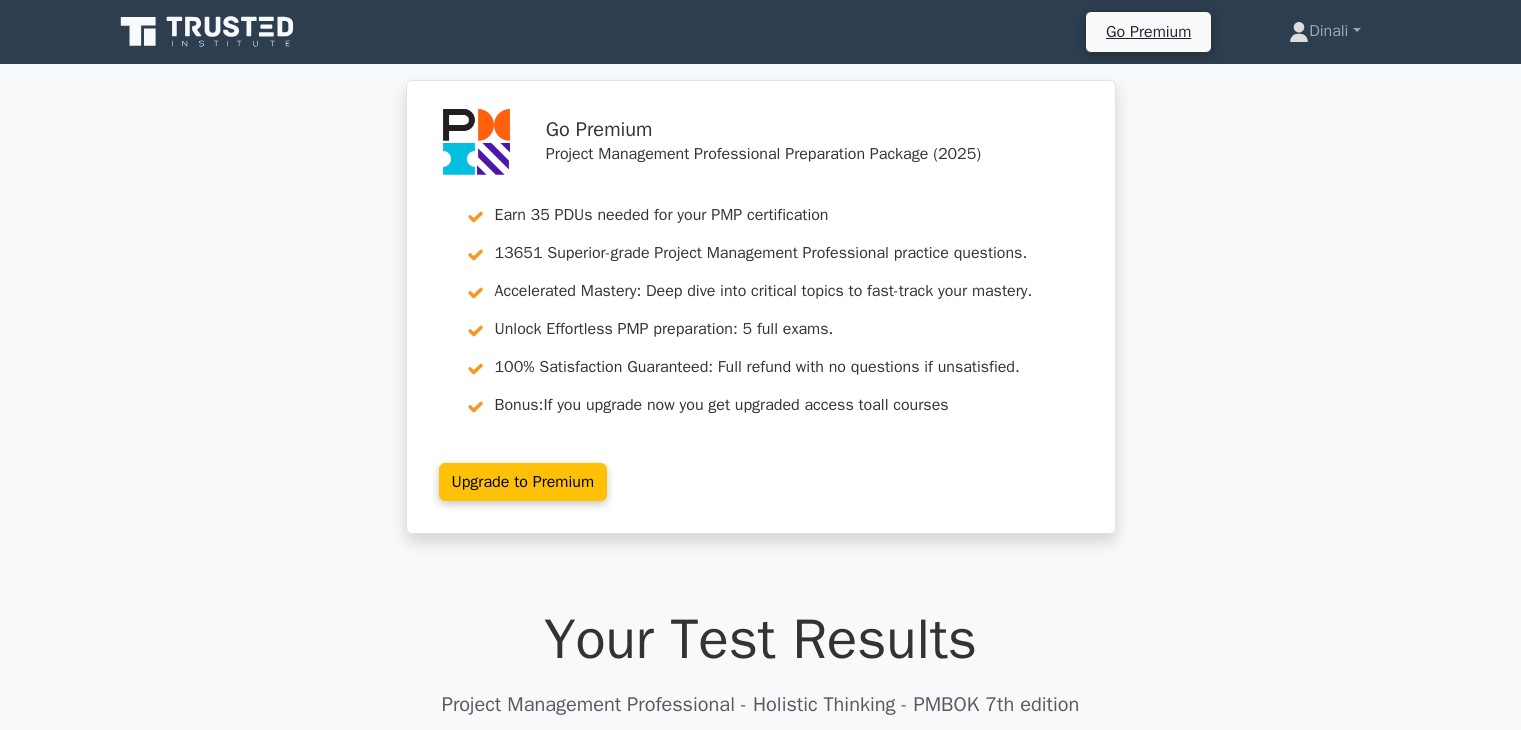 scroll, scrollTop: 0, scrollLeft: 0, axis: both 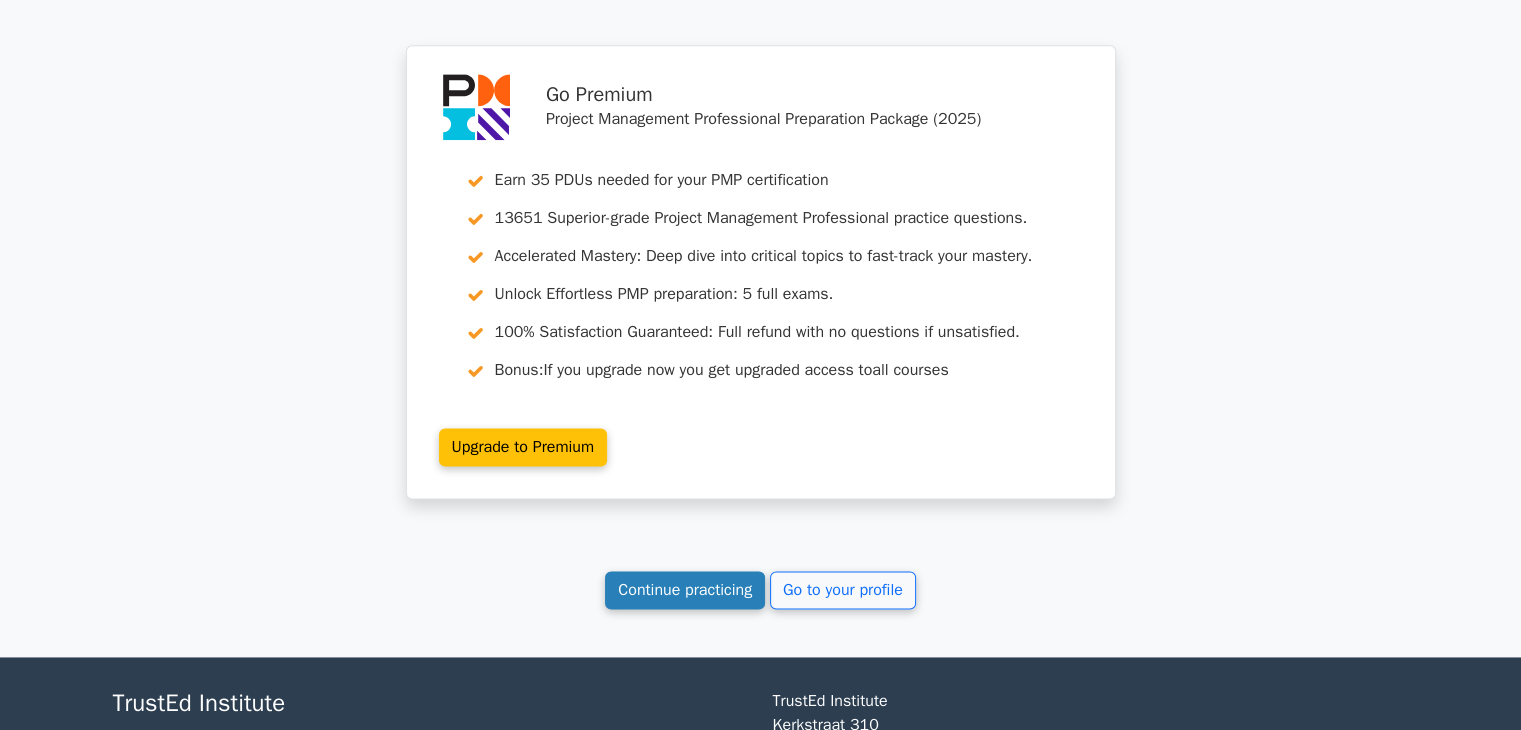 click on "Continue practicing" at bounding box center [685, 590] 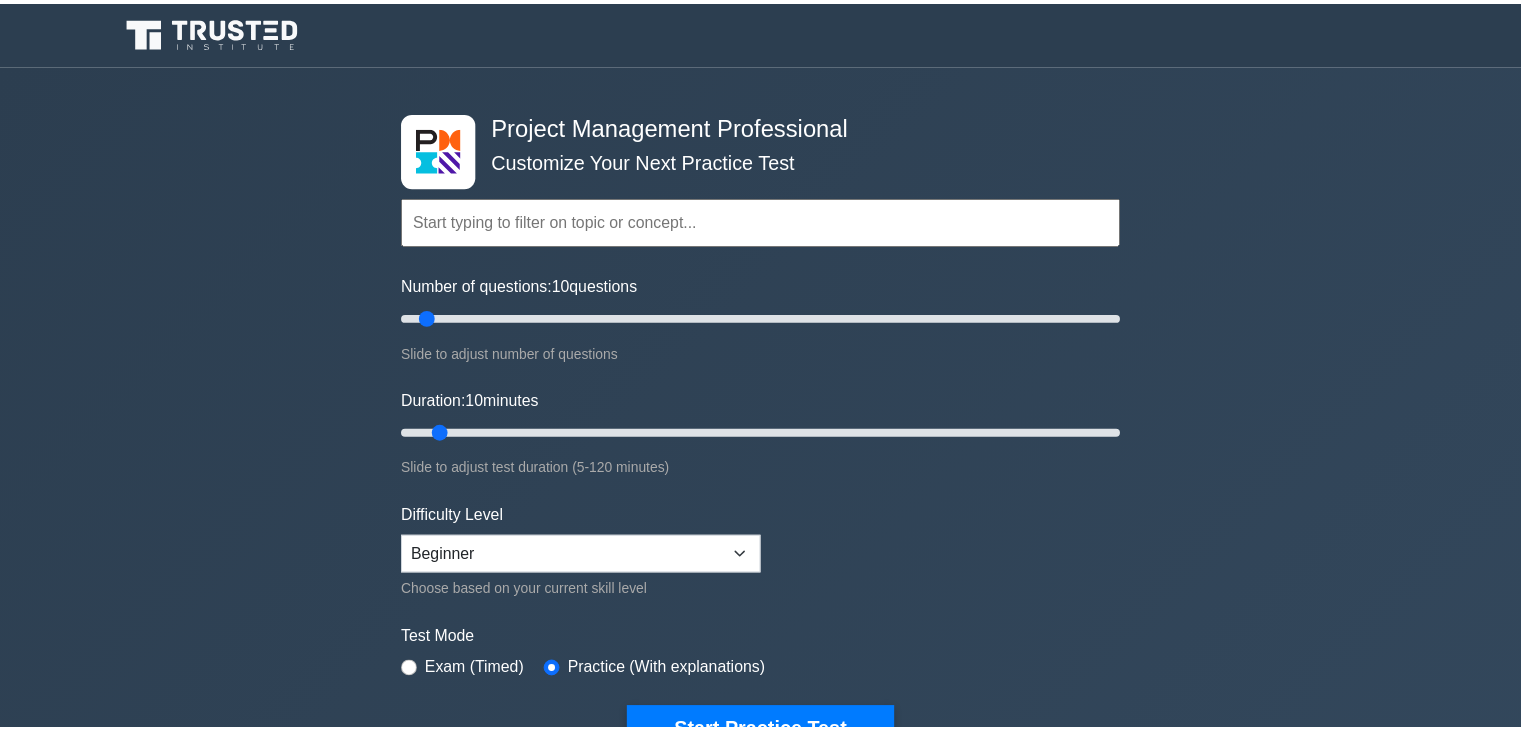 scroll, scrollTop: 0, scrollLeft: 0, axis: both 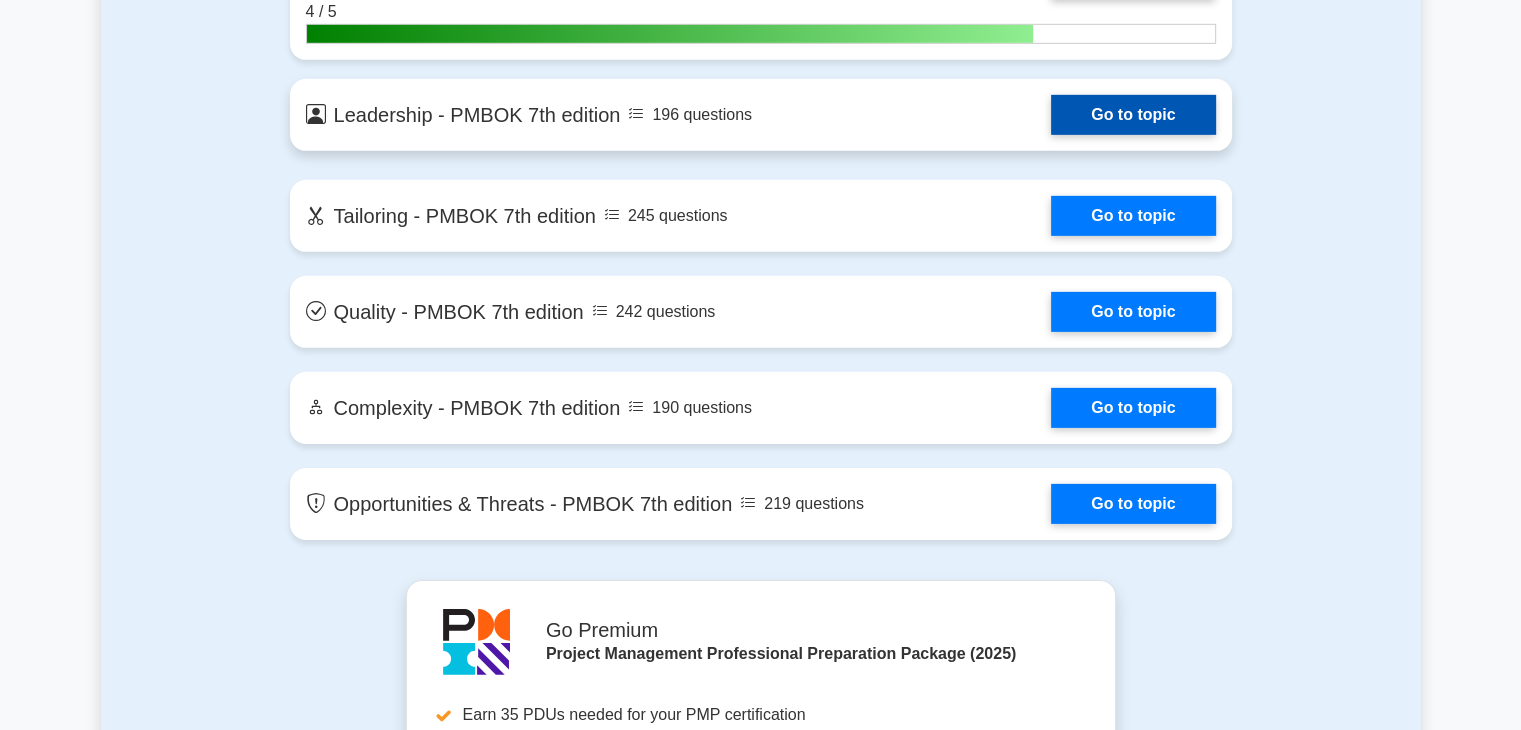 click on "Go to topic" at bounding box center (1133, 115) 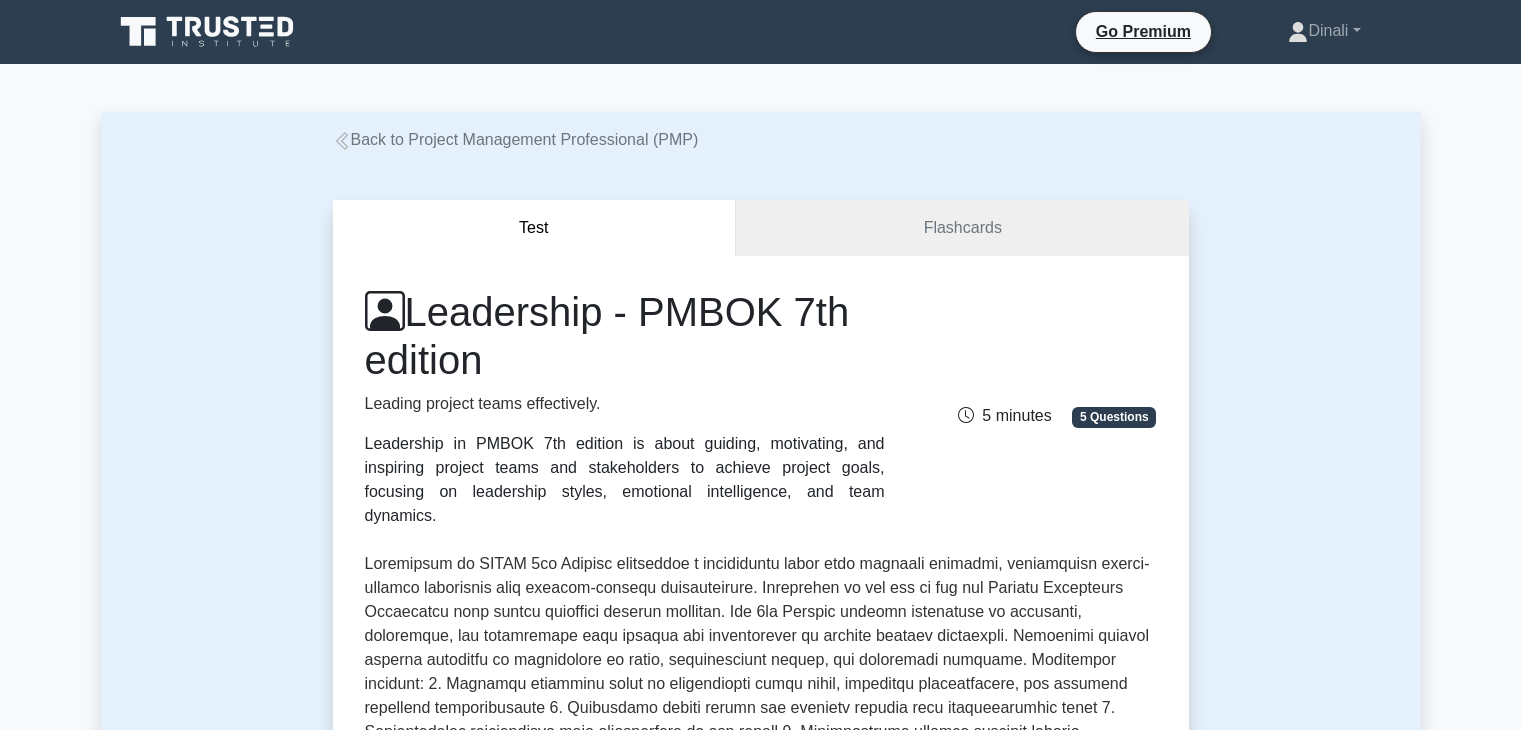 scroll, scrollTop: 0, scrollLeft: 0, axis: both 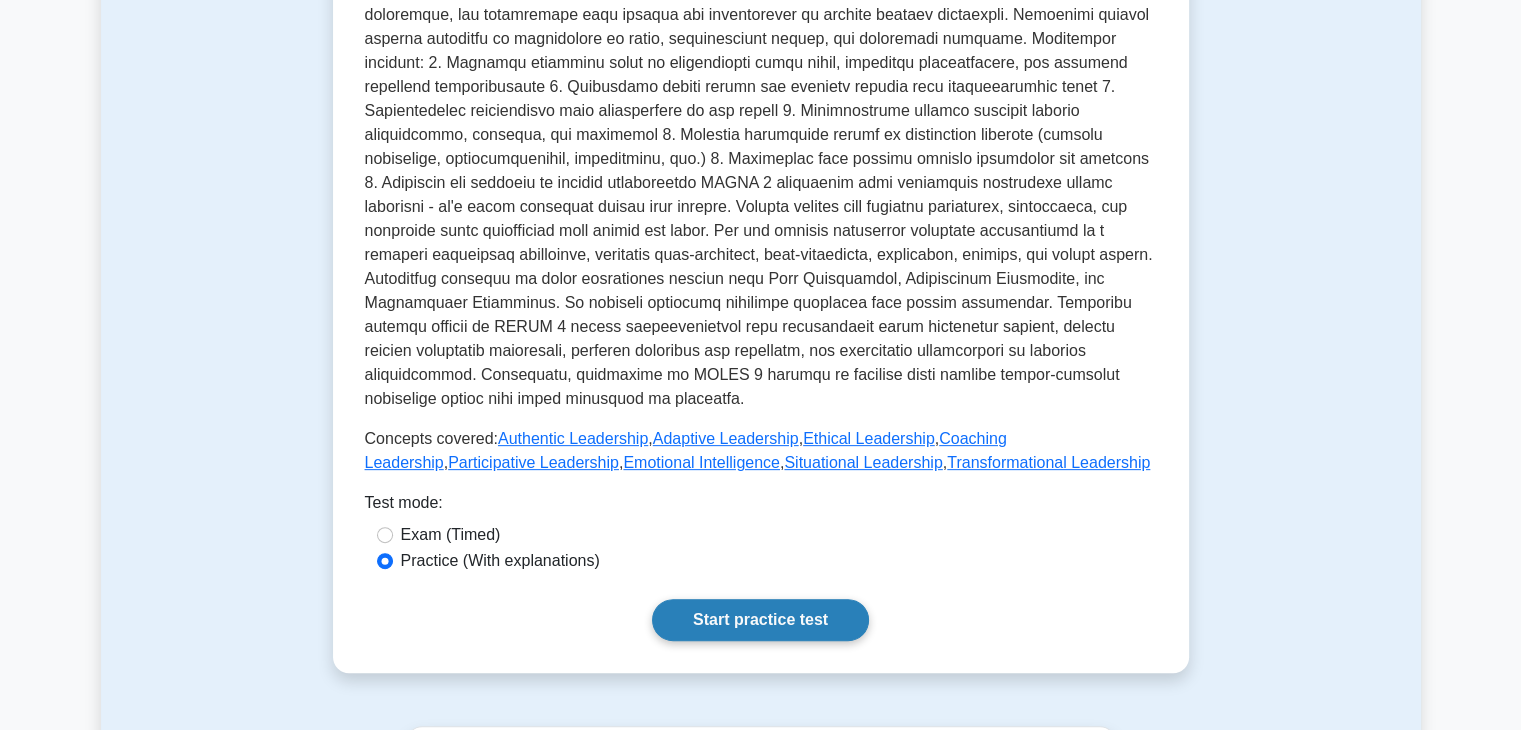 click on "Start practice test" at bounding box center (760, 620) 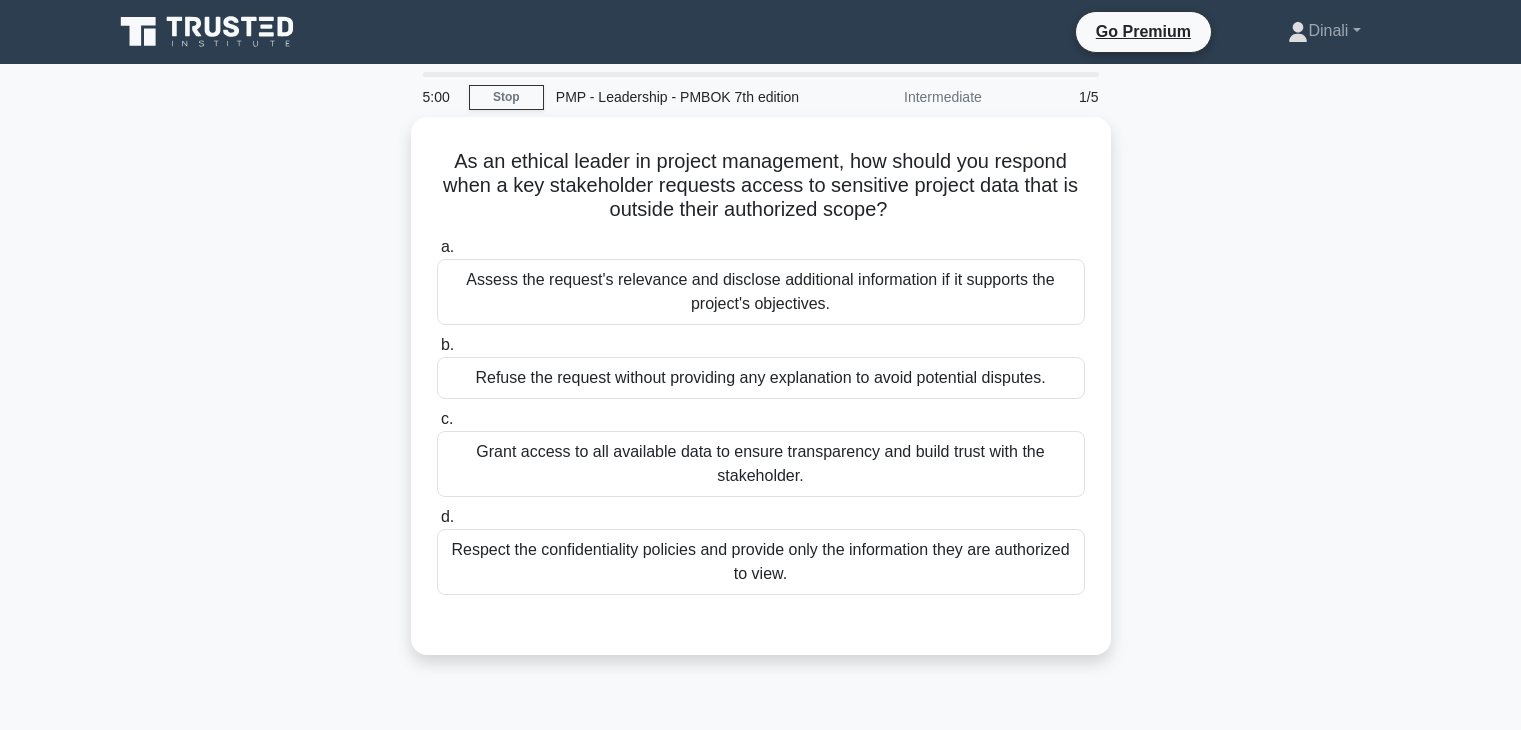scroll, scrollTop: 0, scrollLeft: 0, axis: both 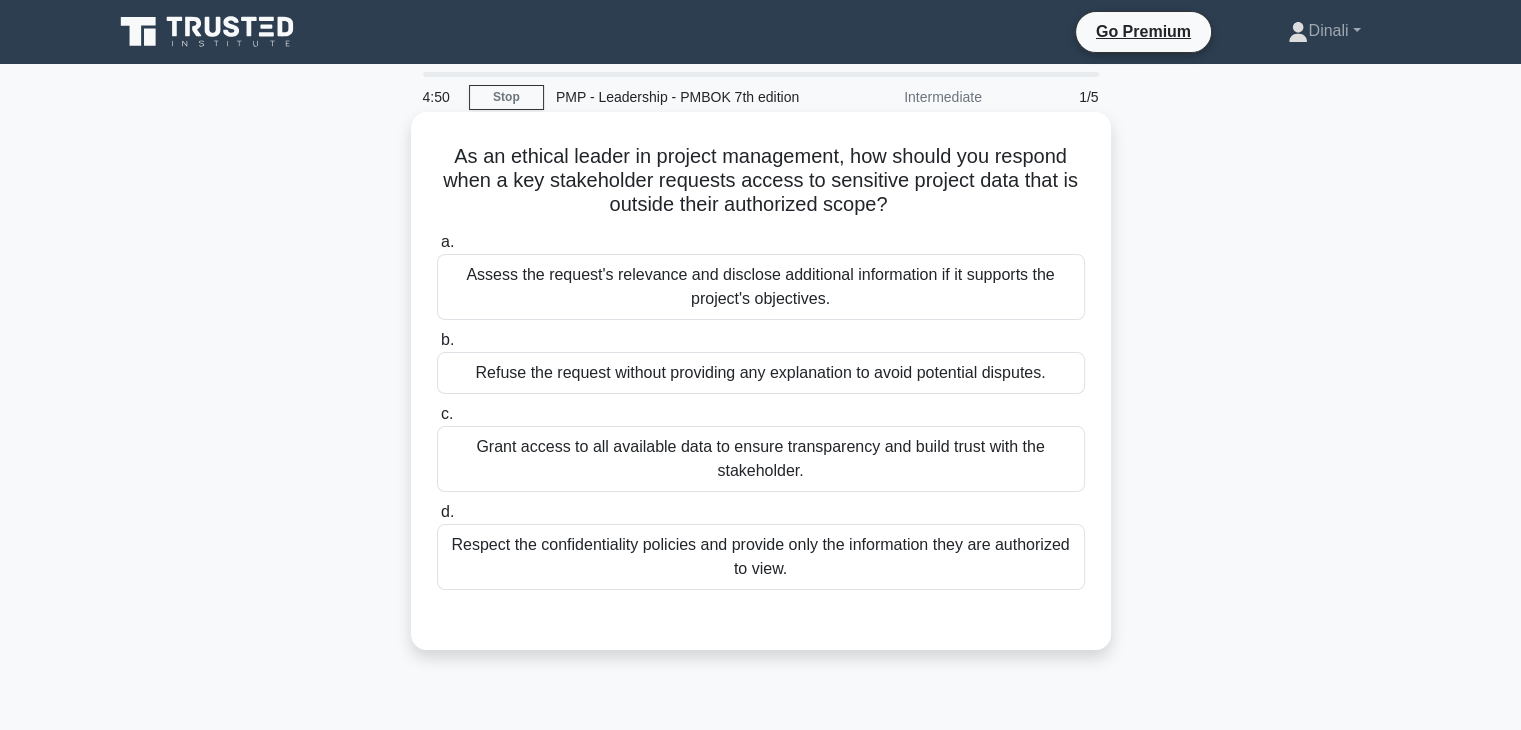 click on "Respect the confidentiality policies and provide only the information they are authorized to view." at bounding box center (761, 557) 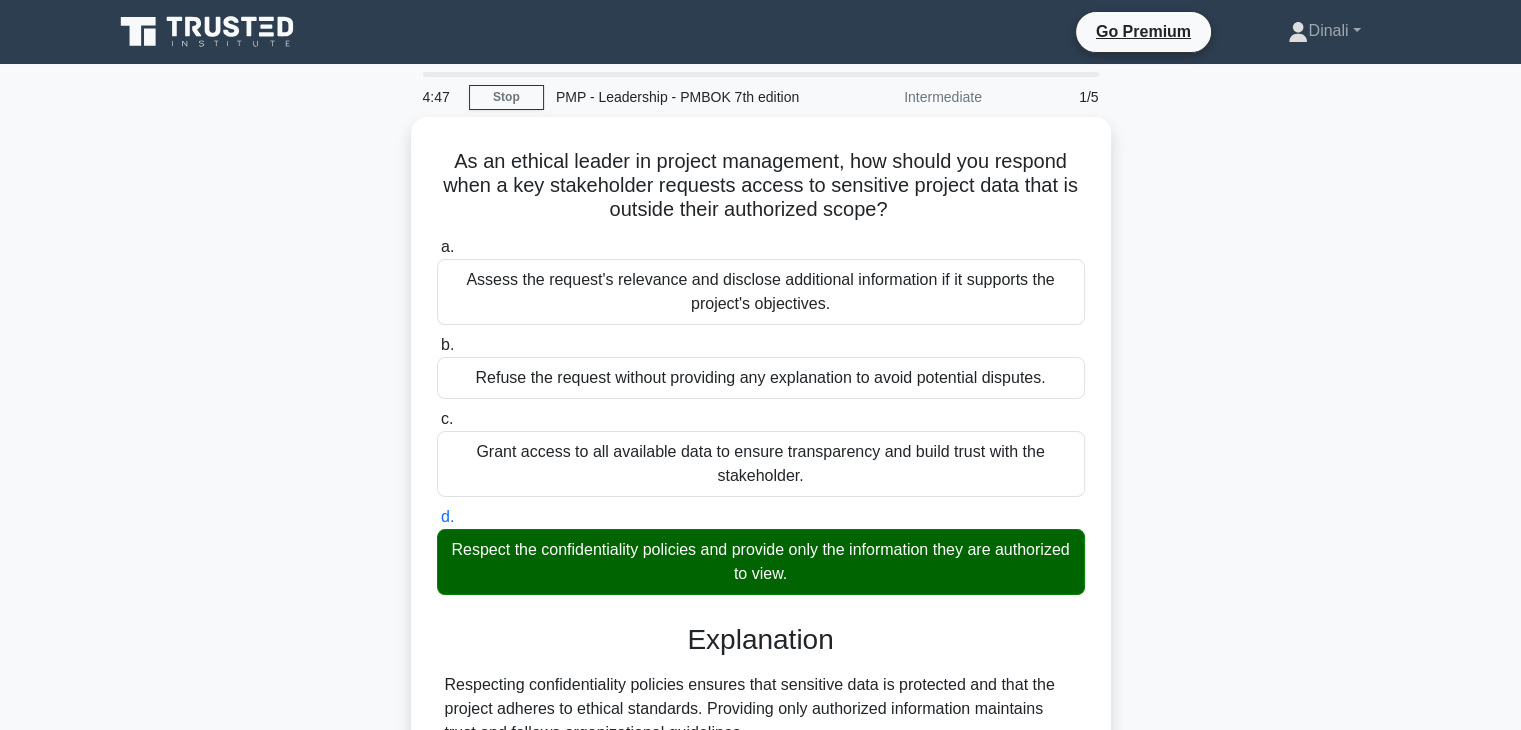 scroll, scrollTop: 276, scrollLeft: 0, axis: vertical 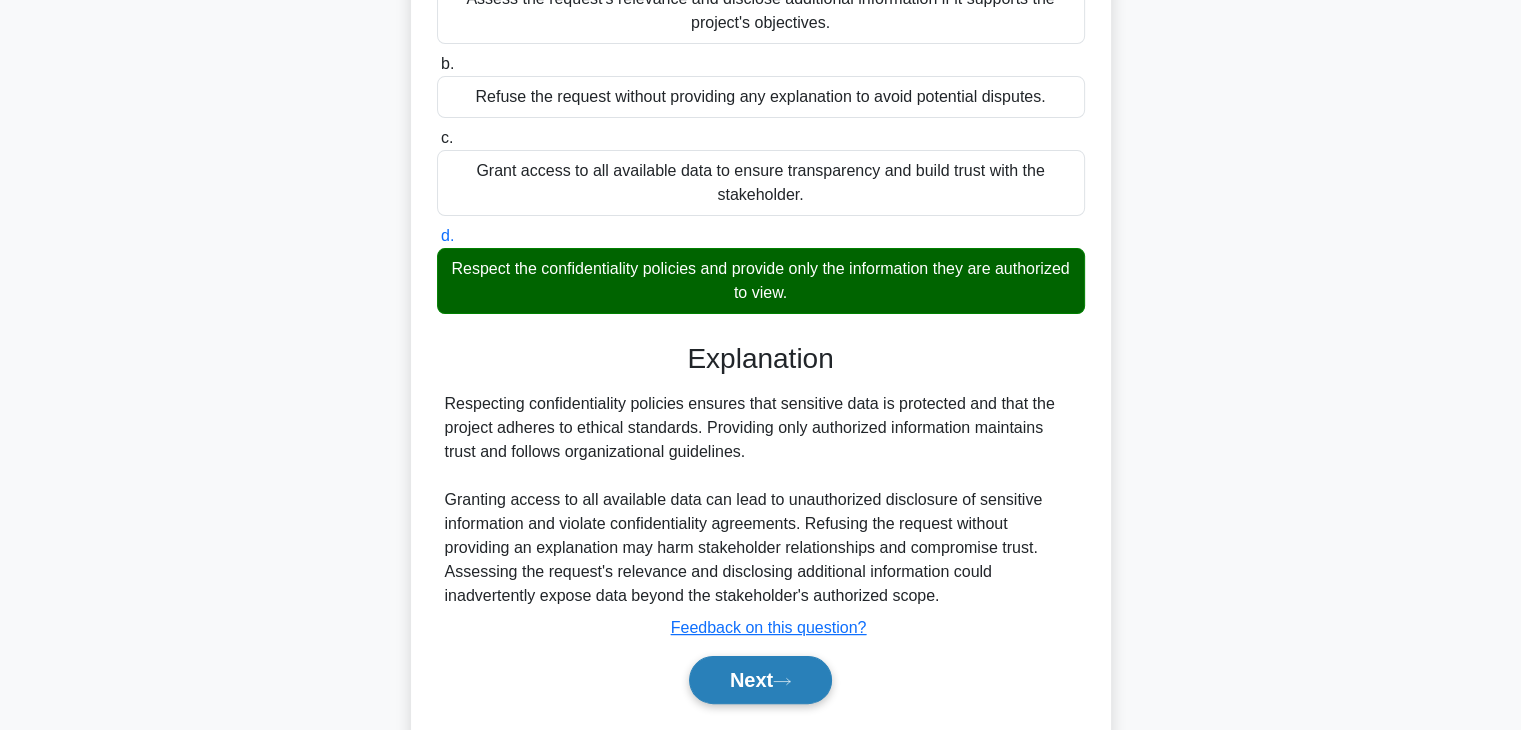 click on "Next" at bounding box center [760, 680] 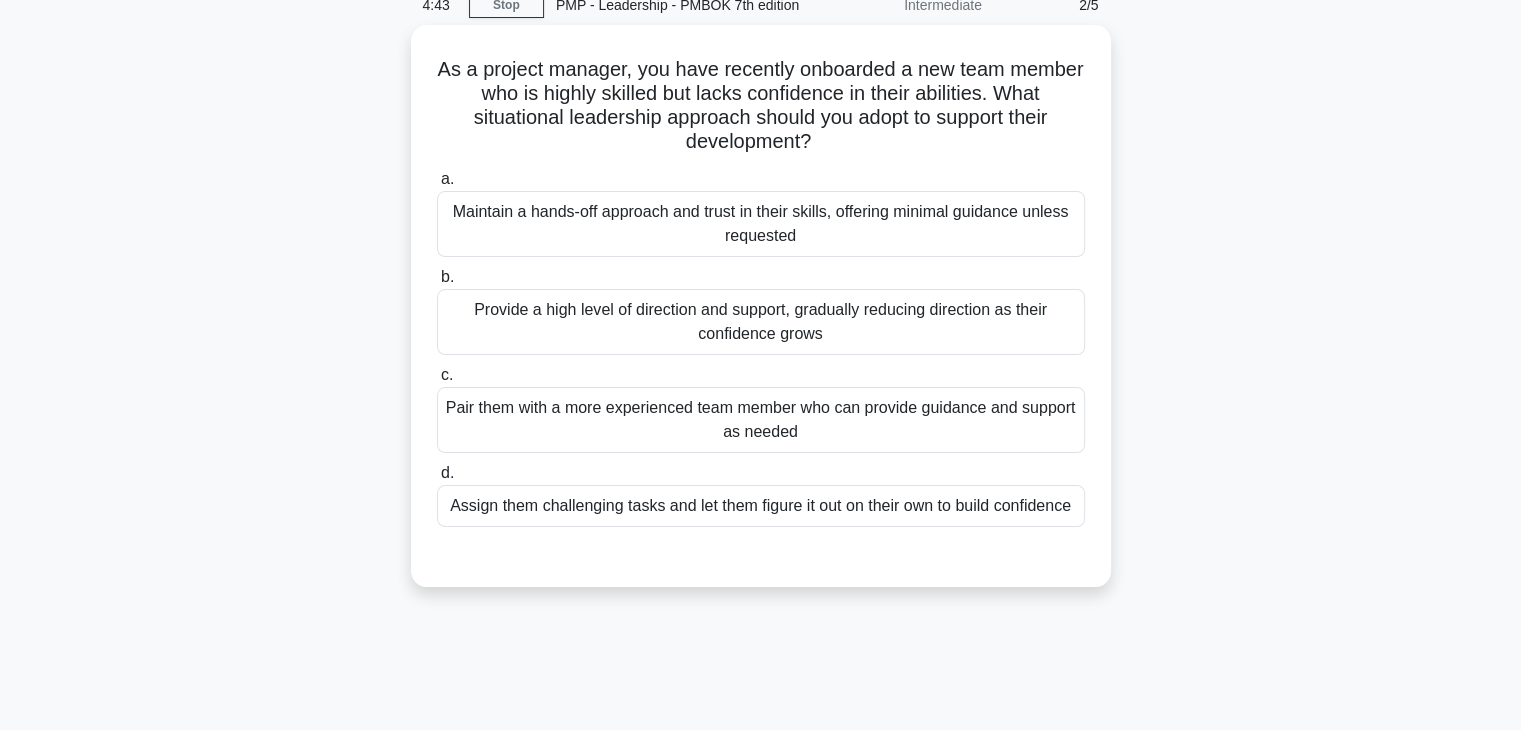 scroll, scrollTop: 50, scrollLeft: 0, axis: vertical 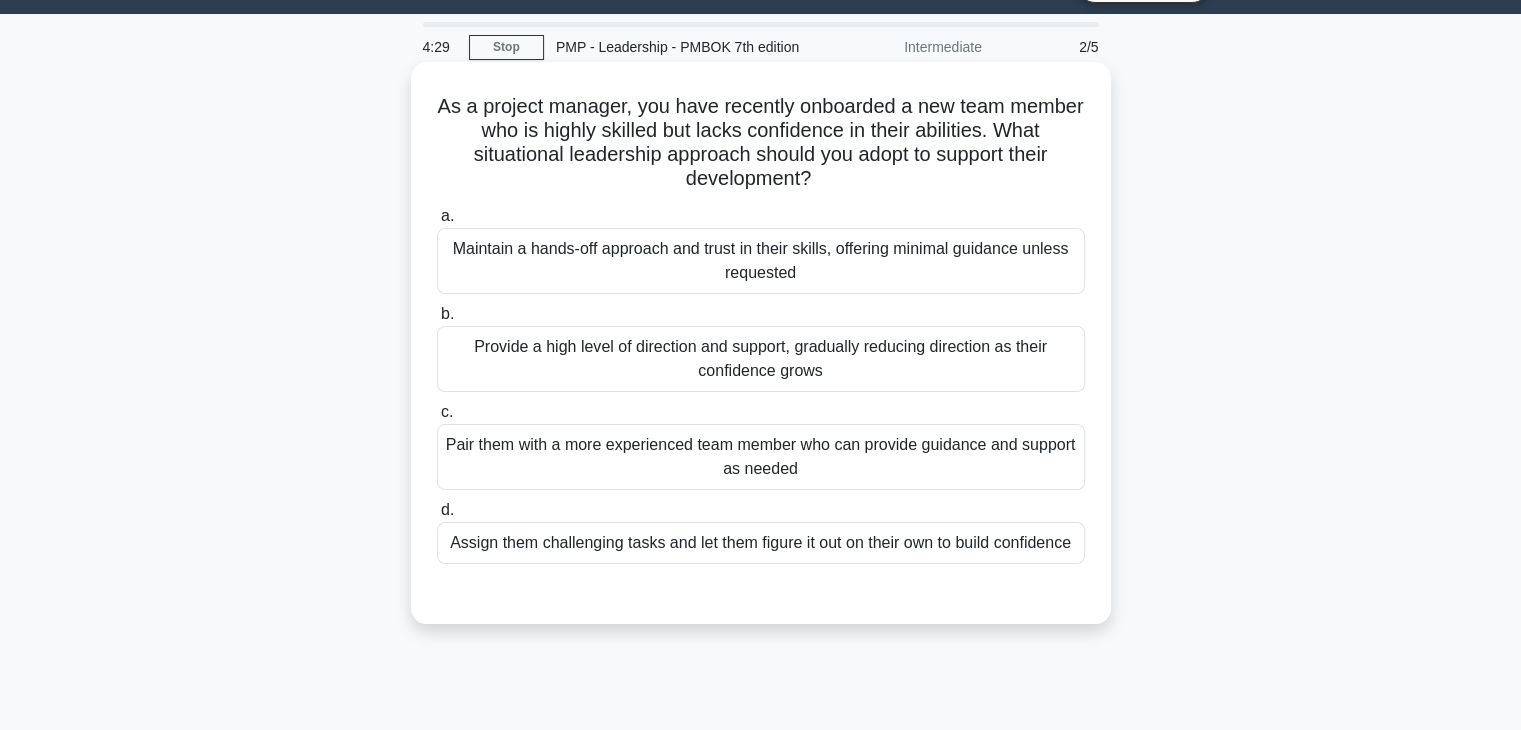 click on "Pair them with a more experienced team member who can provide guidance and support as needed" at bounding box center (761, 457) 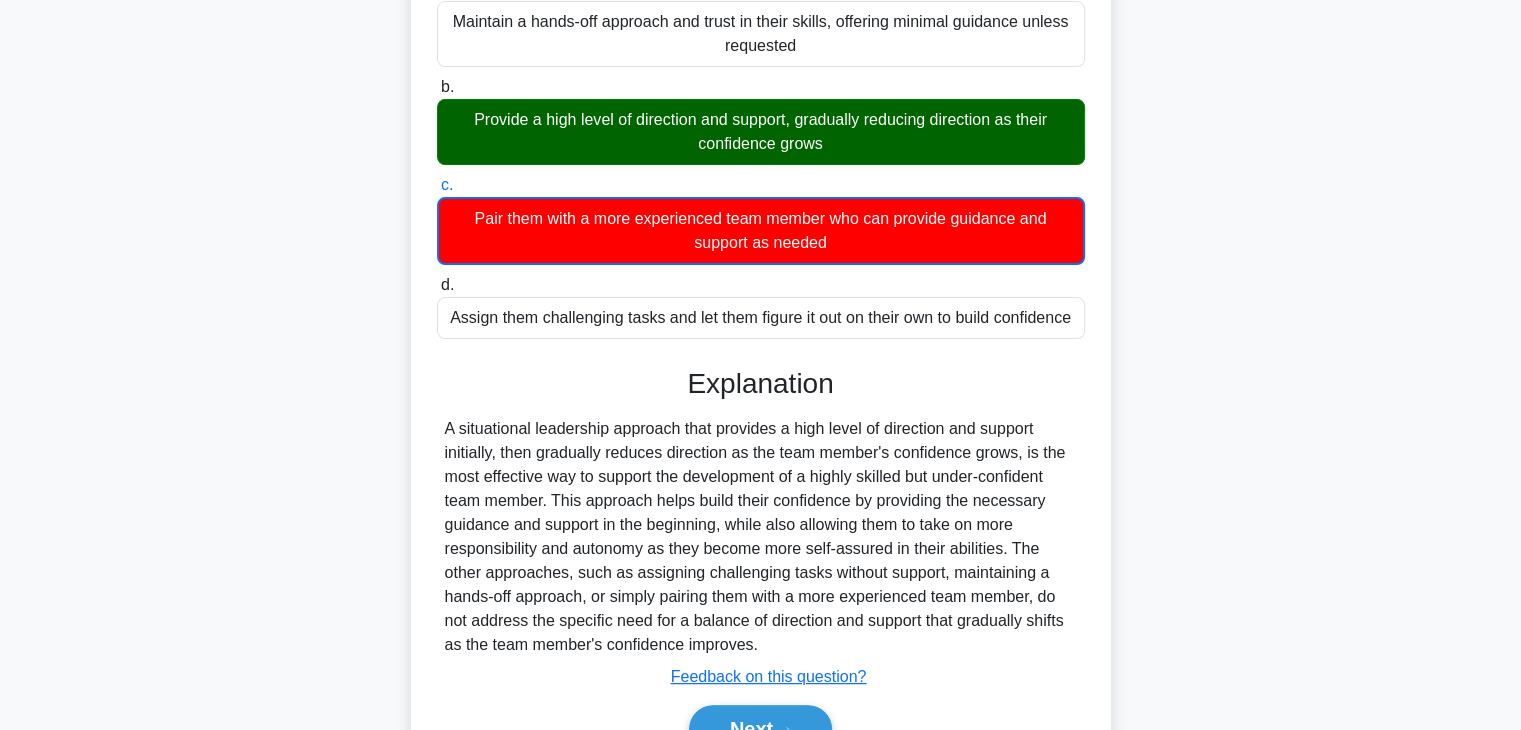 scroll, scrollTop: 384, scrollLeft: 0, axis: vertical 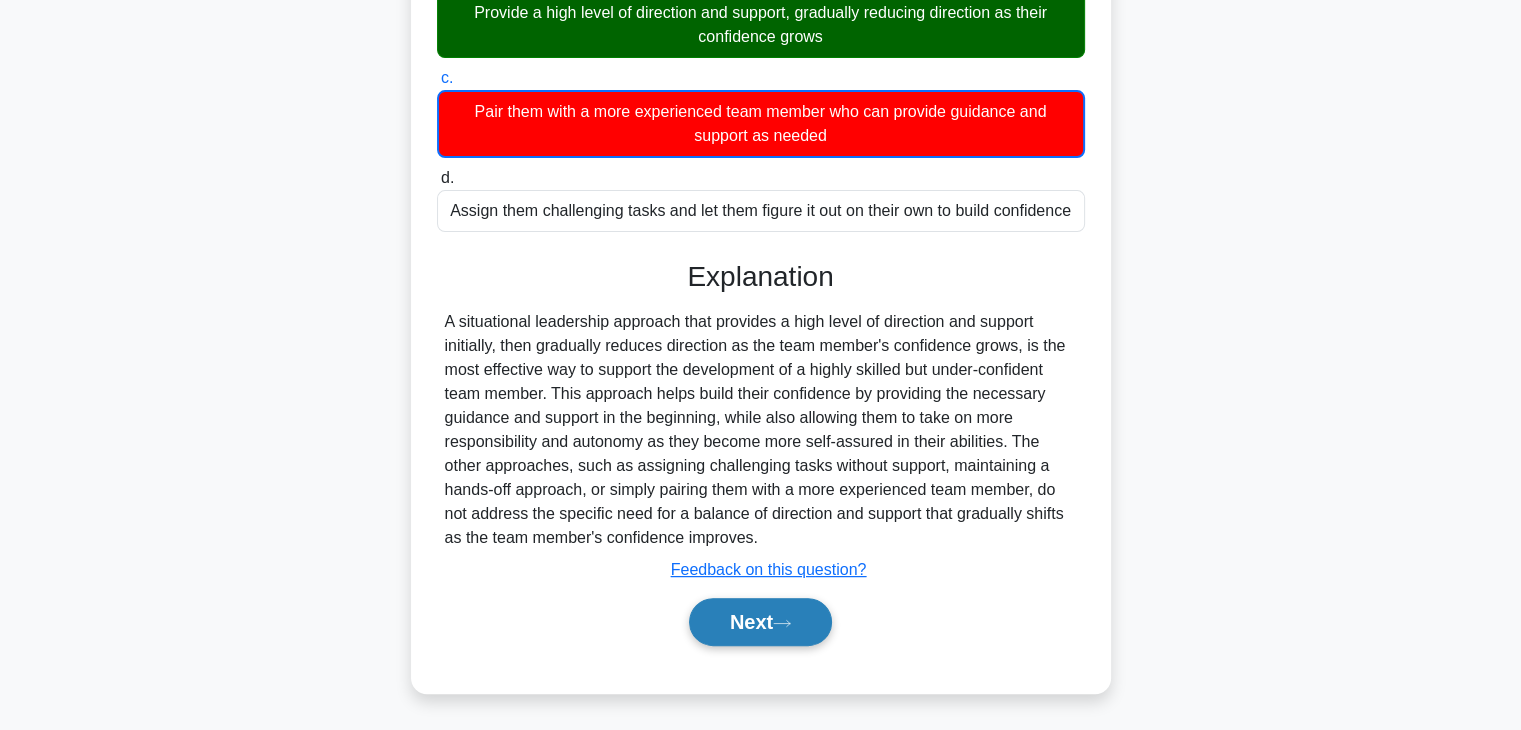 click on "Next" at bounding box center [760, 622] 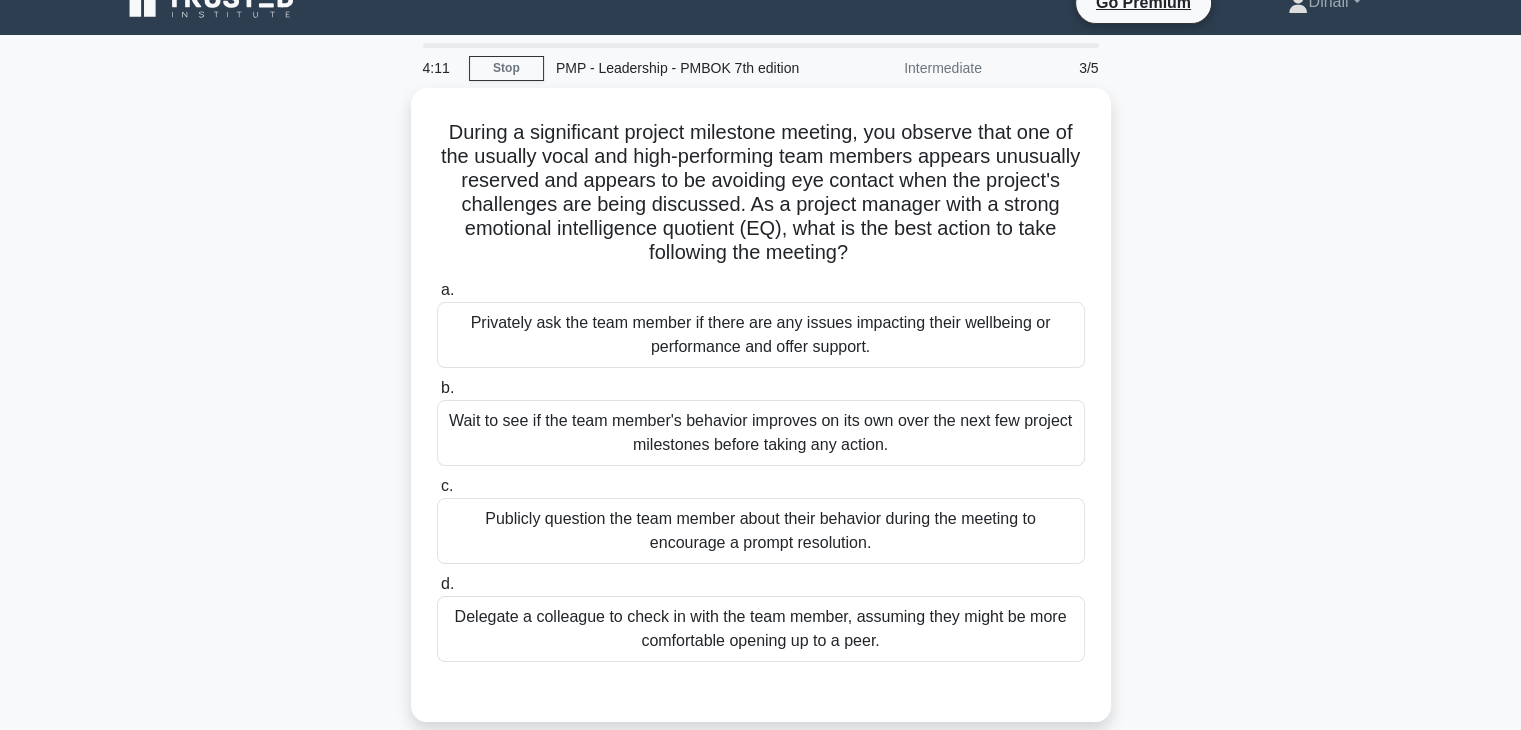 scroll, scrollTop: 20, scrollLeft: 0, axis: vertical 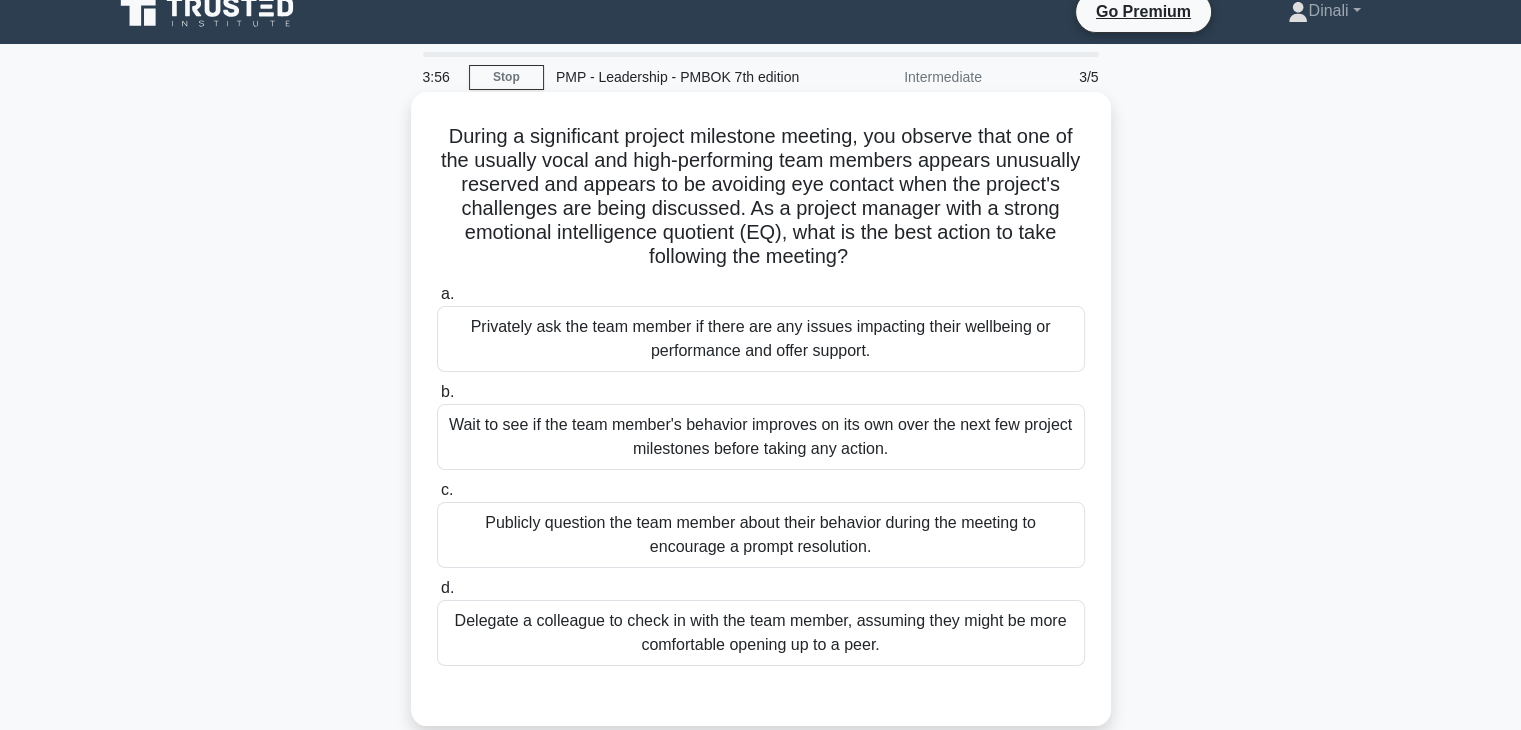 click on "Privately ask the team member if there are any issues impacting their wellbeing or performance and offer support." at bounding box center [761, 339] 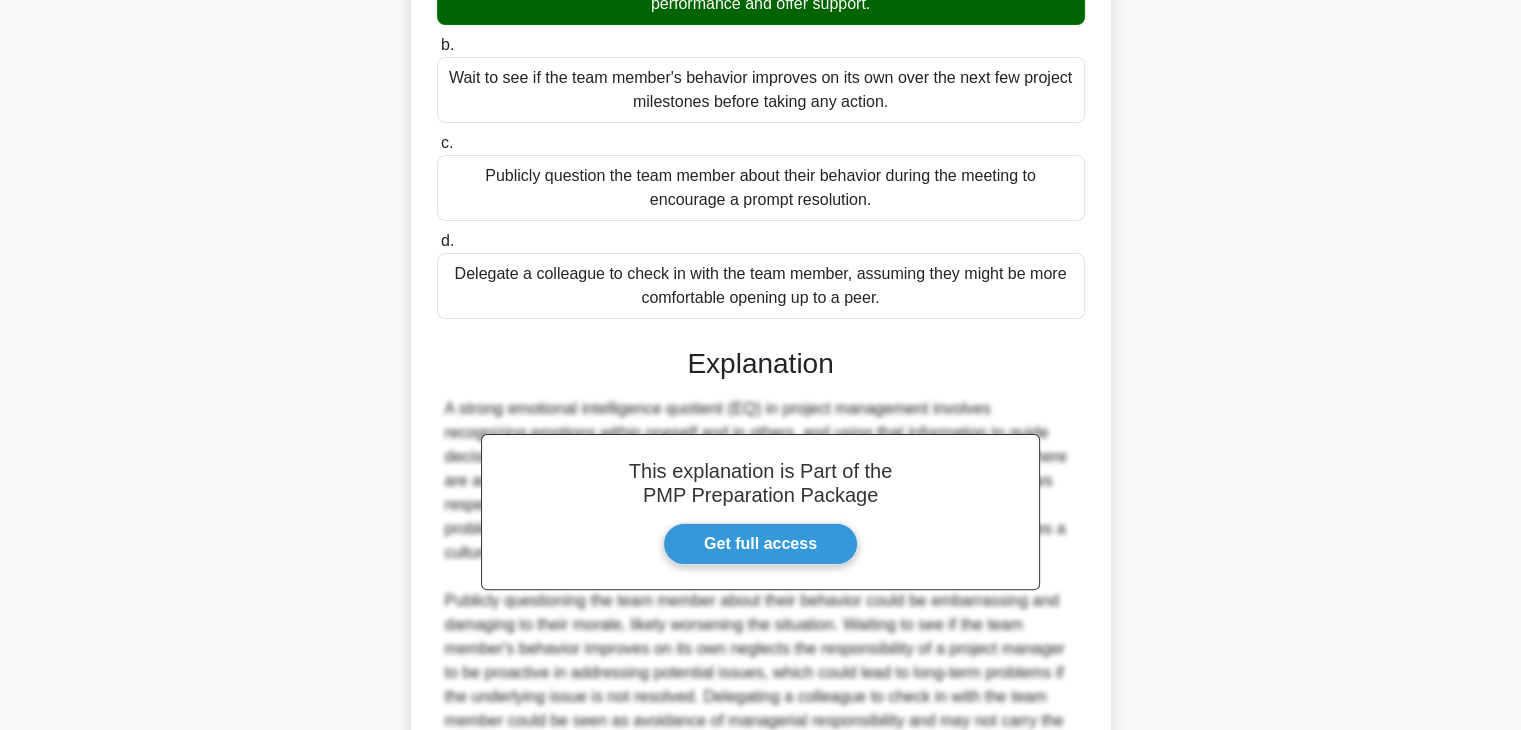 scroll, scrollTop: 584, scrollLeft: 0, axis: vertical 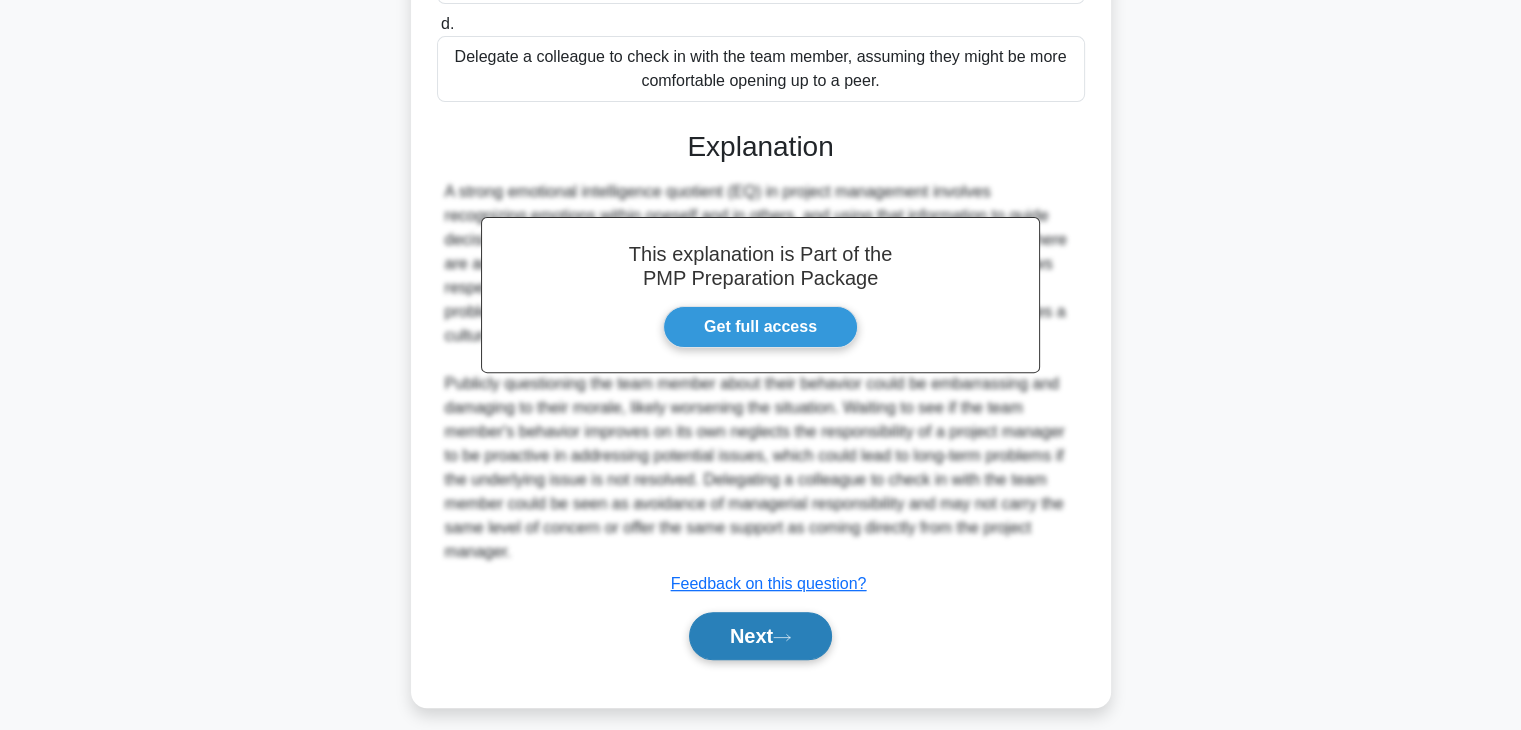 click on "Next" at bounding box center [760, 636] 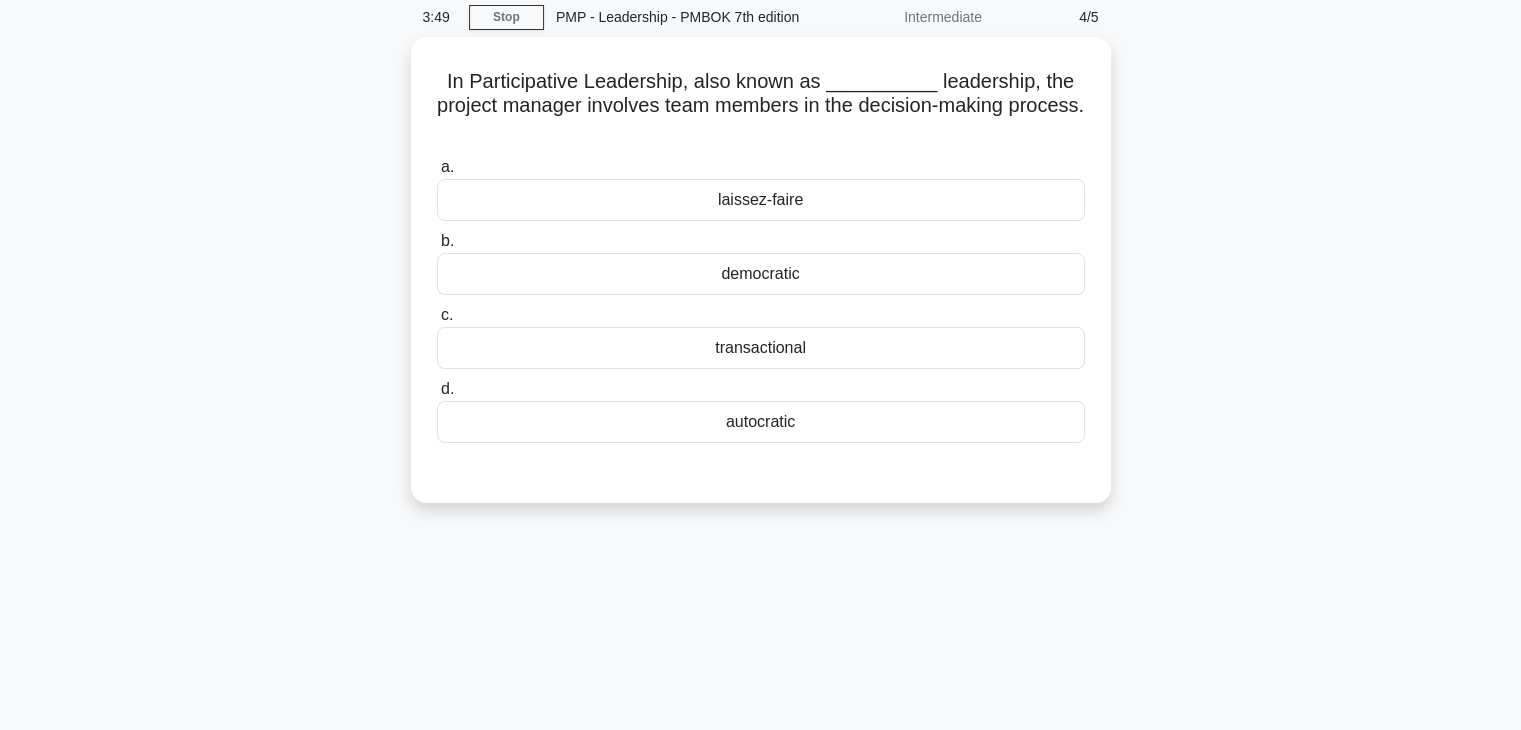 scroll, scrollTop: 65, scrollLeft: 0, axis: vertical 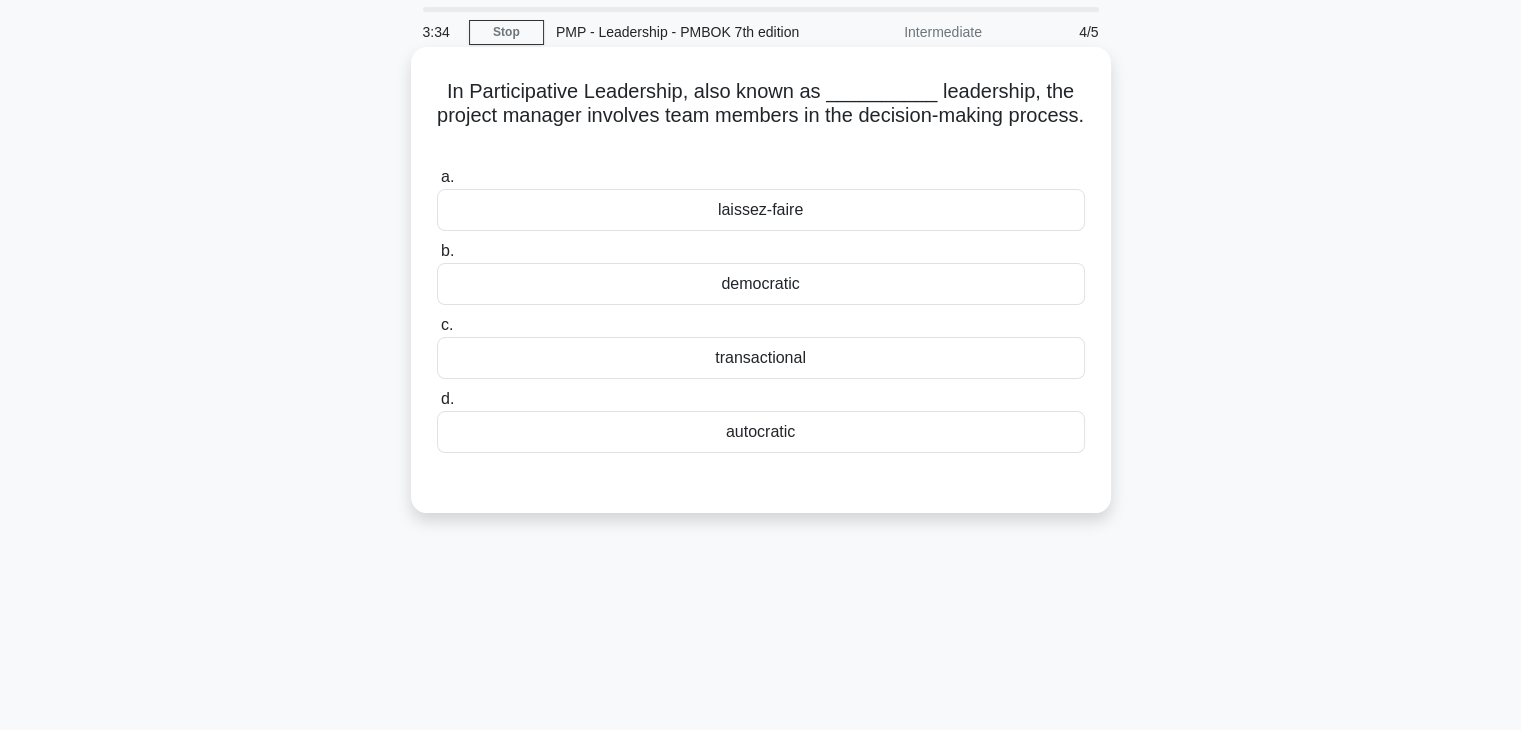 click on "democratic" at bounding box center (761, 284) 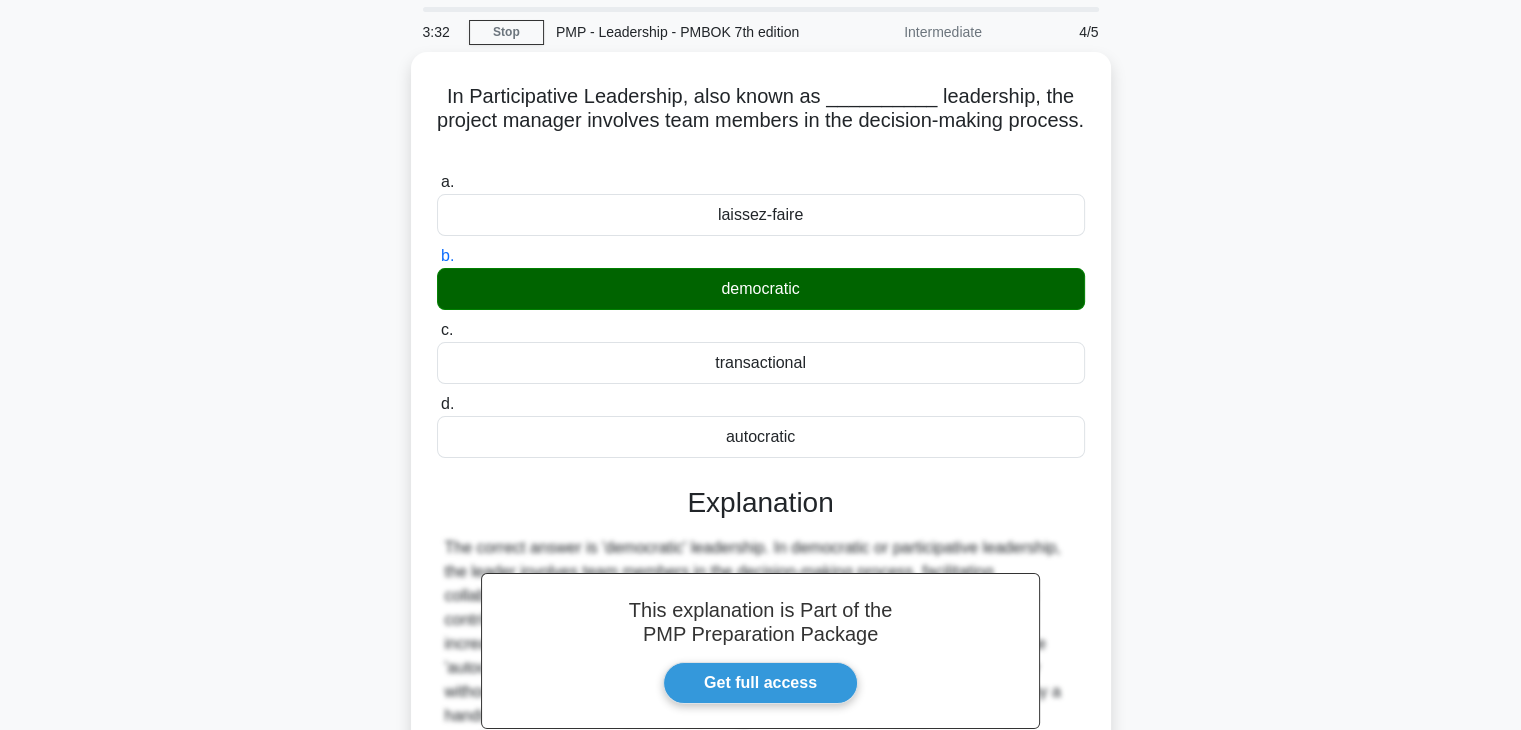 scroll, scrollTop: 351, scrollLeft: 0, axis: vertical 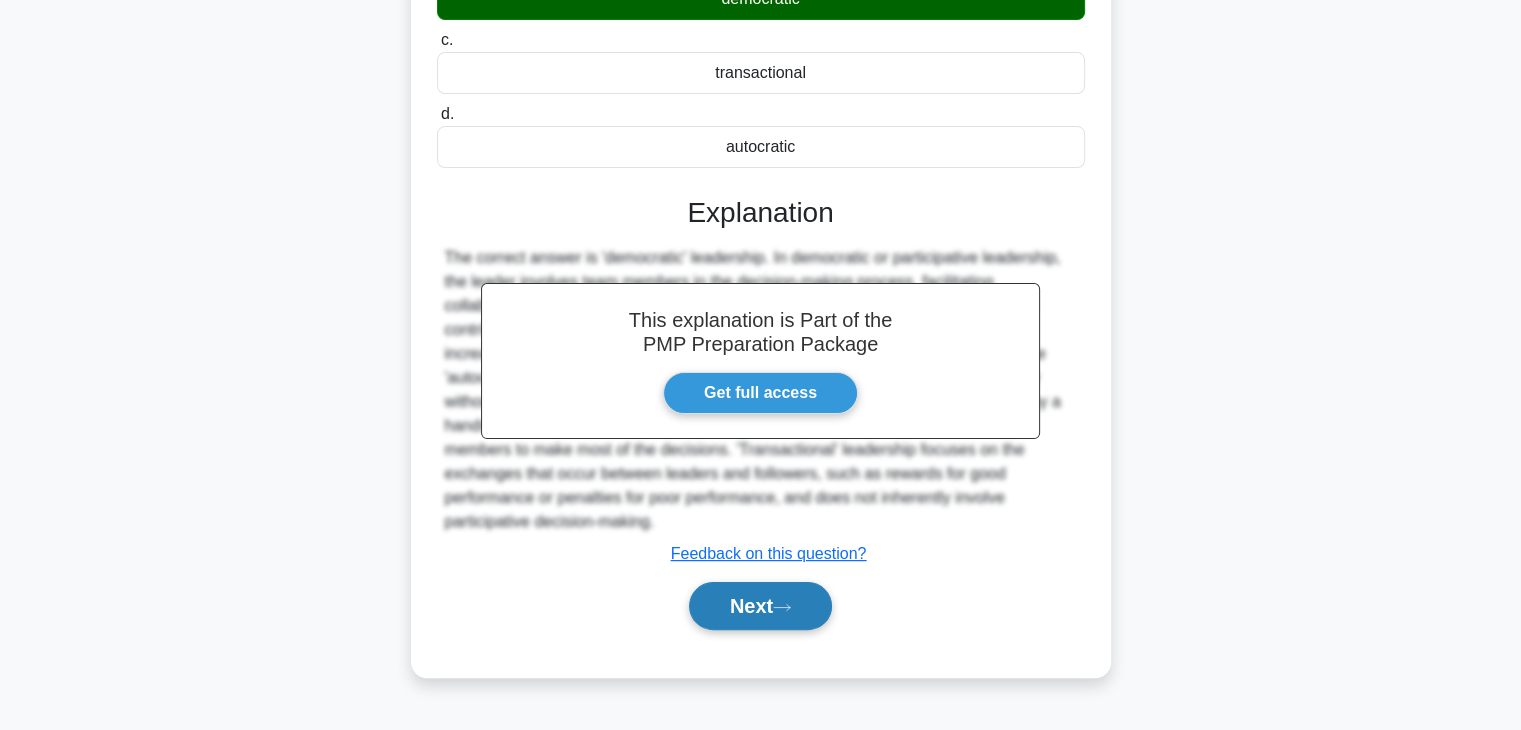 click on "Next" at bounding box center (760, 606) 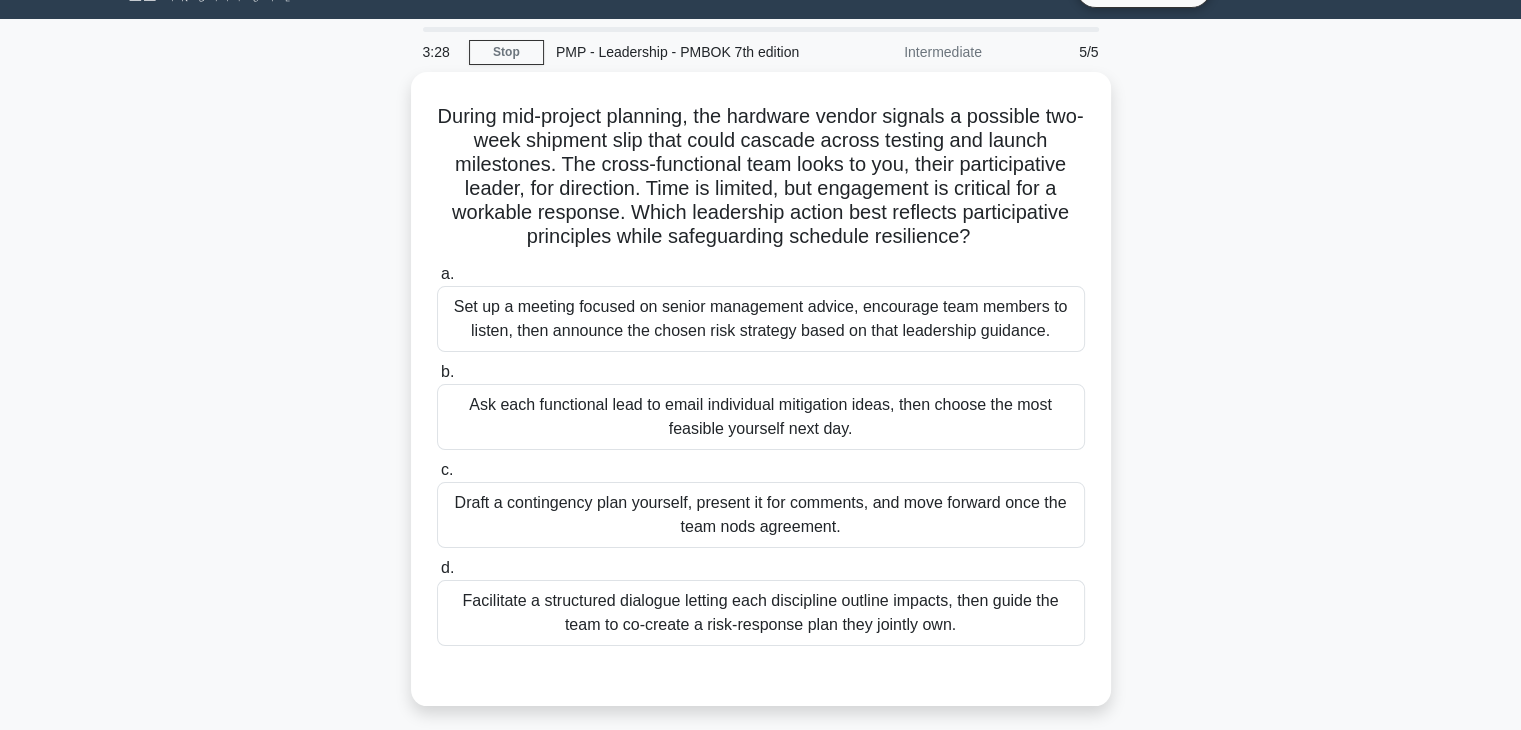 scroll, scrollTop: 36, scrollLeft: 0, axis: vertical 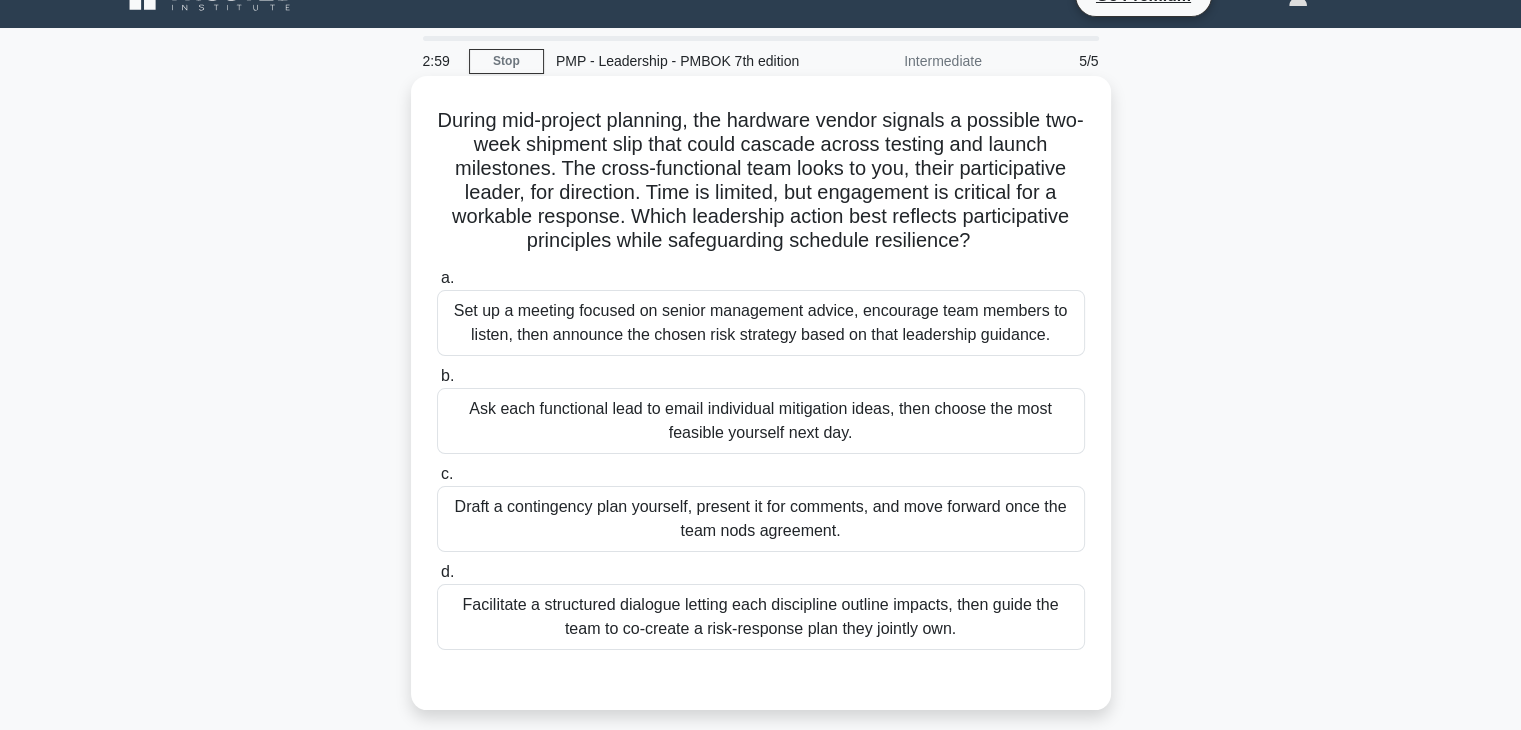 click on "Facilitate a structured dialogue letting each discipline outline impacts, then guide the team to co-create a risk-response plan they jointly own." at bounding box center (761, 617) 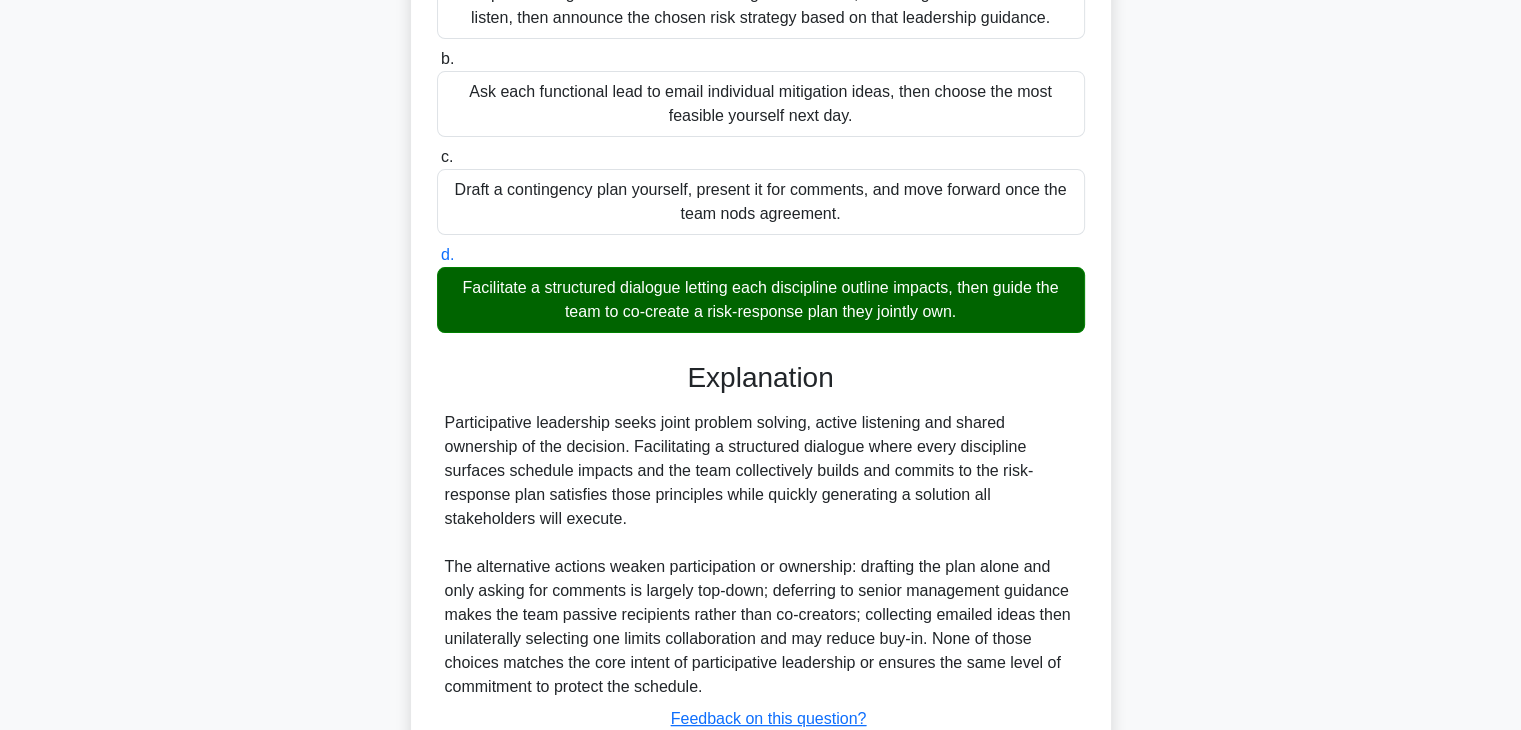 scroll, scrollTop: 462, scrollLeft: 0, axis: vertical 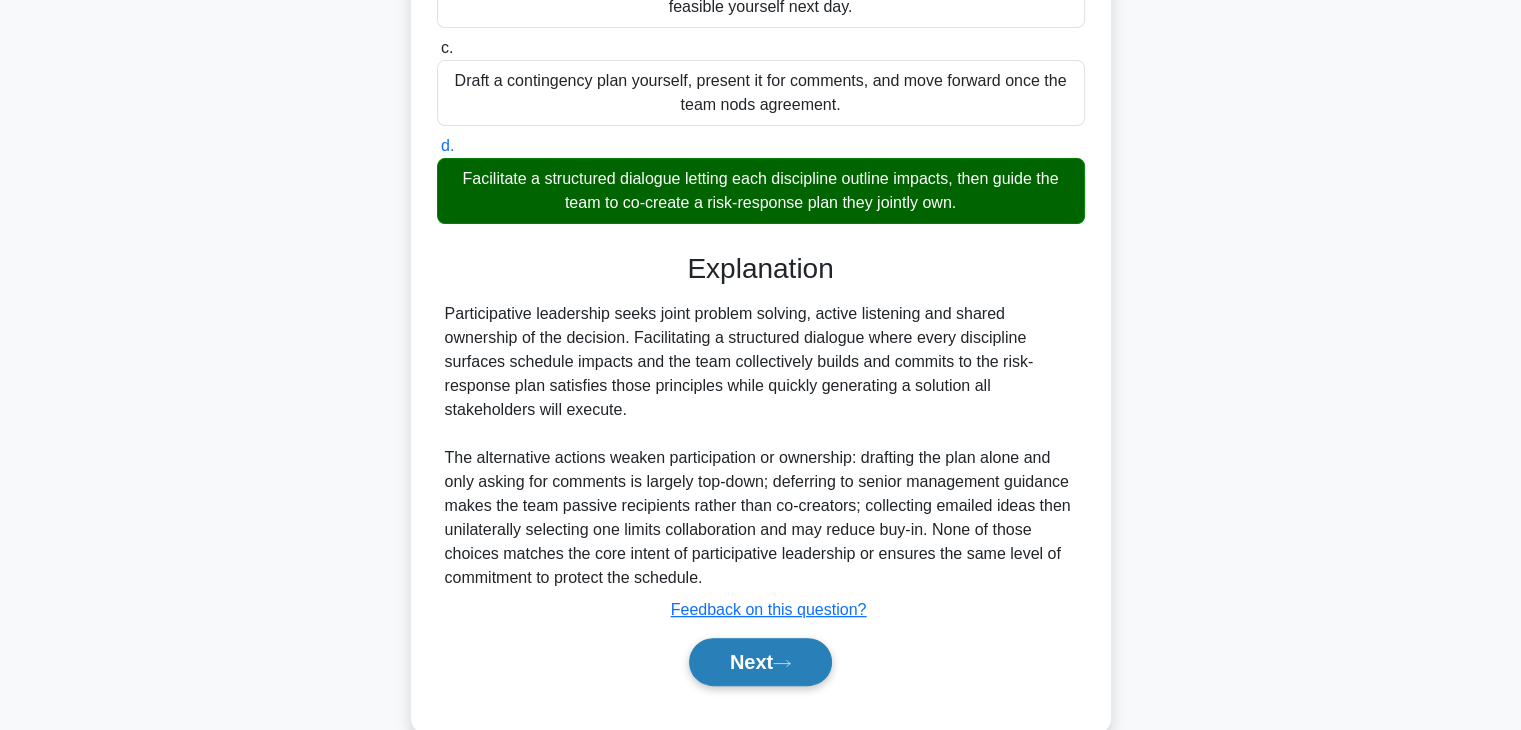 click on "Next" at bounding box center (760, 662) 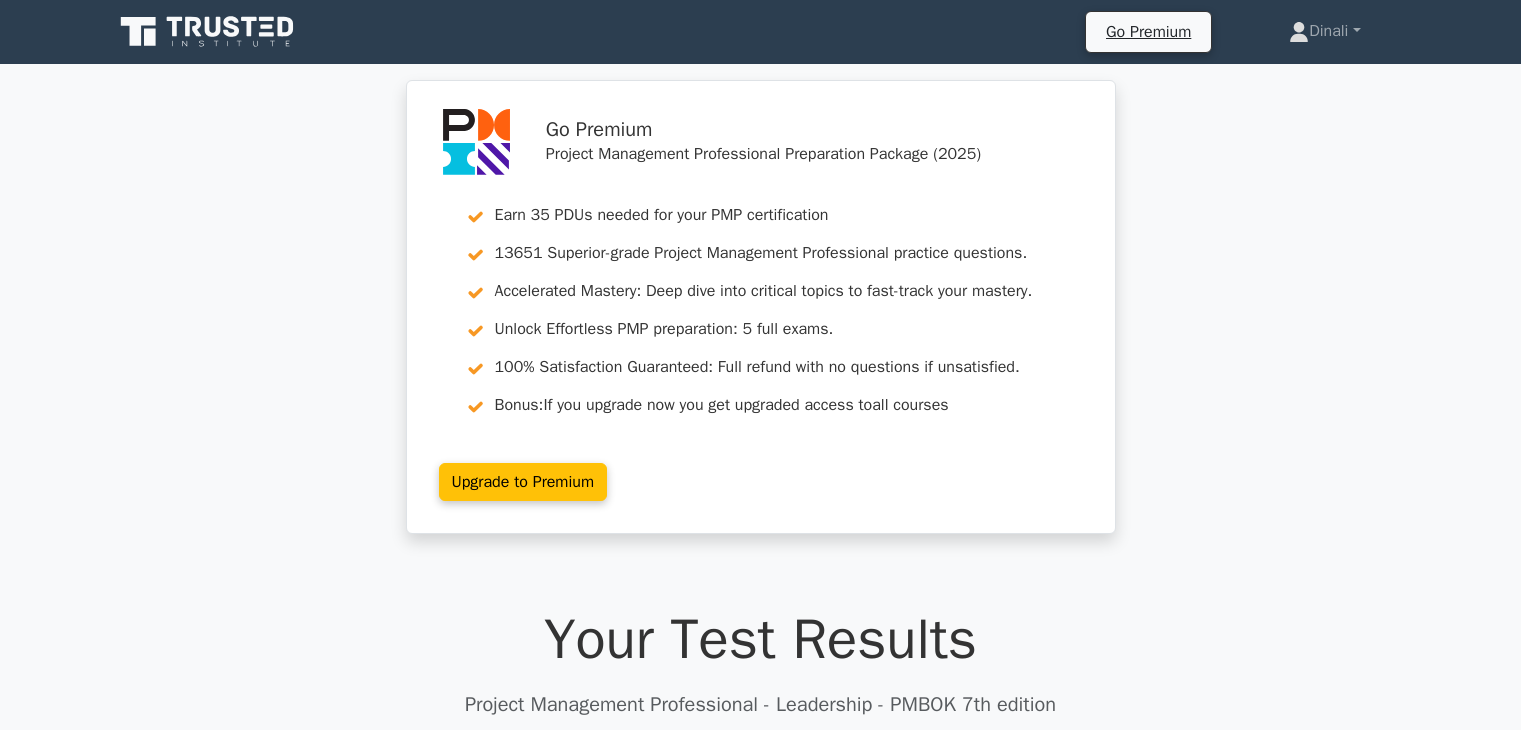 scroll, scrollTop: 0, scrollLeft: 0, axis: both 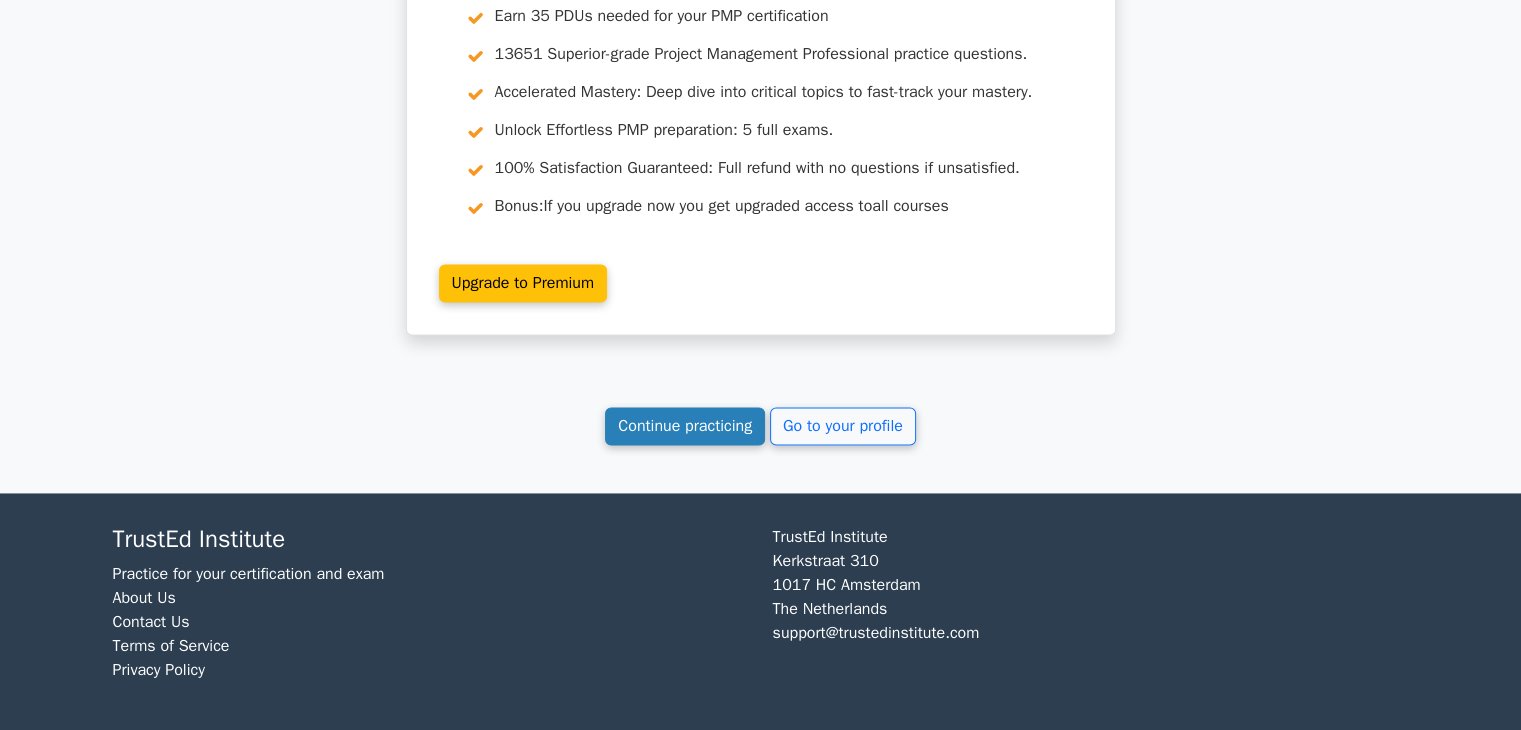 click on "Continue practicing" at bounding box center [685, 426] 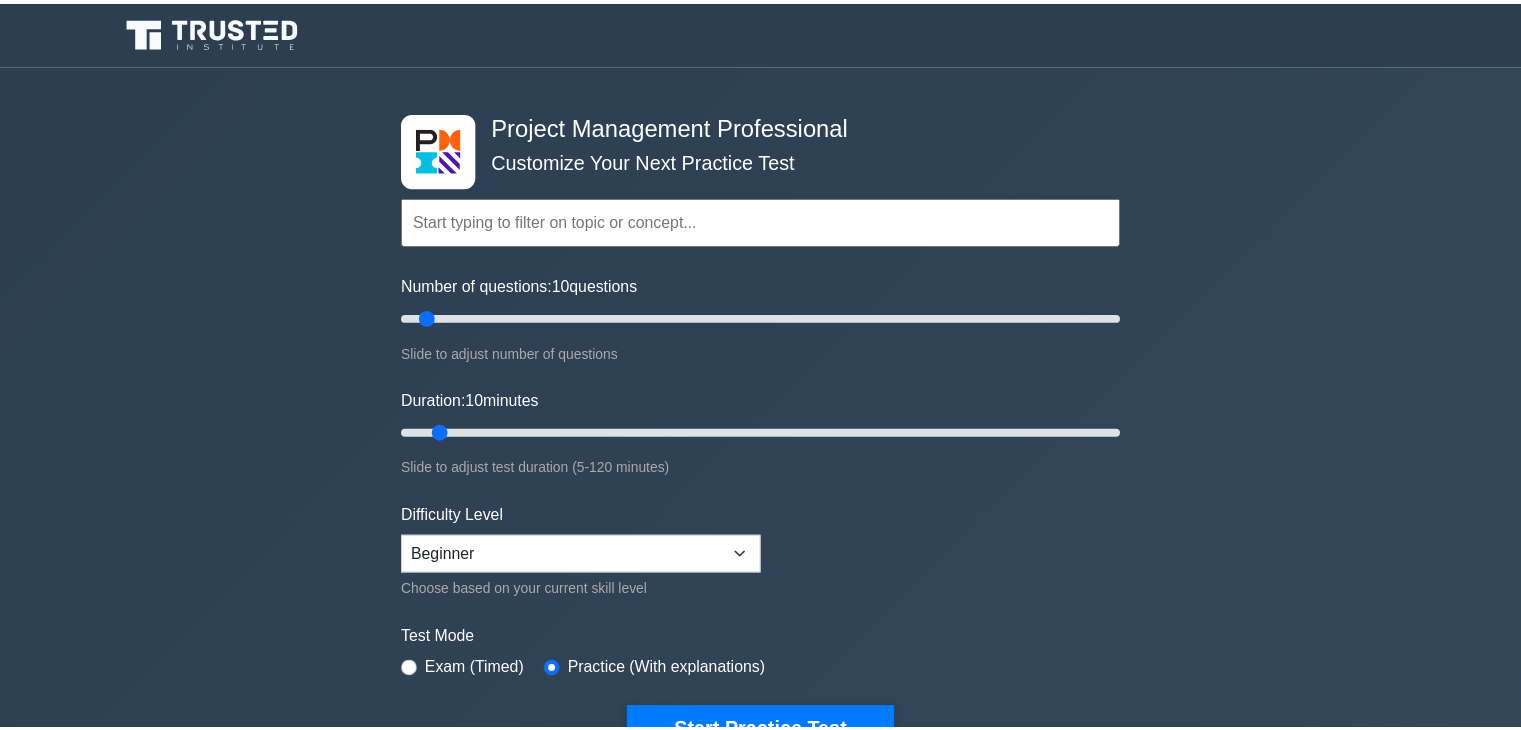 scroll, scrollTop: 0, scrollLeft: 0, axis: both 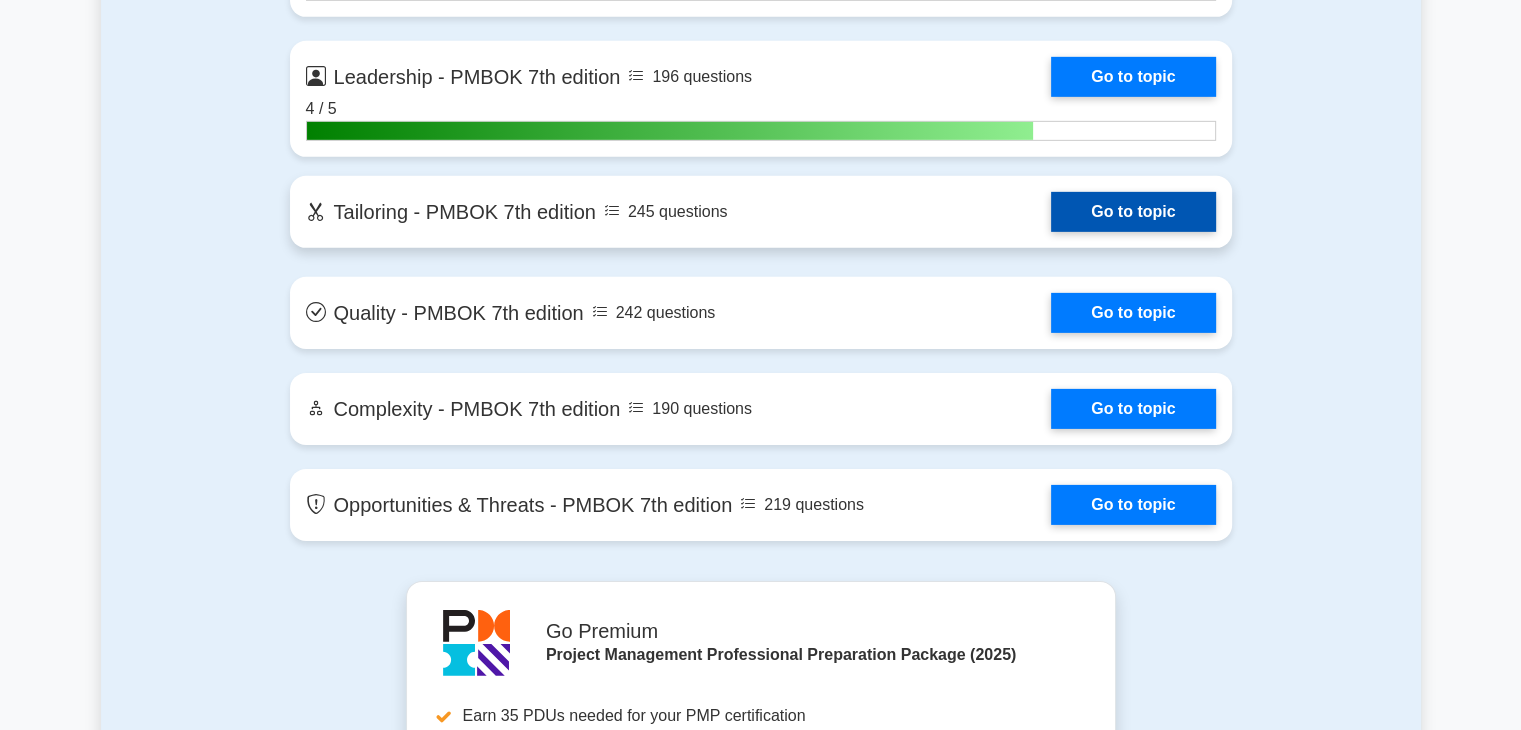 click on "Go to topic" at bounding box center [1133, 212] 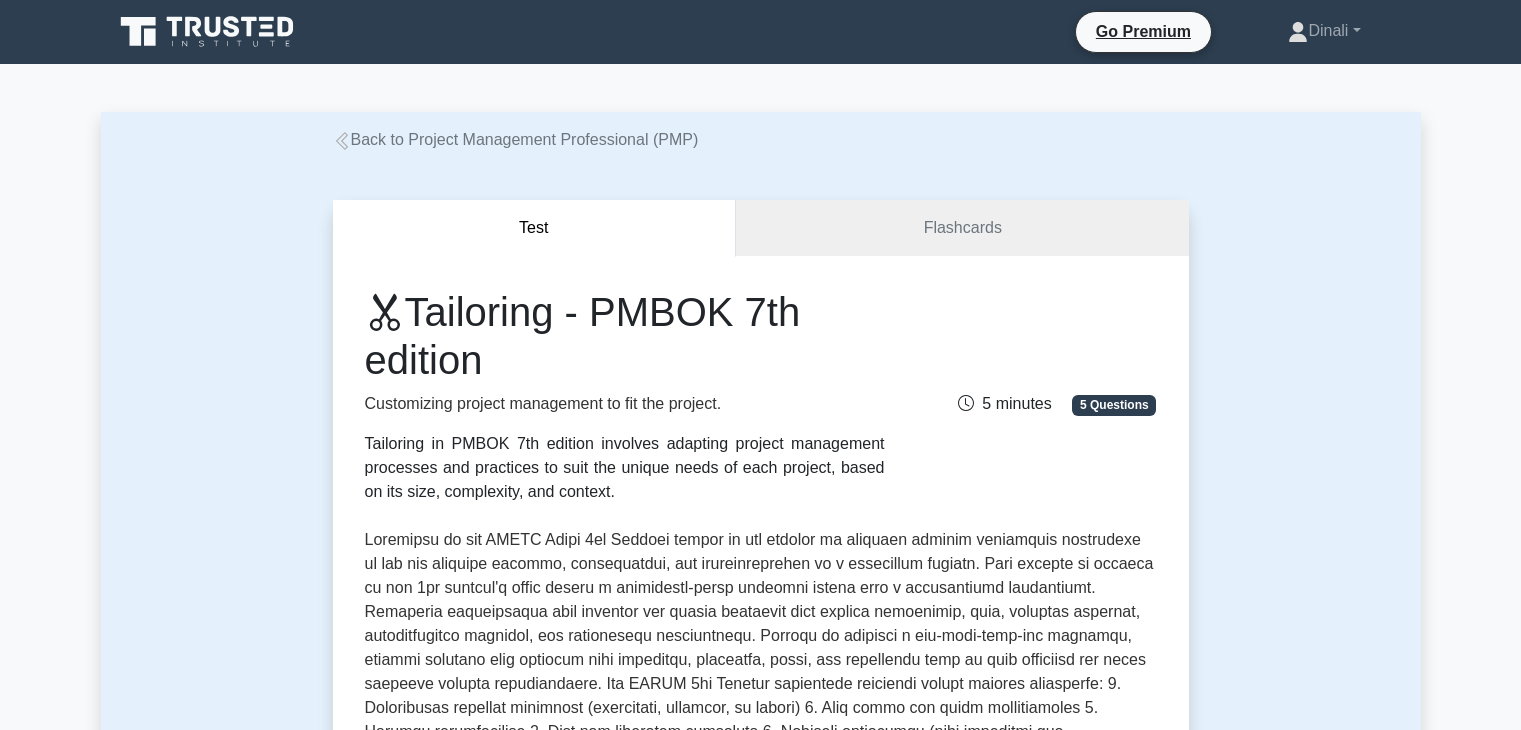 scroll, scrollTop: 0, scrollLeft: 0, axis: both 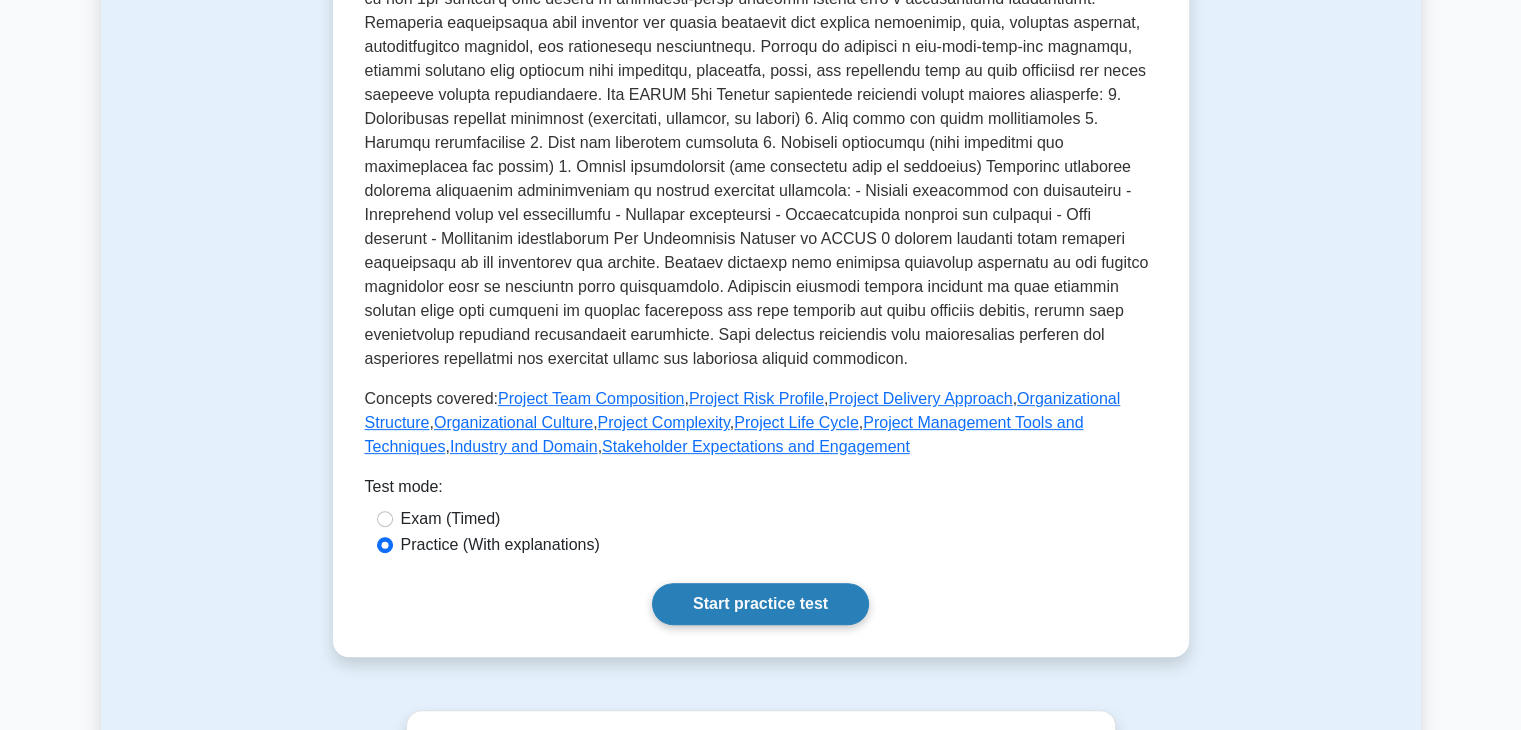 click on "Start practice test" at bounding box center (760, 604) 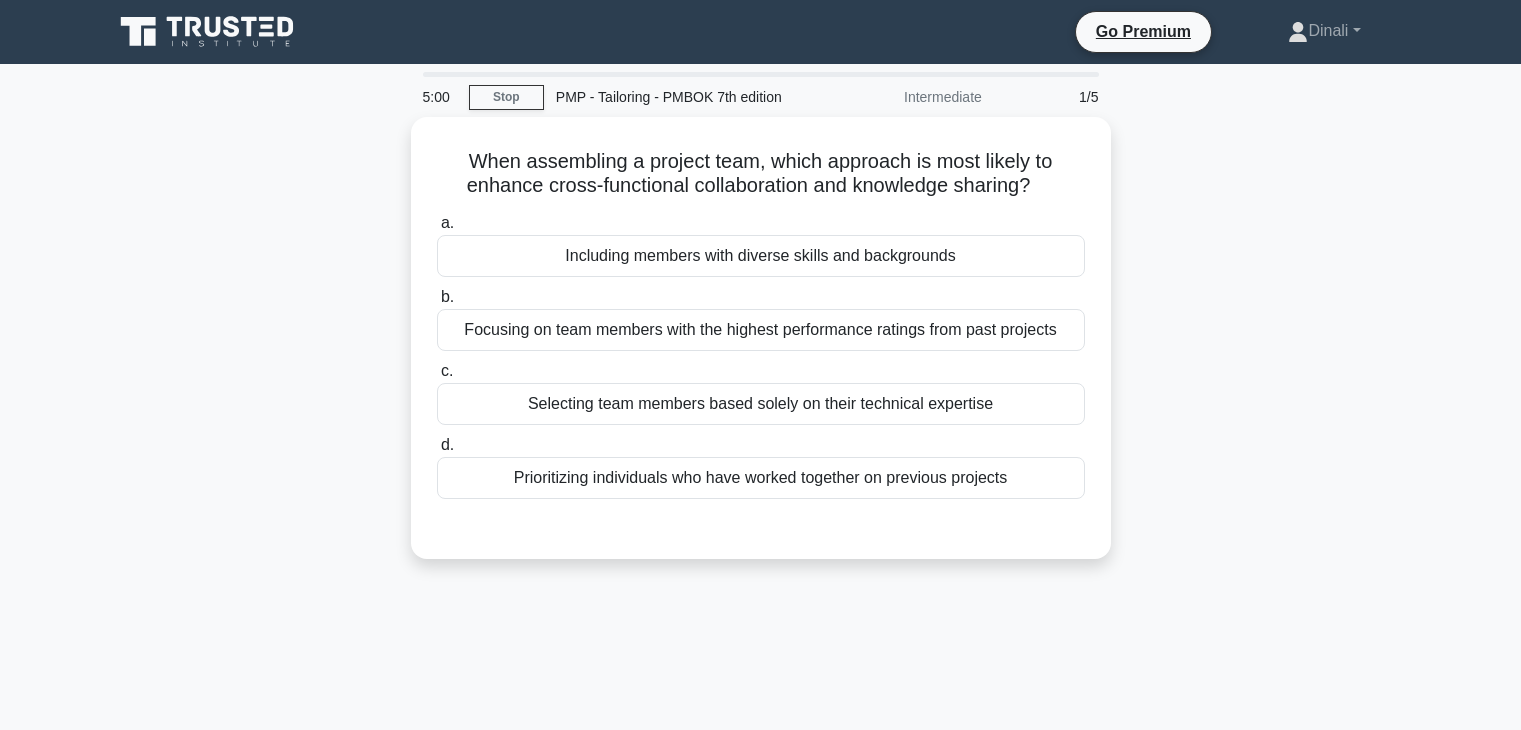 scroll, scrollTop: 0, scrollLeft: 0, axis: both 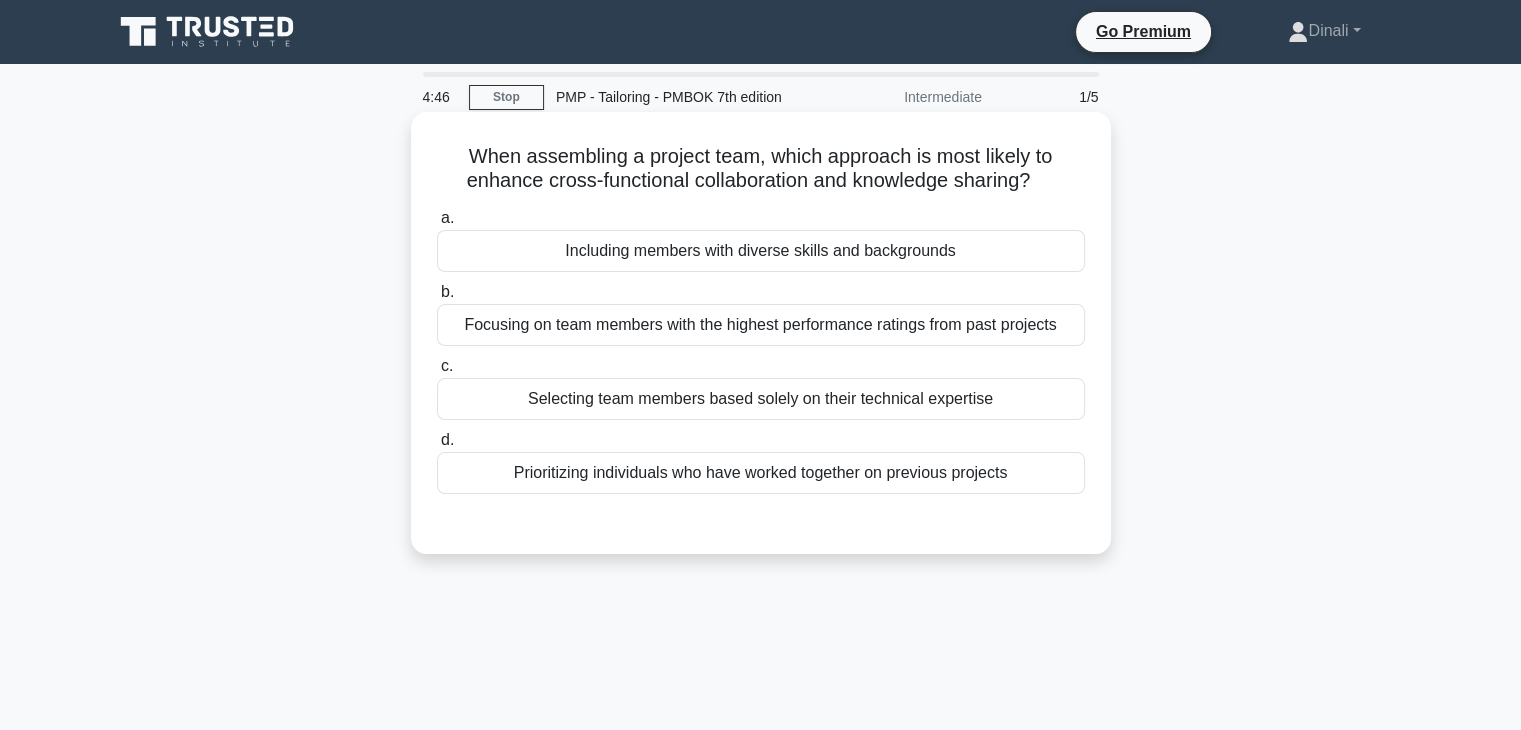 click on "Including members with diverse skills and backgrounds" at bounding box center (761, 251) 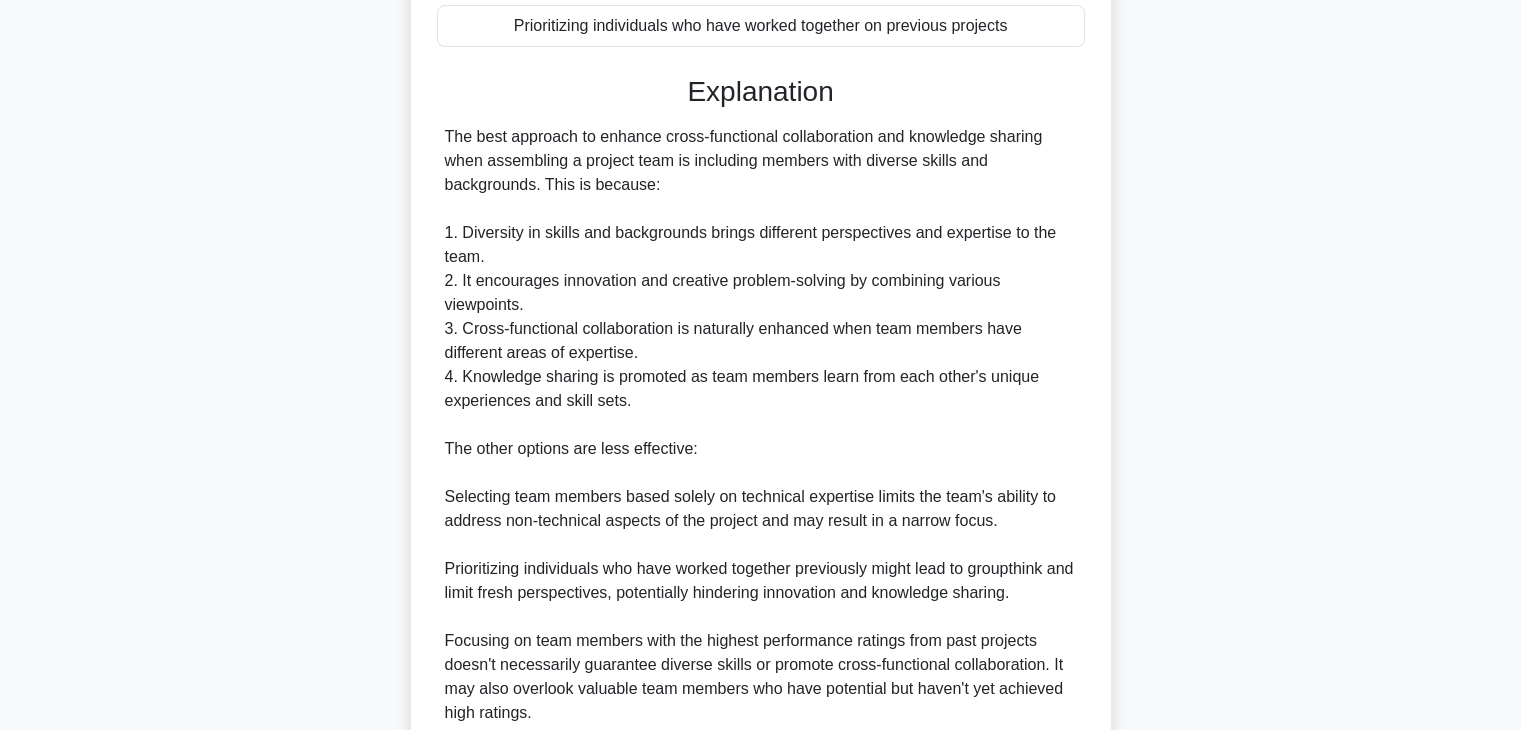 scroll, scrollTop: 718, scrollLeft: 0, axis: vertical 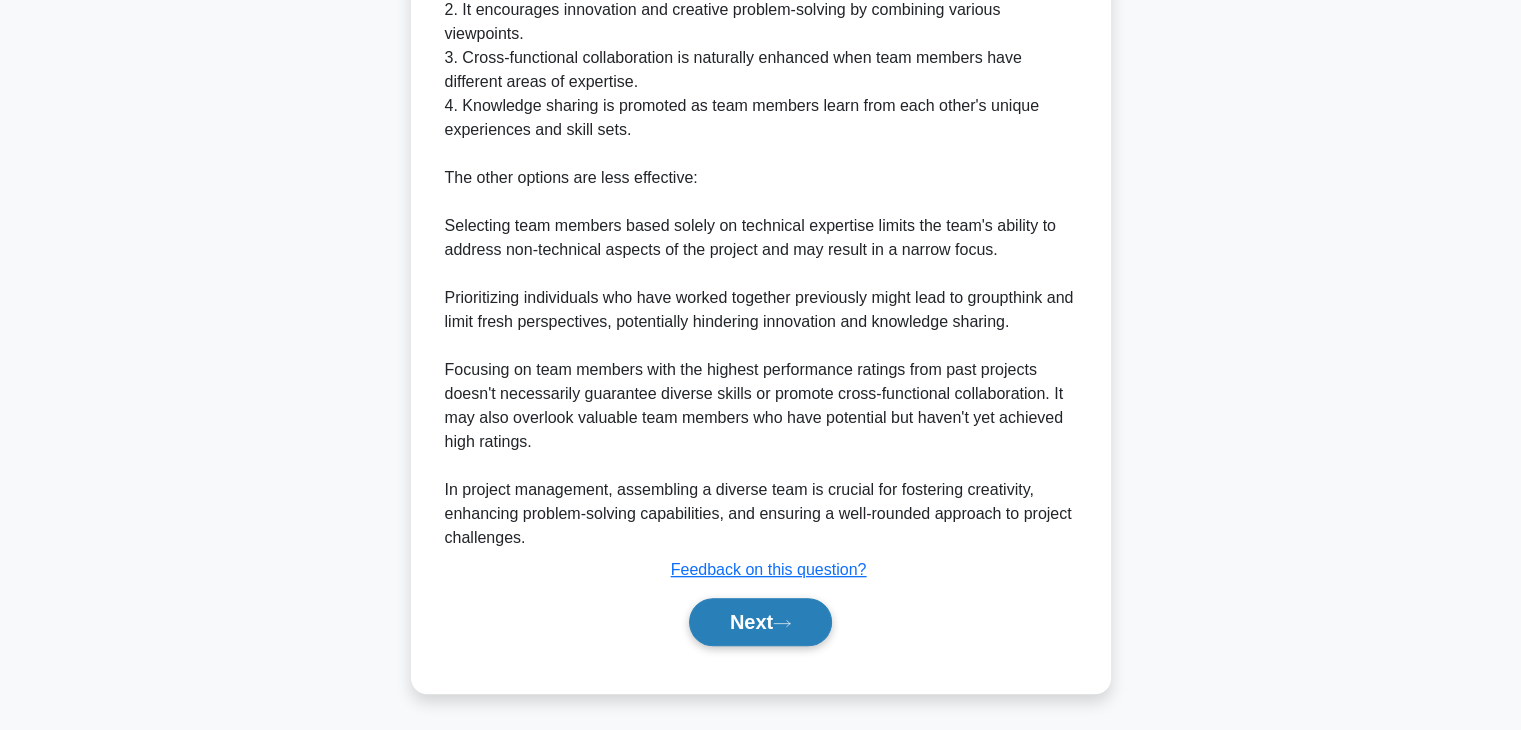 click on "Next" at bounding box center (760, 622) 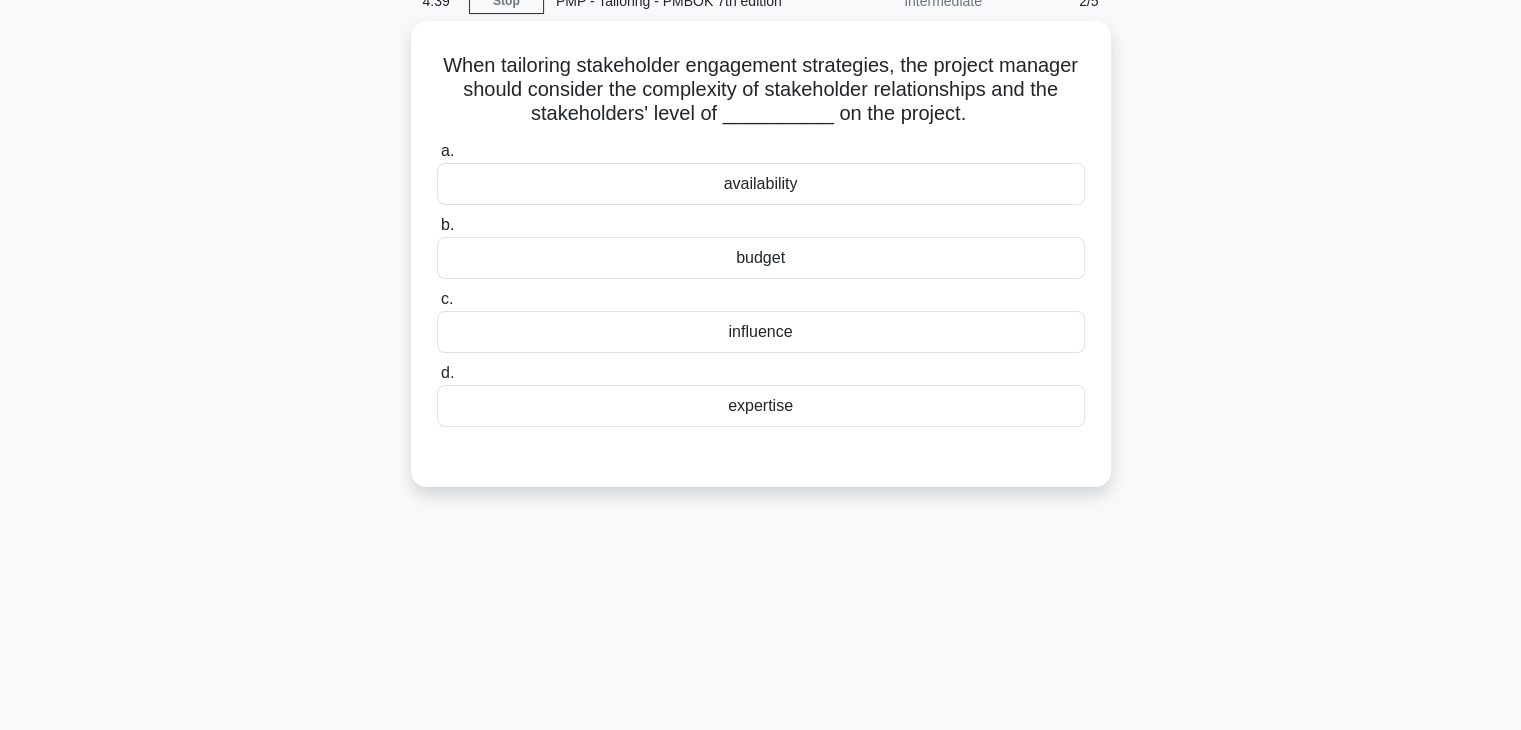 scroll, scrollTop: 89, scrollLeft: 0, axis: vertical 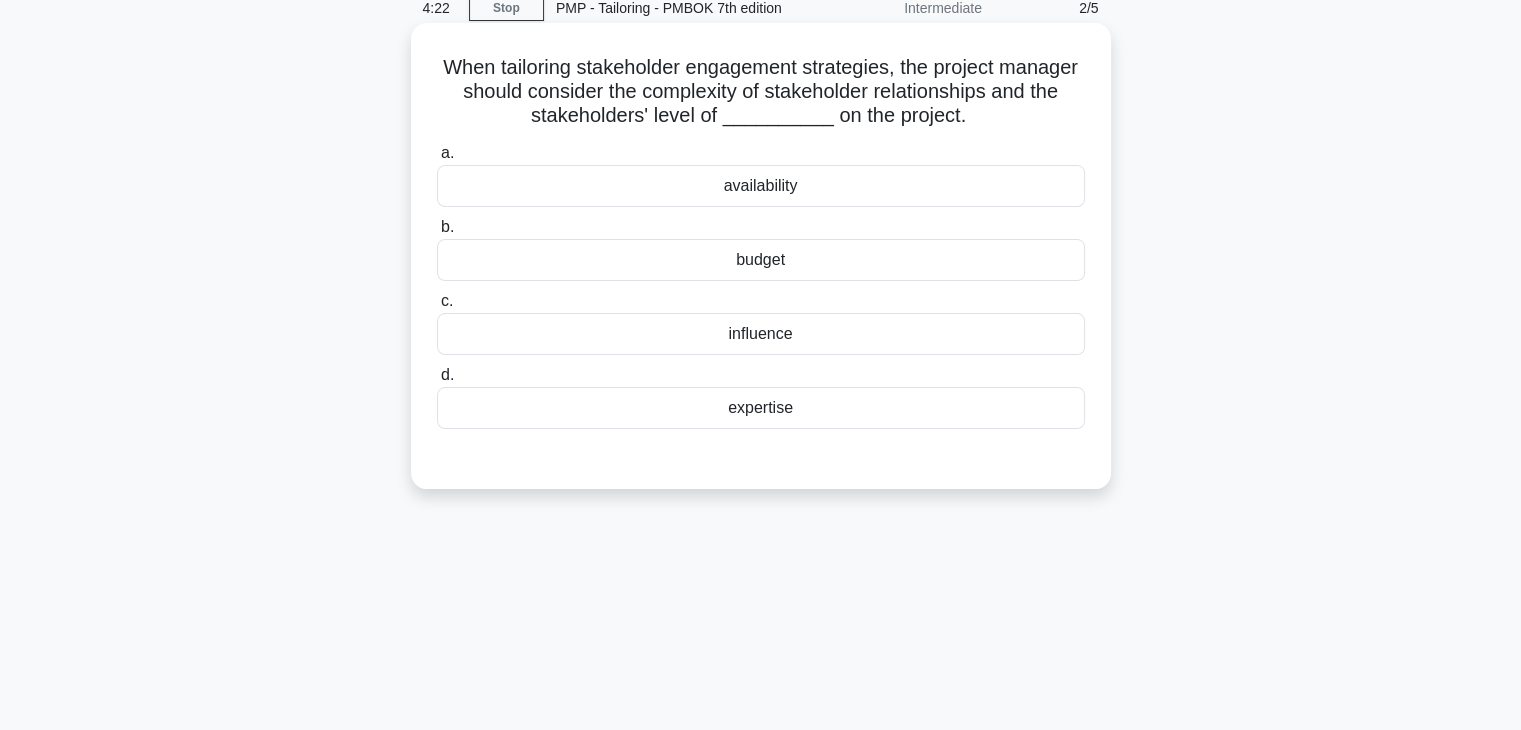 click on "expertise" at bounding box center [761, 408] 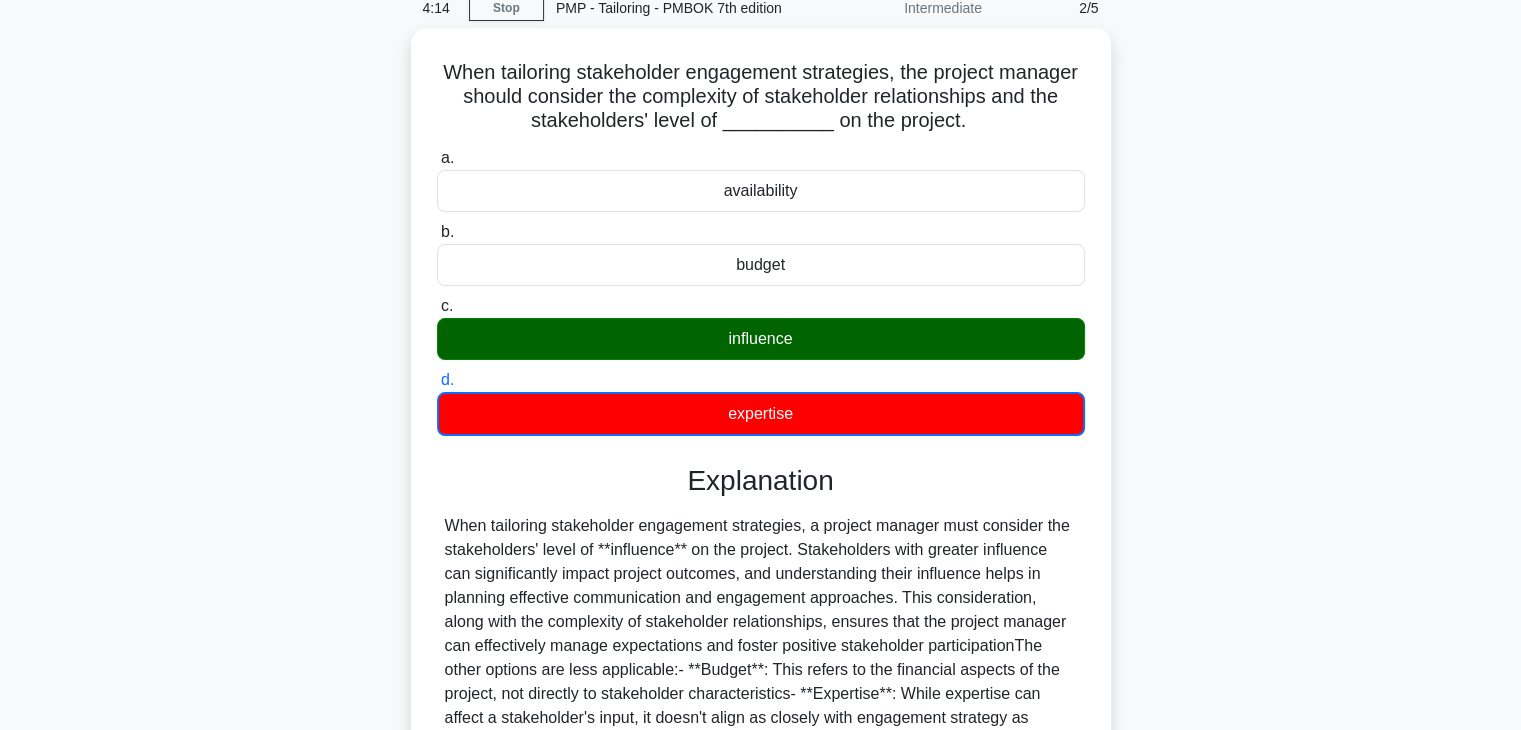 scroll, scrollTop: 329, scrollLeft: 0, axis: vertical 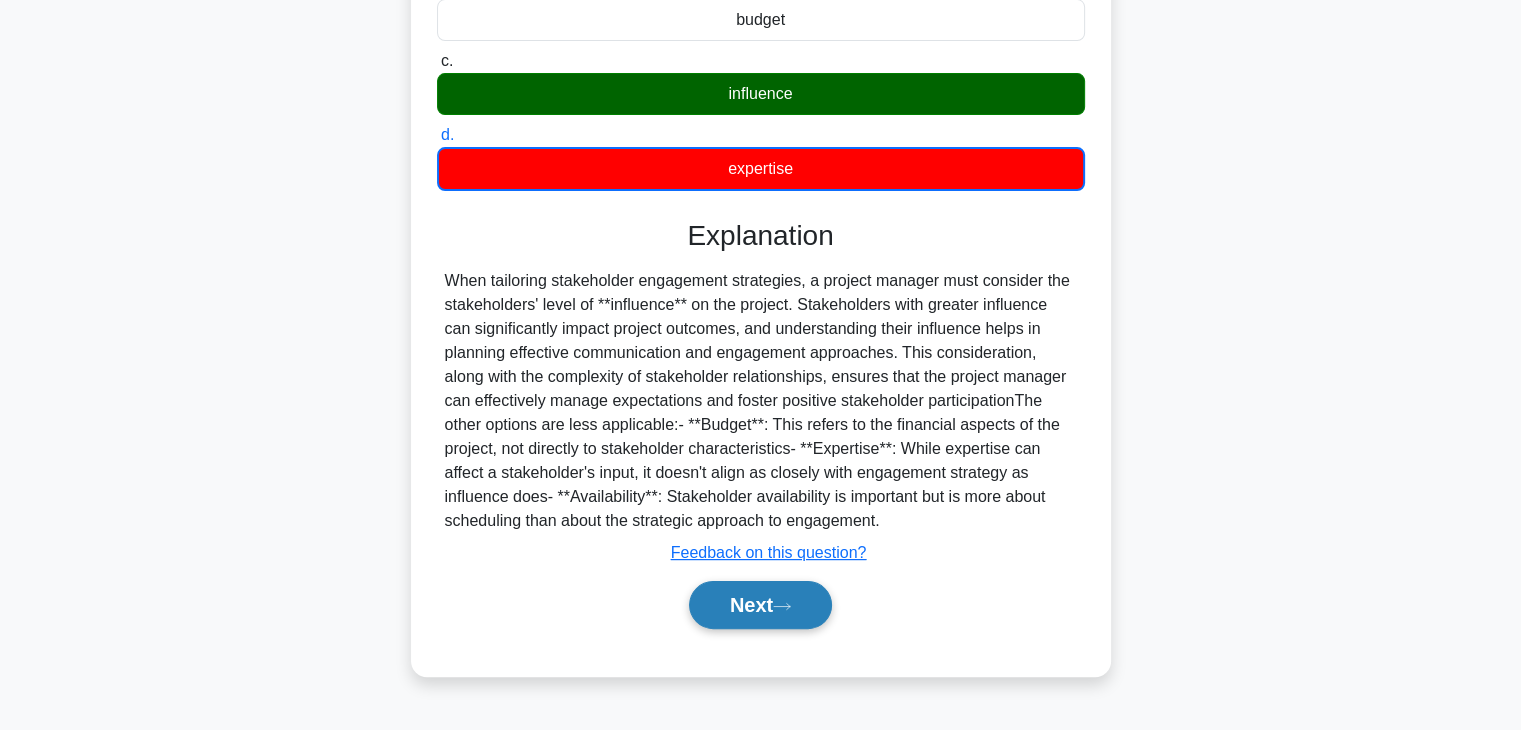 click on "Next" at bounding box center [760, 605] 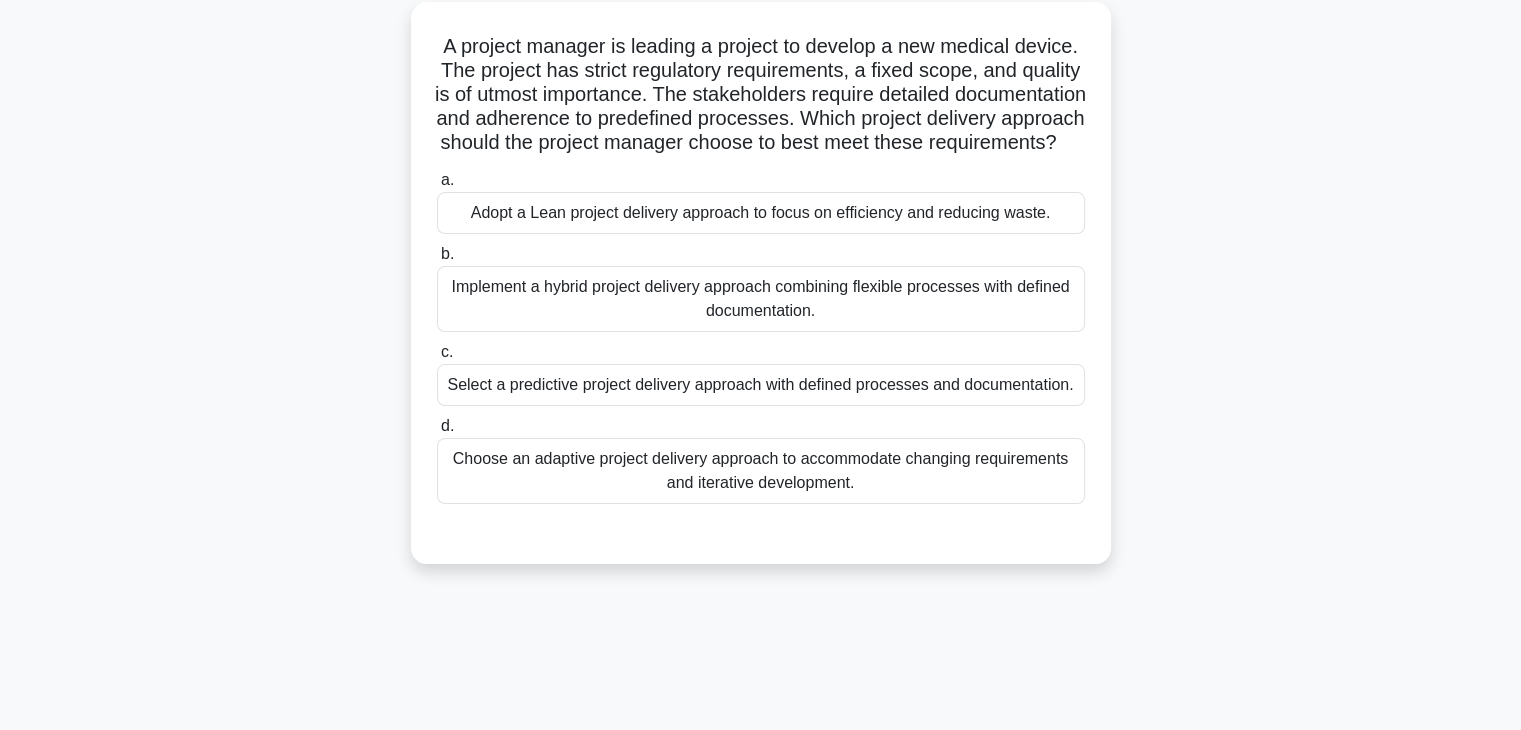 scroll, scrollTop: 30, scrollLeft: 0, axis: vertical 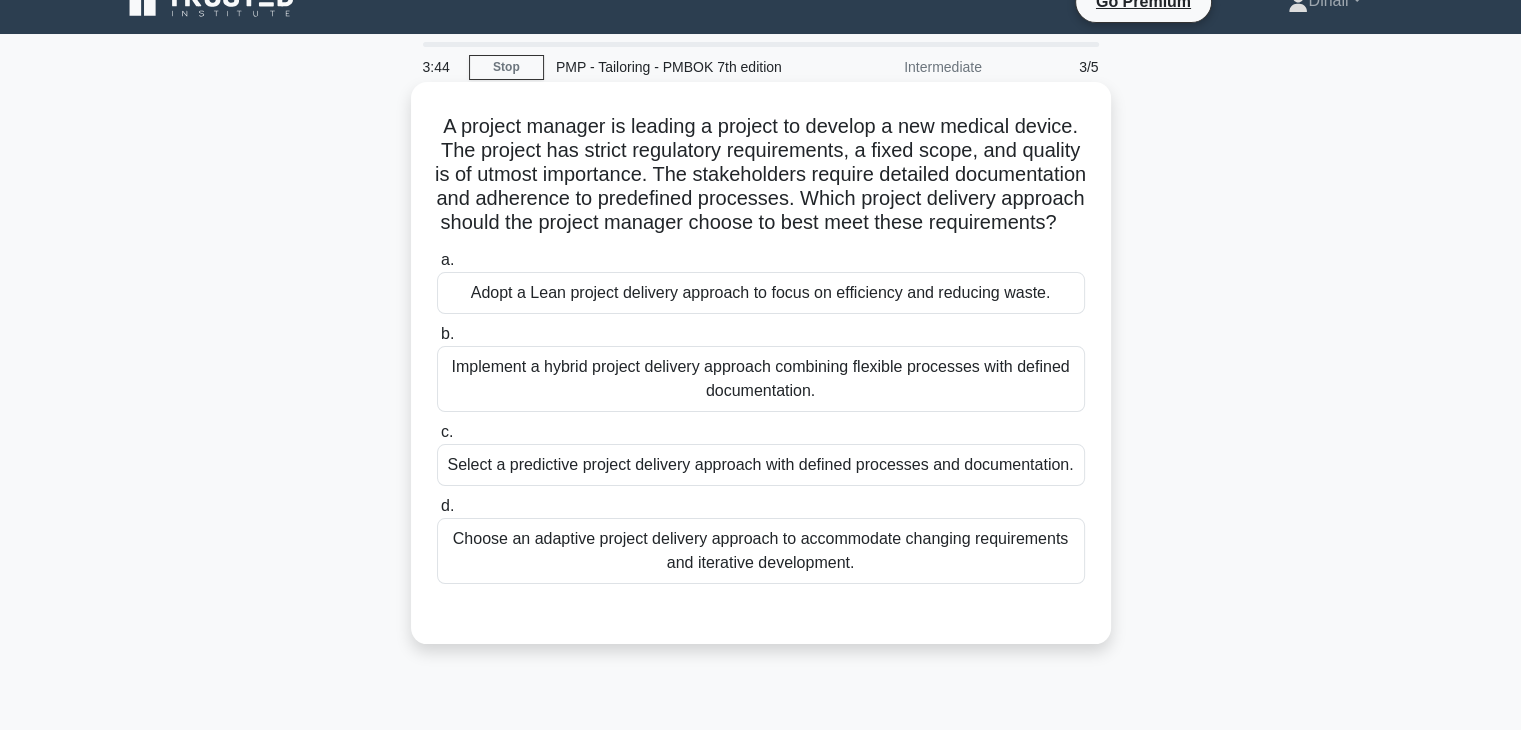 click on "Select a predictive project delivery approach with defined processes and documentation." at bounding box center (761, 465) 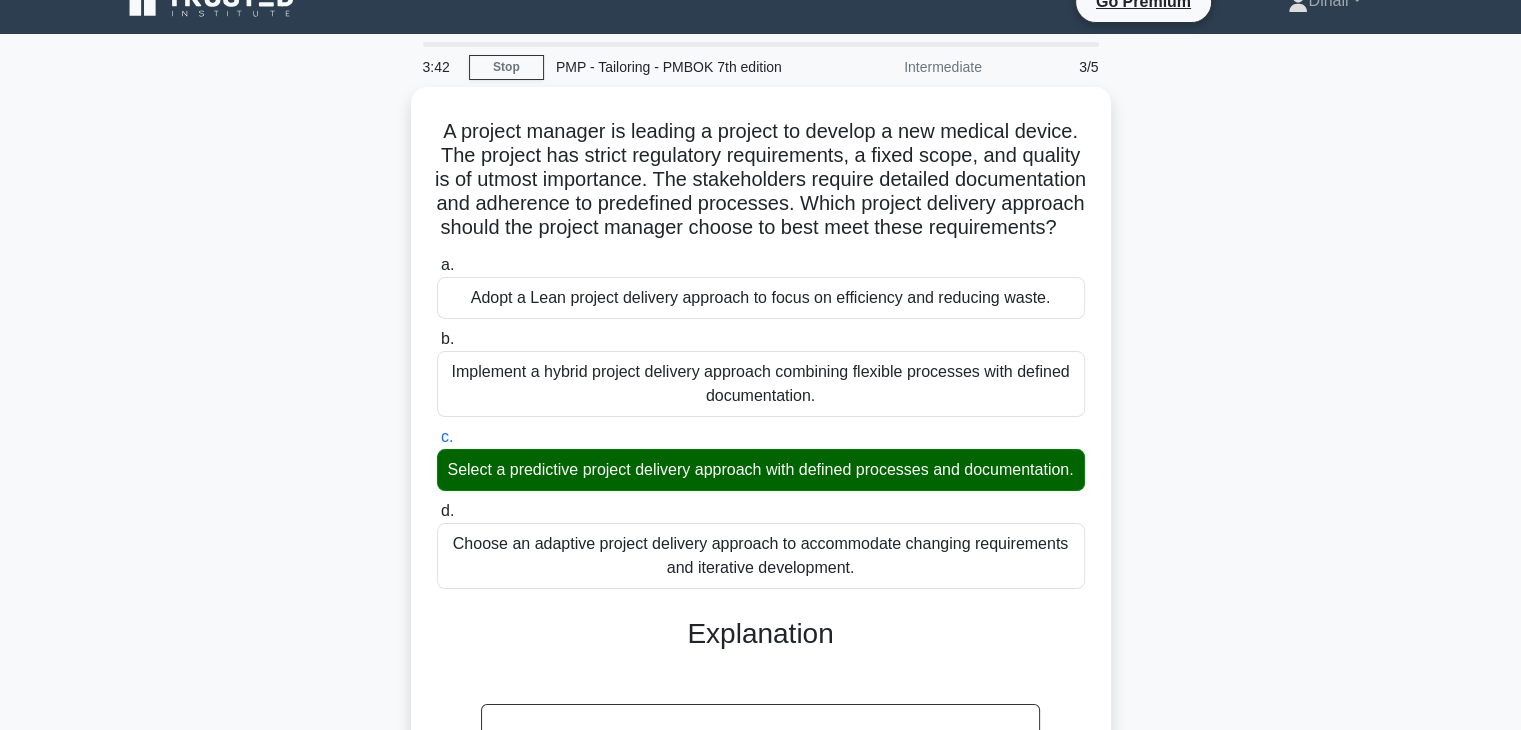 scroll, scrollTop: 430, scrollLeft: 0, axis: vertical 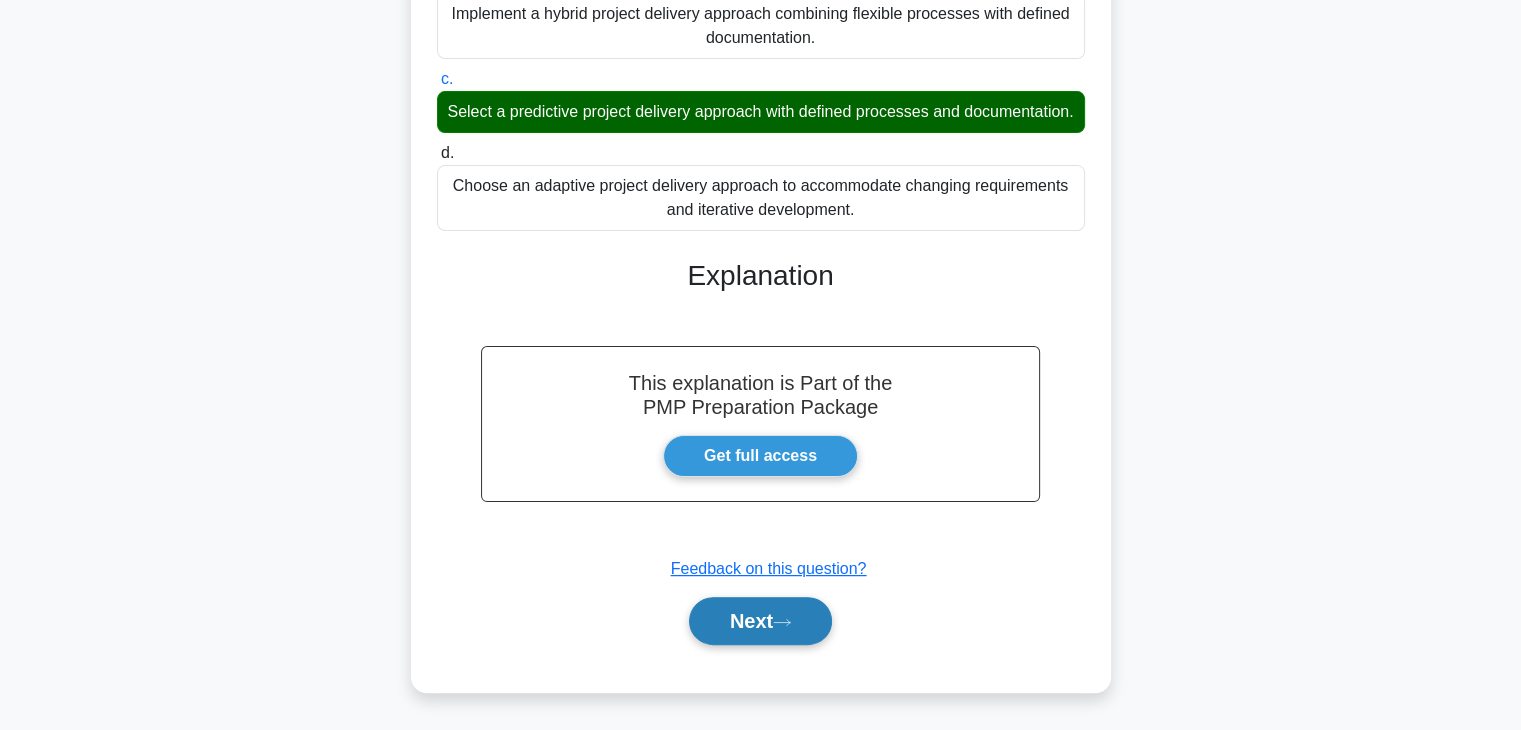 click on "Next" at bounding box center [760, 621] 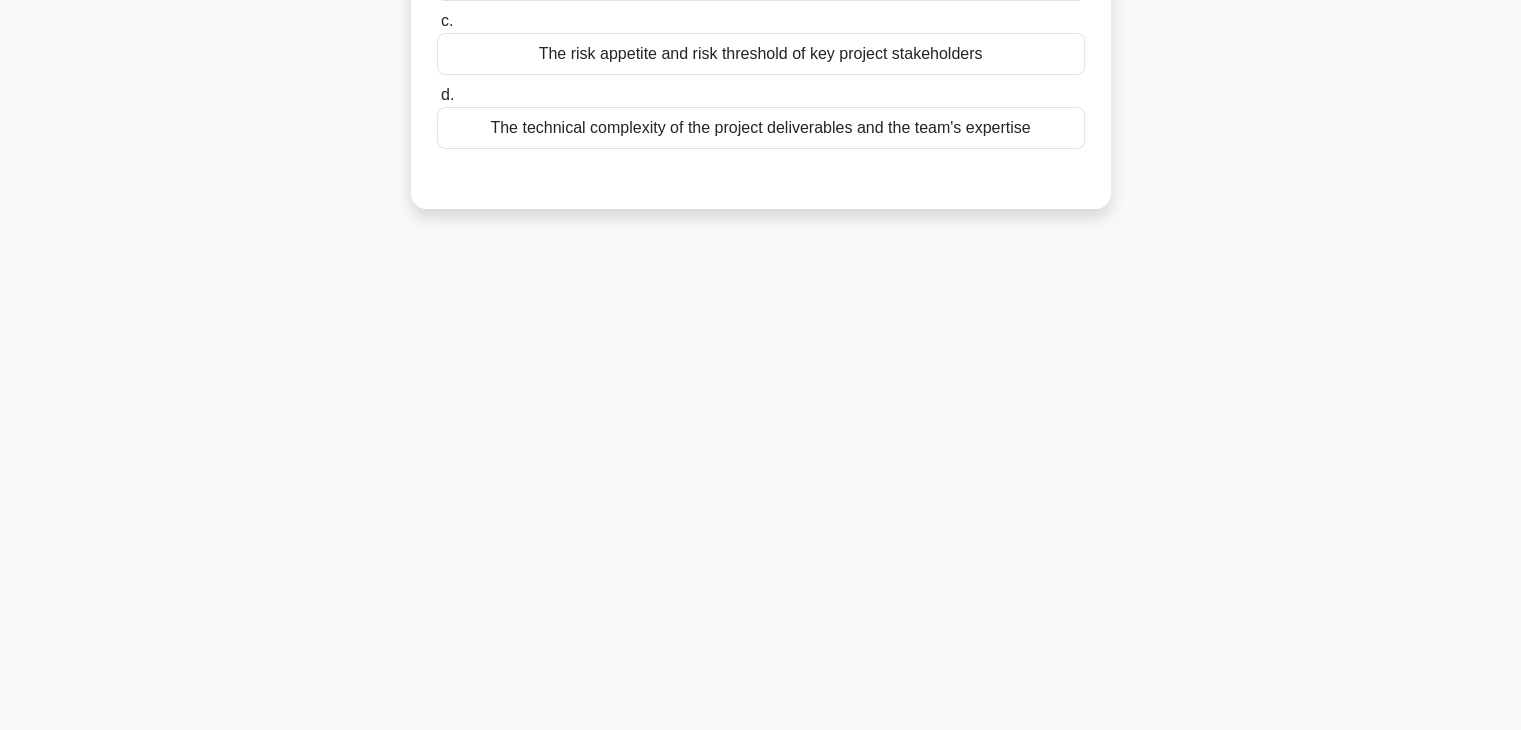 scroll, scrollTop: 351, scrollLeft: 0, axis: vertical 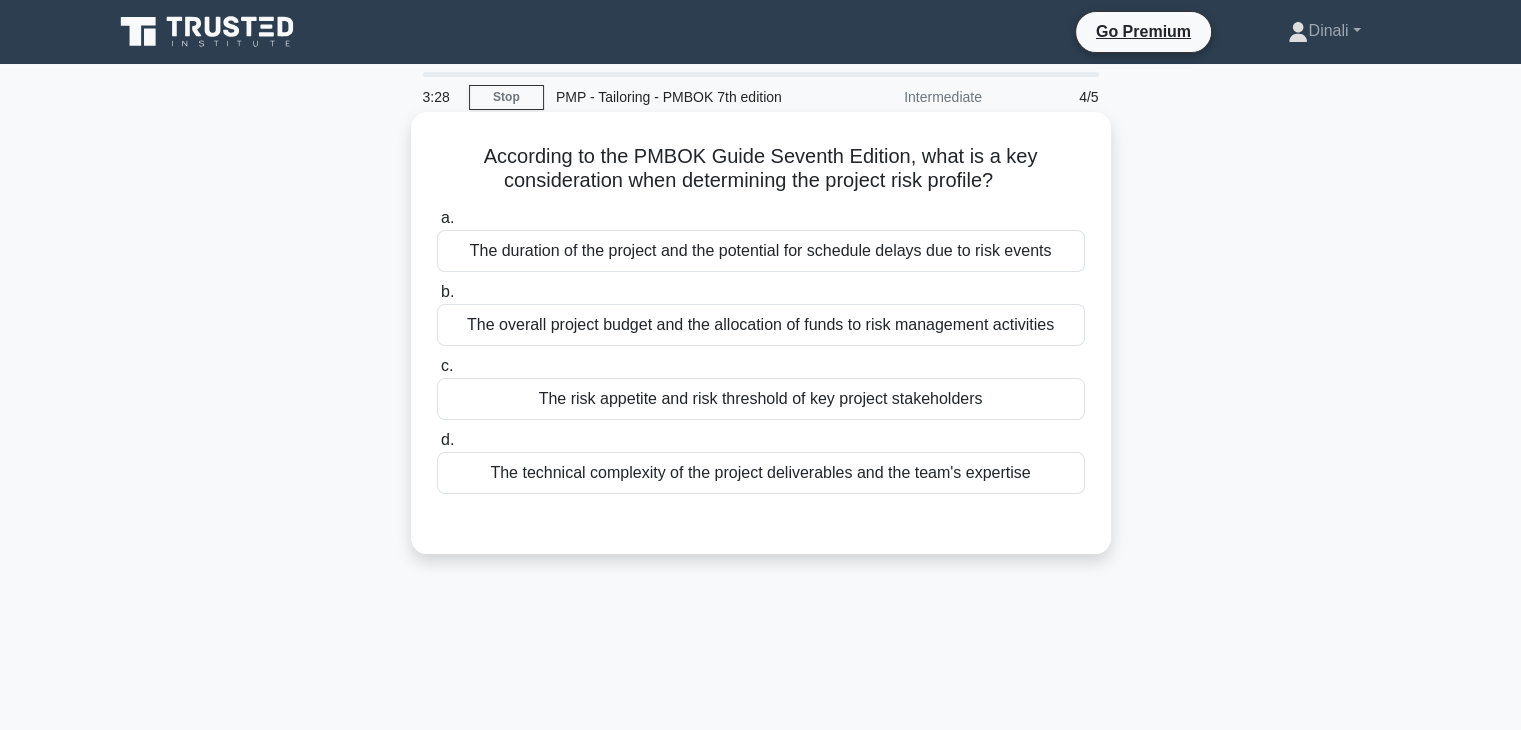 click on "The risk appetite and risk threshold of key project stakeholders" at bounding box center (761, 399) 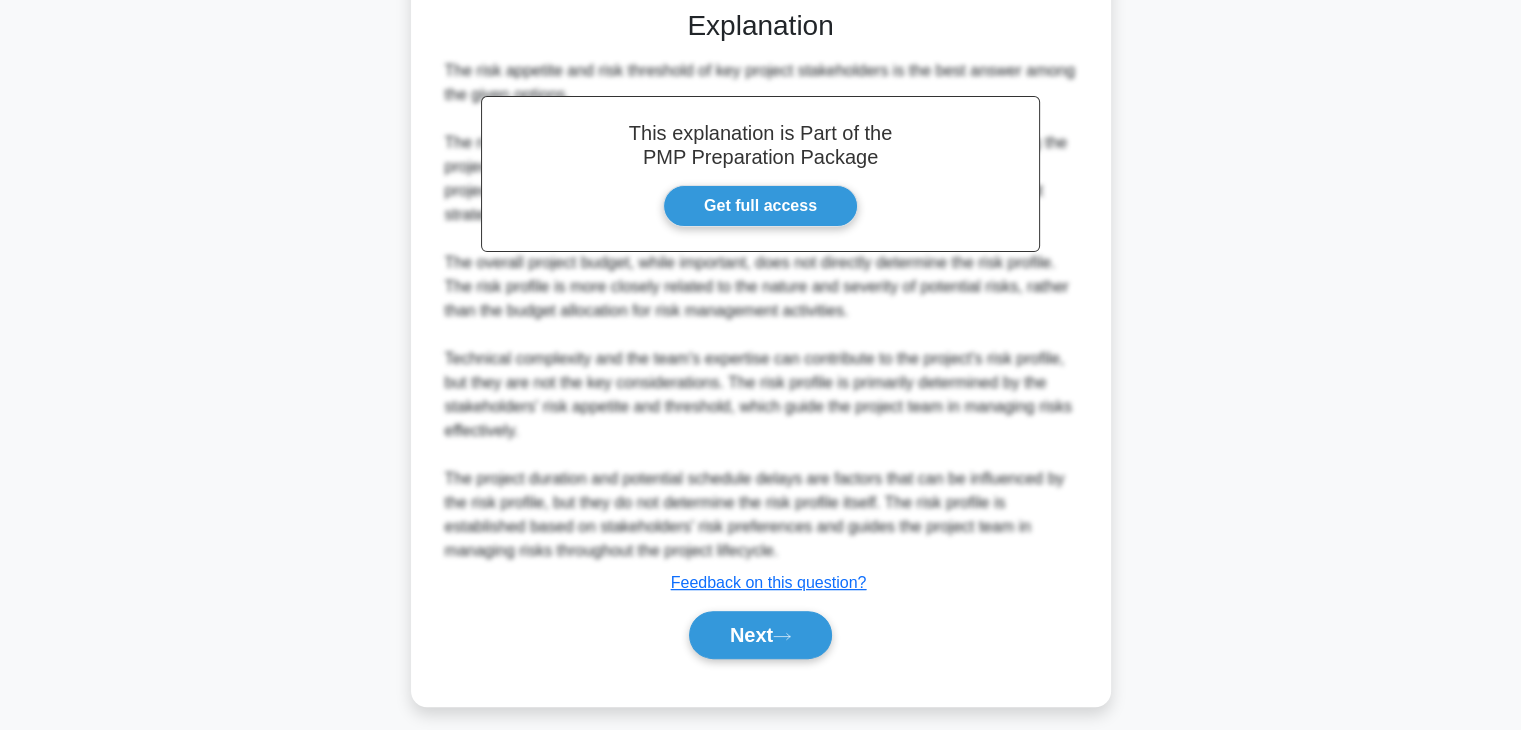 scroll, scrollTop: 524, scrollLeft: 0, axis: vertical 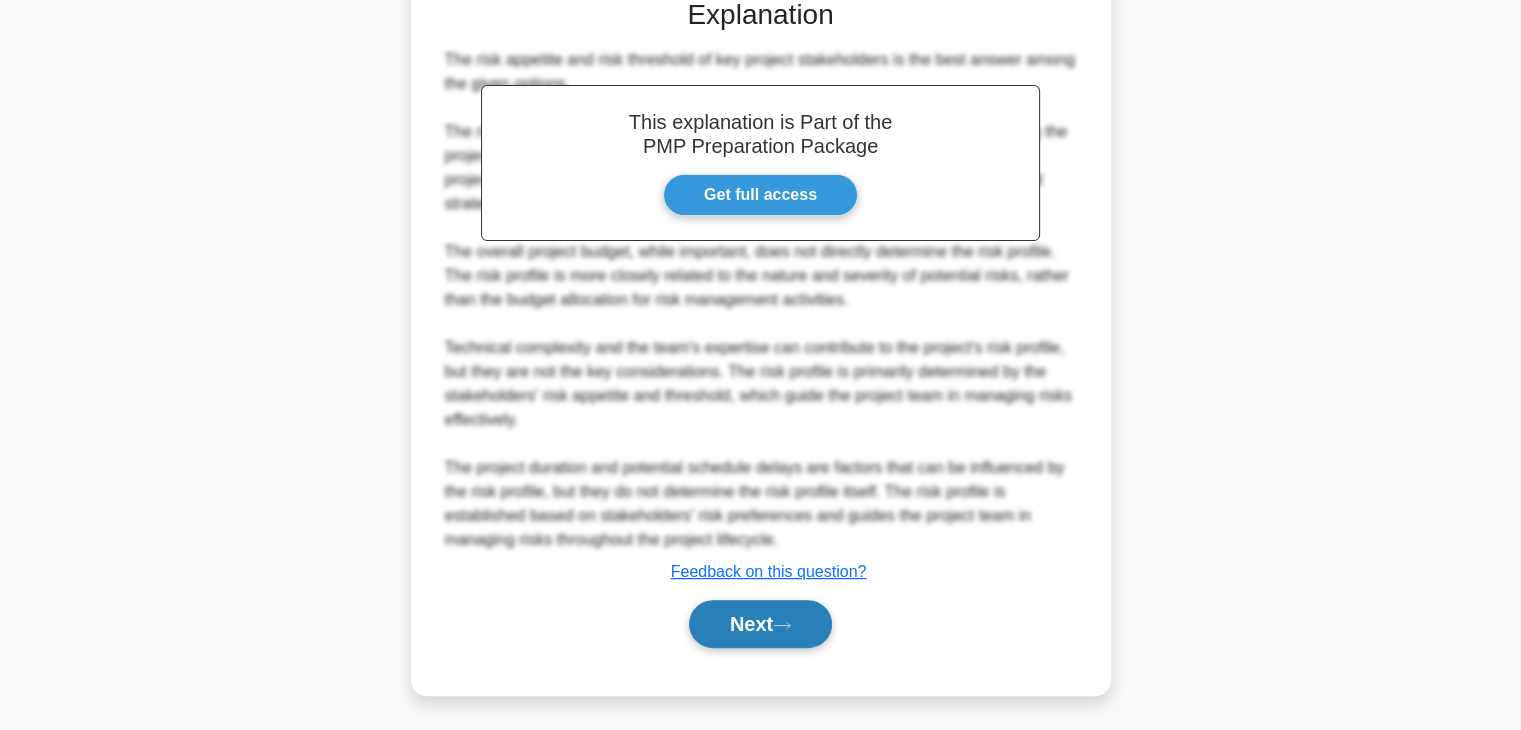 click on "Next" at bounding box center [760, 624] 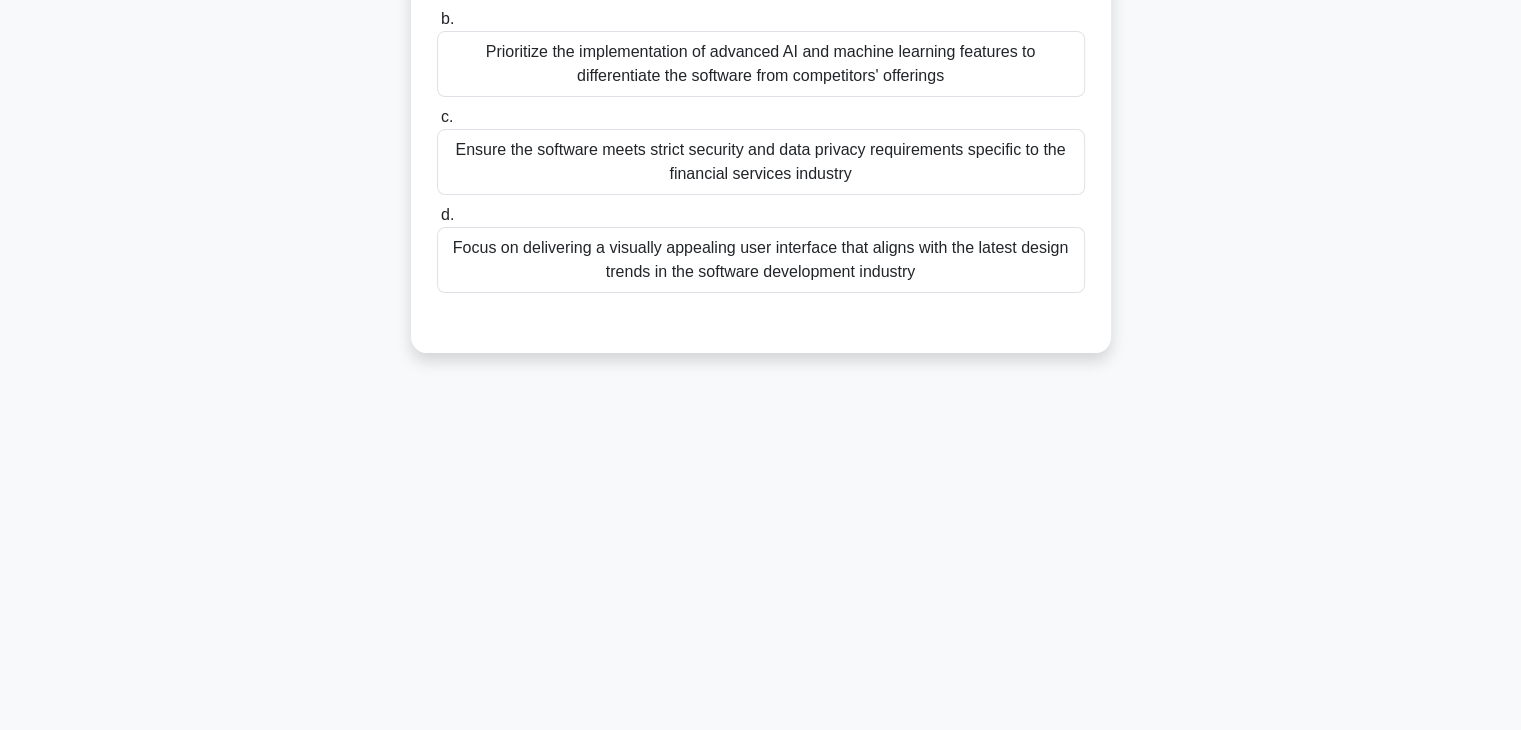 scroll, scrollTop: 351, scrollLeft: 0, axis: vertical 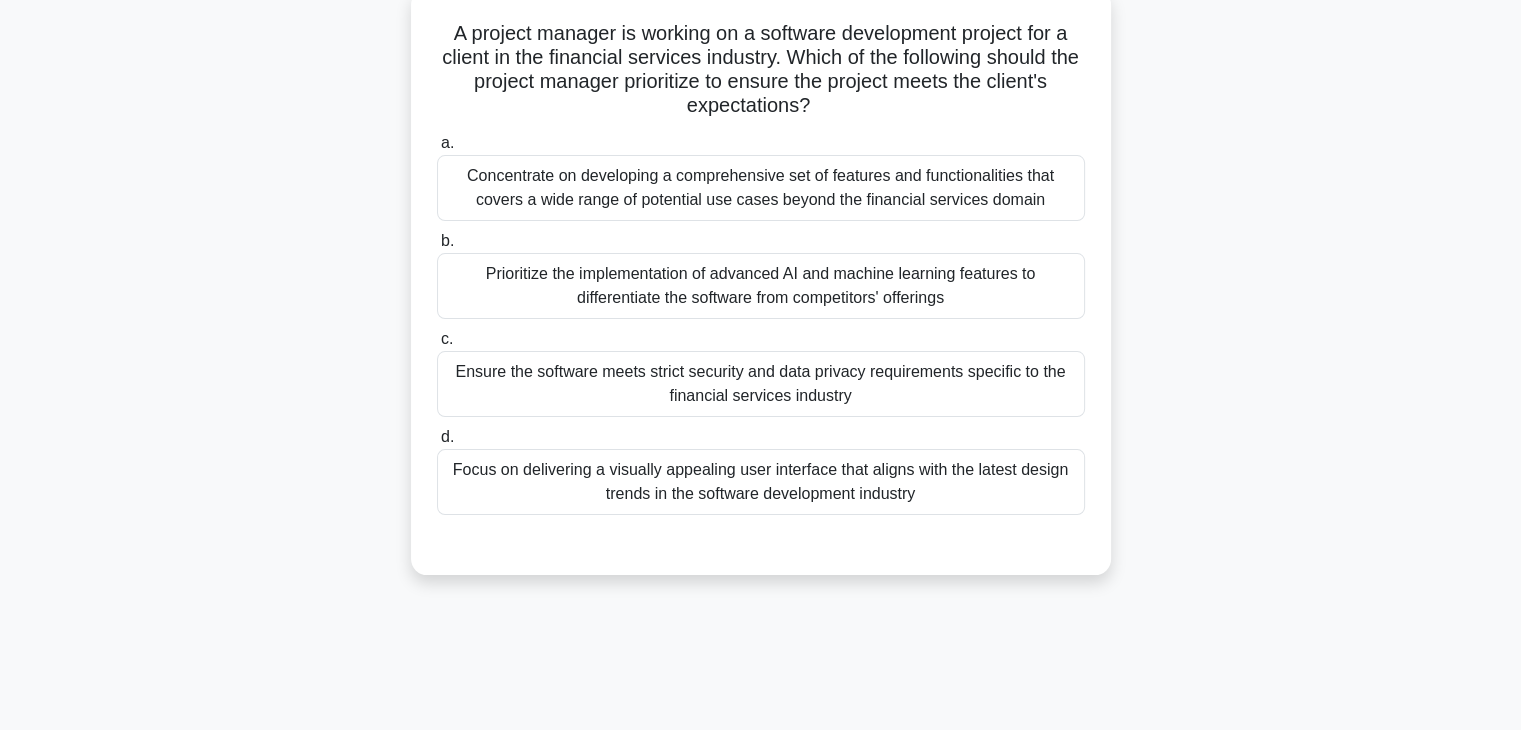 click on "Ensure the software meets strict security and data privacy requirements specific to the financial services industry" at bounding box center (761, 384) 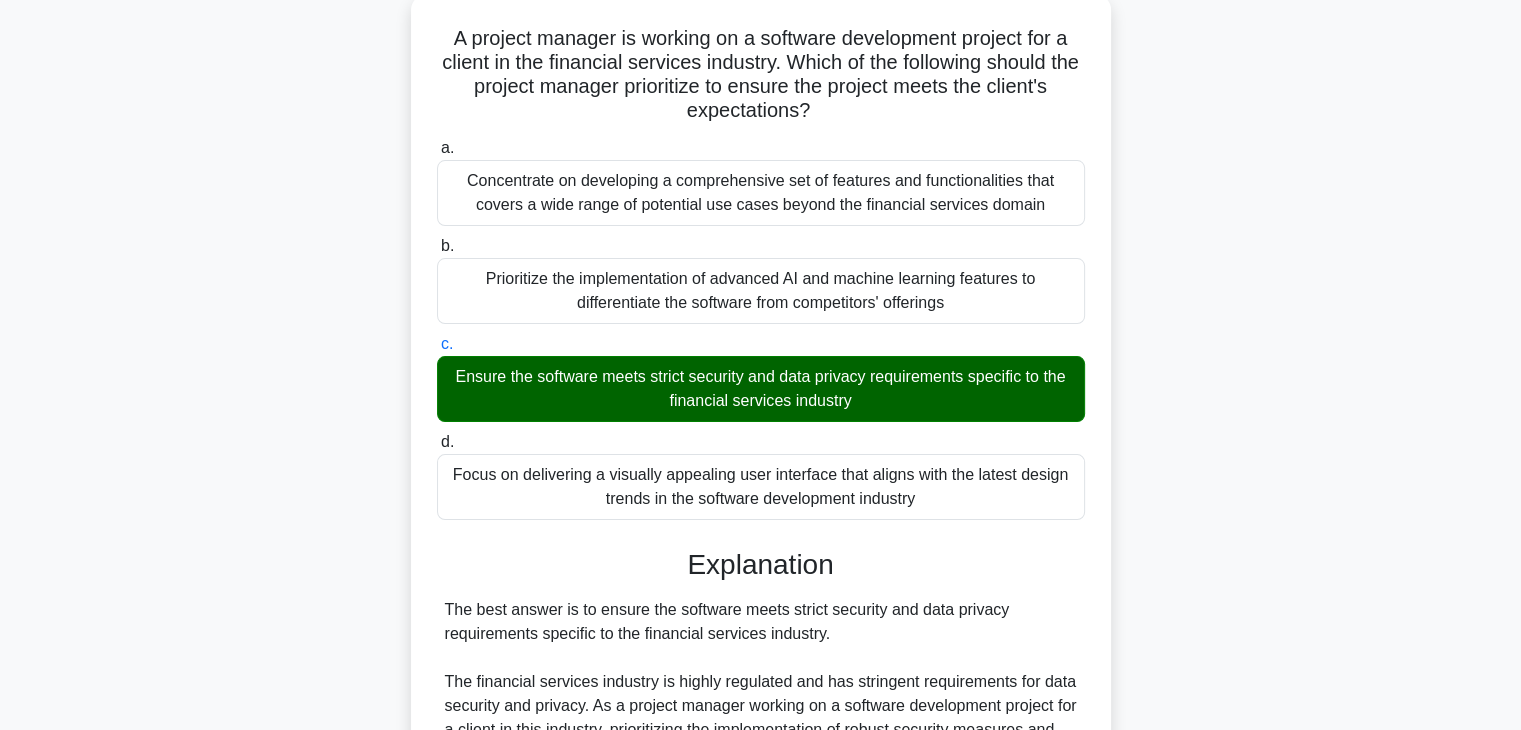 scroll, scrollTop: 646, scrollLeft: 0, axis: vertical 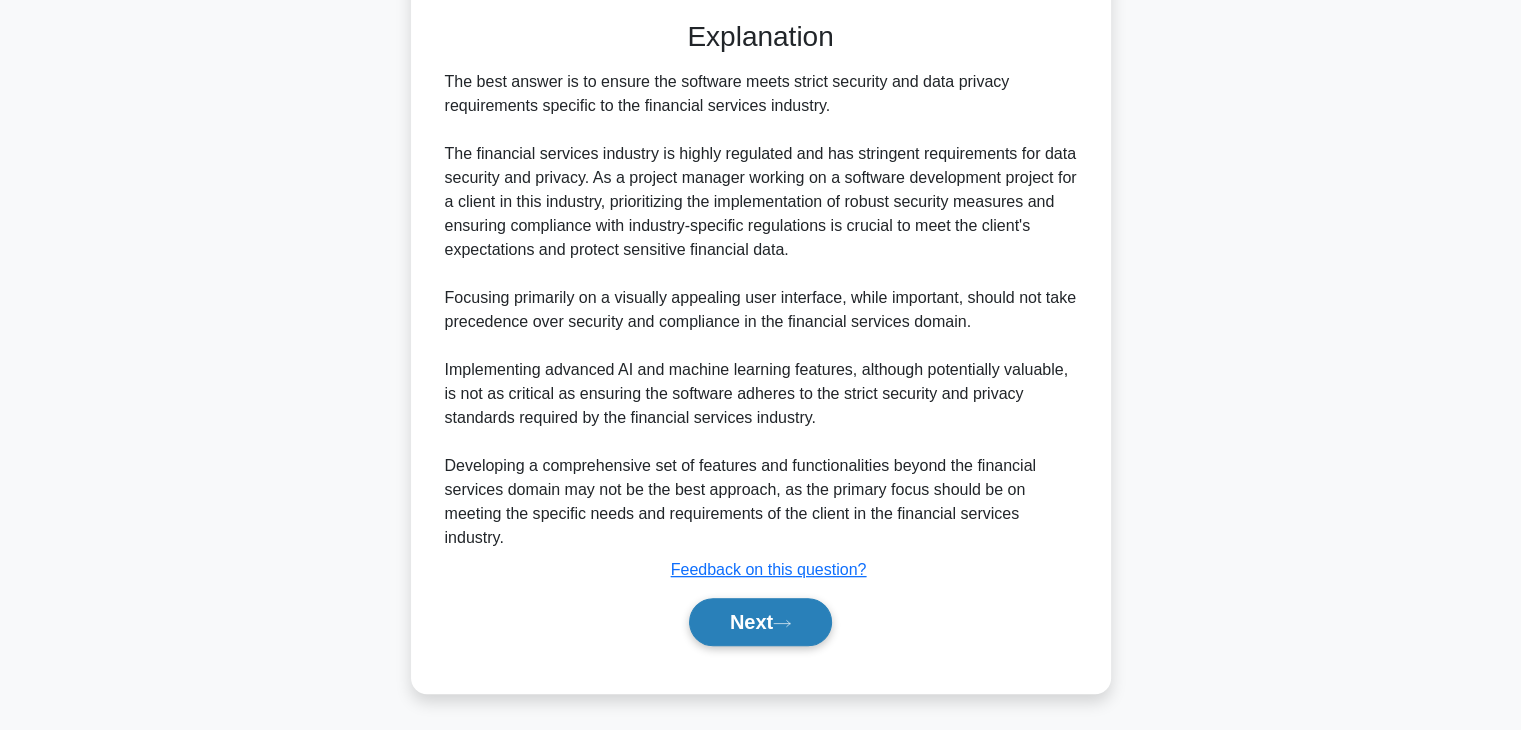 click on "Next" at bounding box center (760, 622) 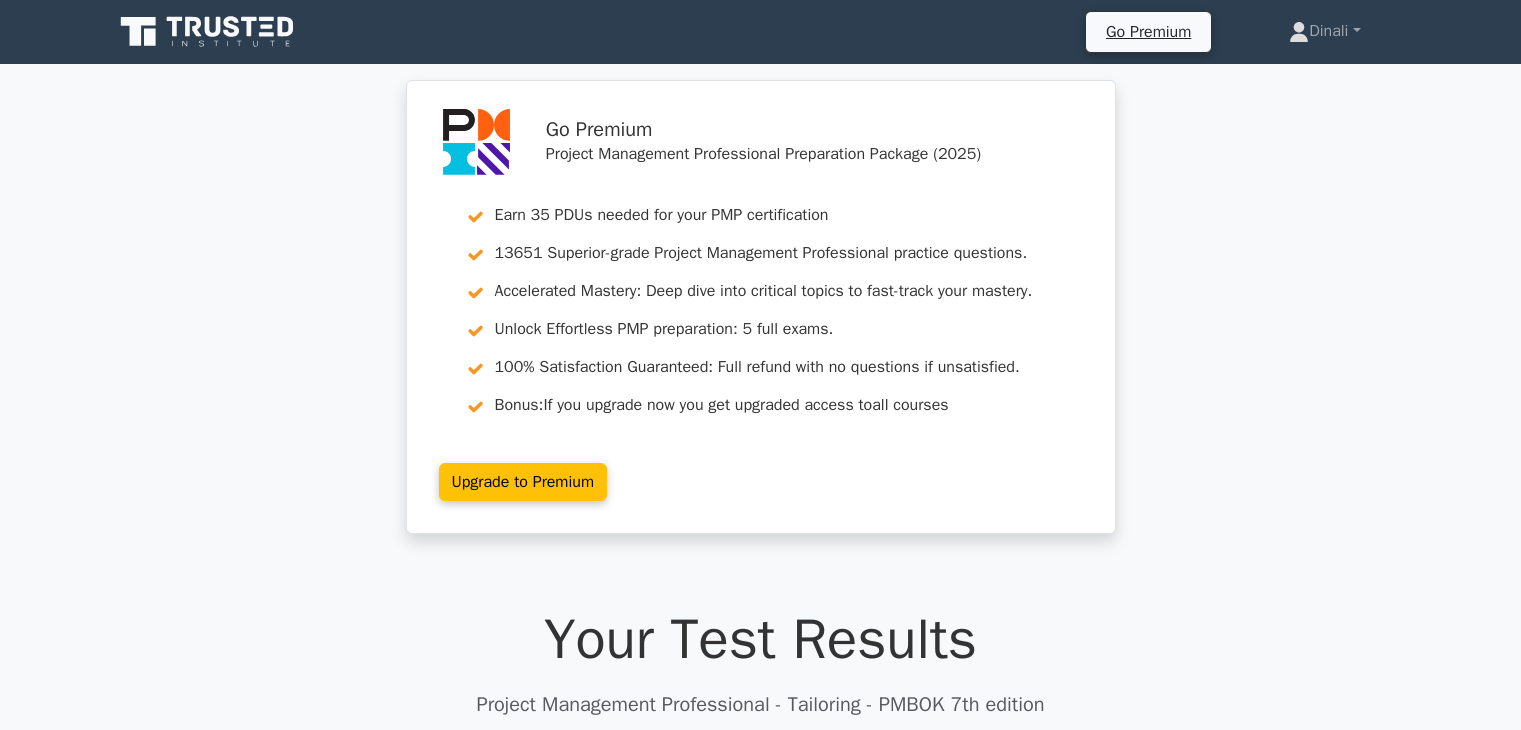 scroll, scrollTop: 0, scrollLeft: 0, axis: both 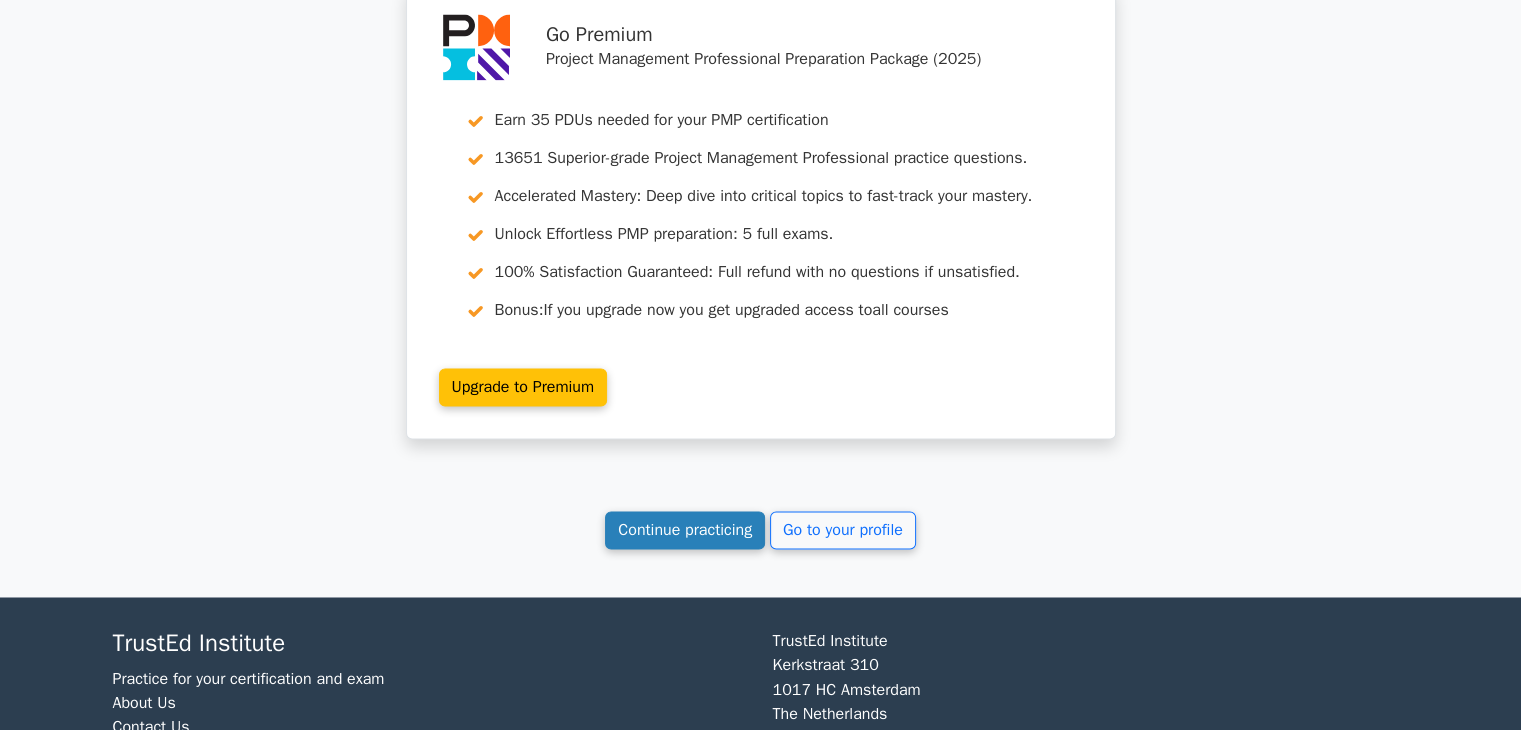 click on "Continue practicing" at bounding box center (685, 530) 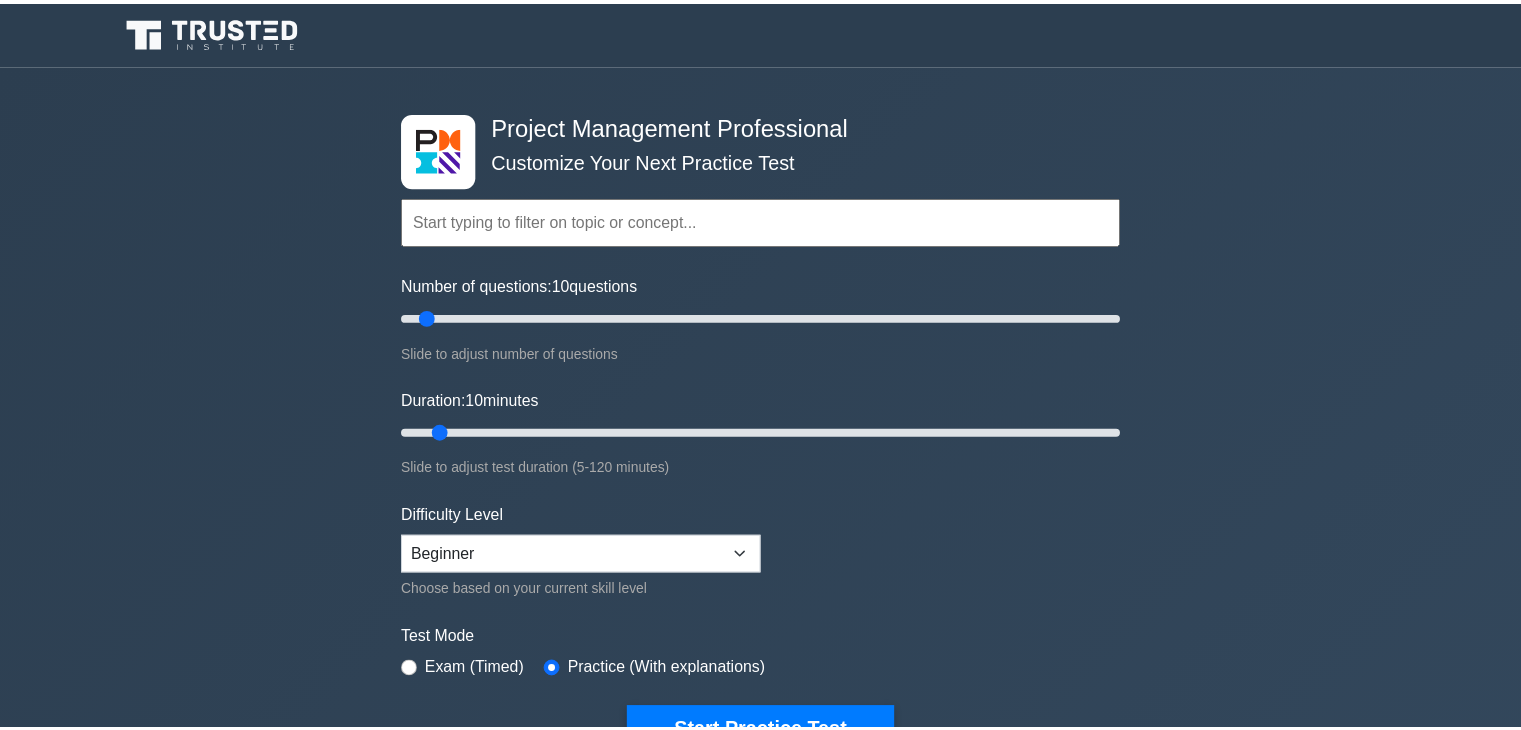 scroll, scrollTop: 0, scrollLeft: 0, axis: both 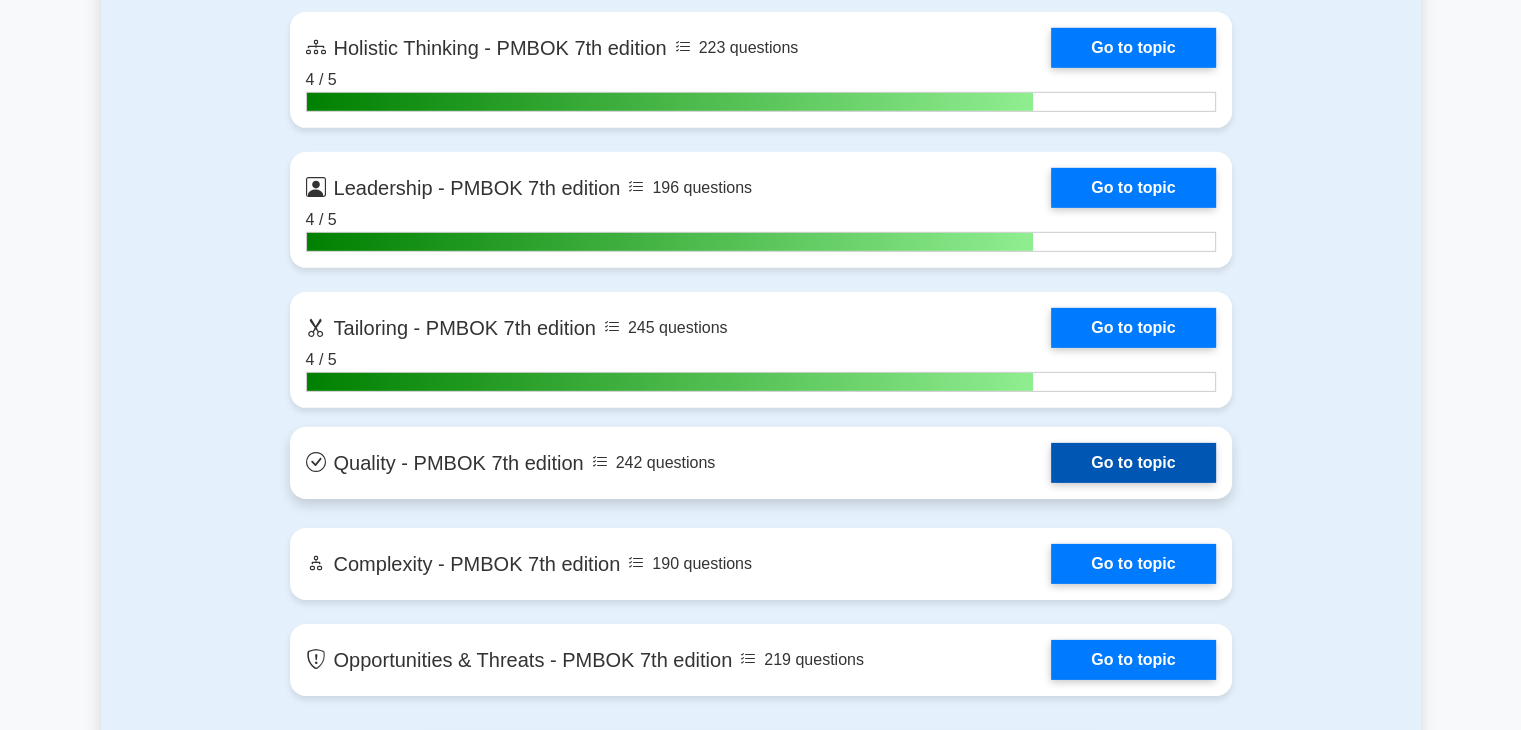 click on "Go to topic" at bounding box center [1133, 463] 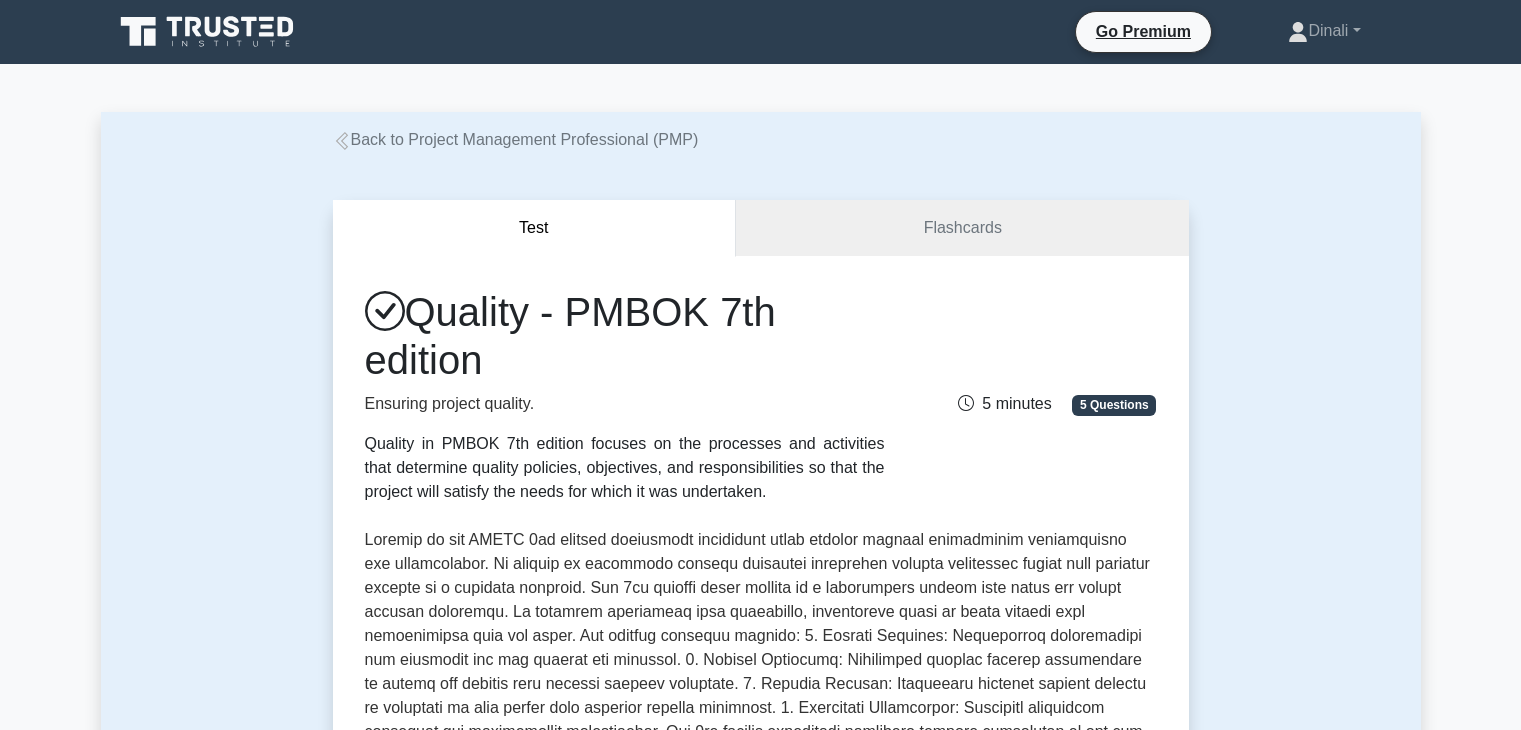 scroll, scrollTop: 0, scrollLeft: 0, axis: both 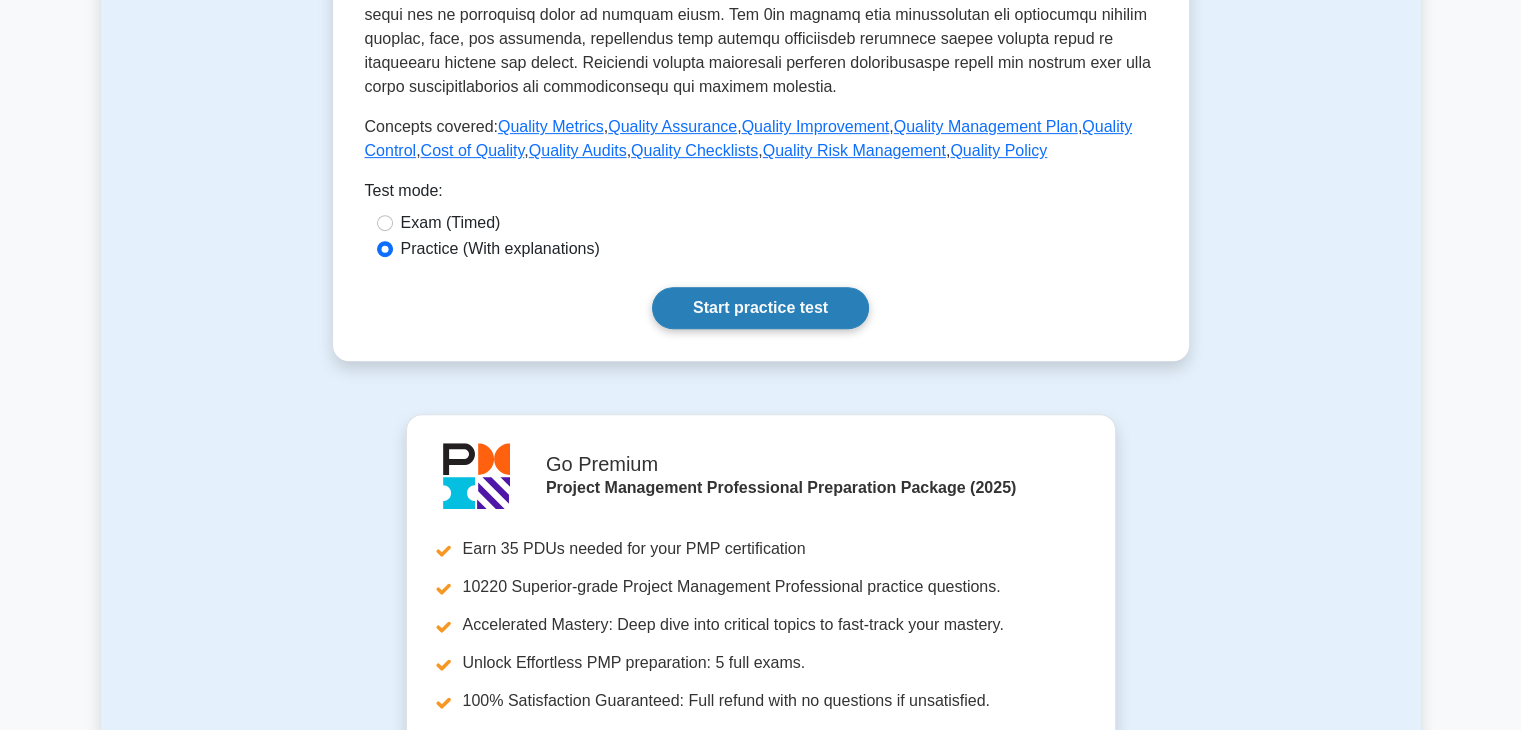 click on "Start practice test" at bounding box center (760, 308) 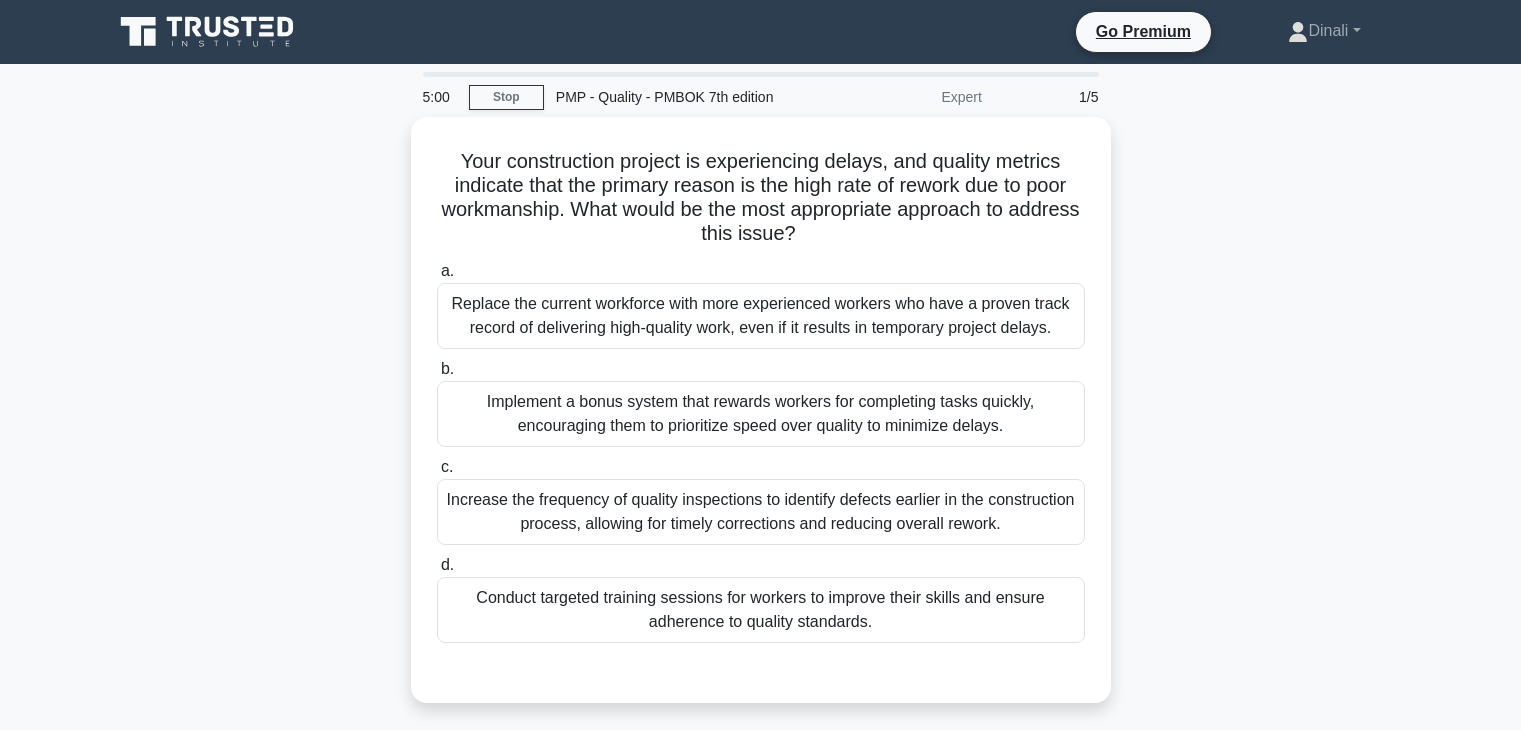 scroll, scrollTop: 0, scrollLeft: 0, axis: both 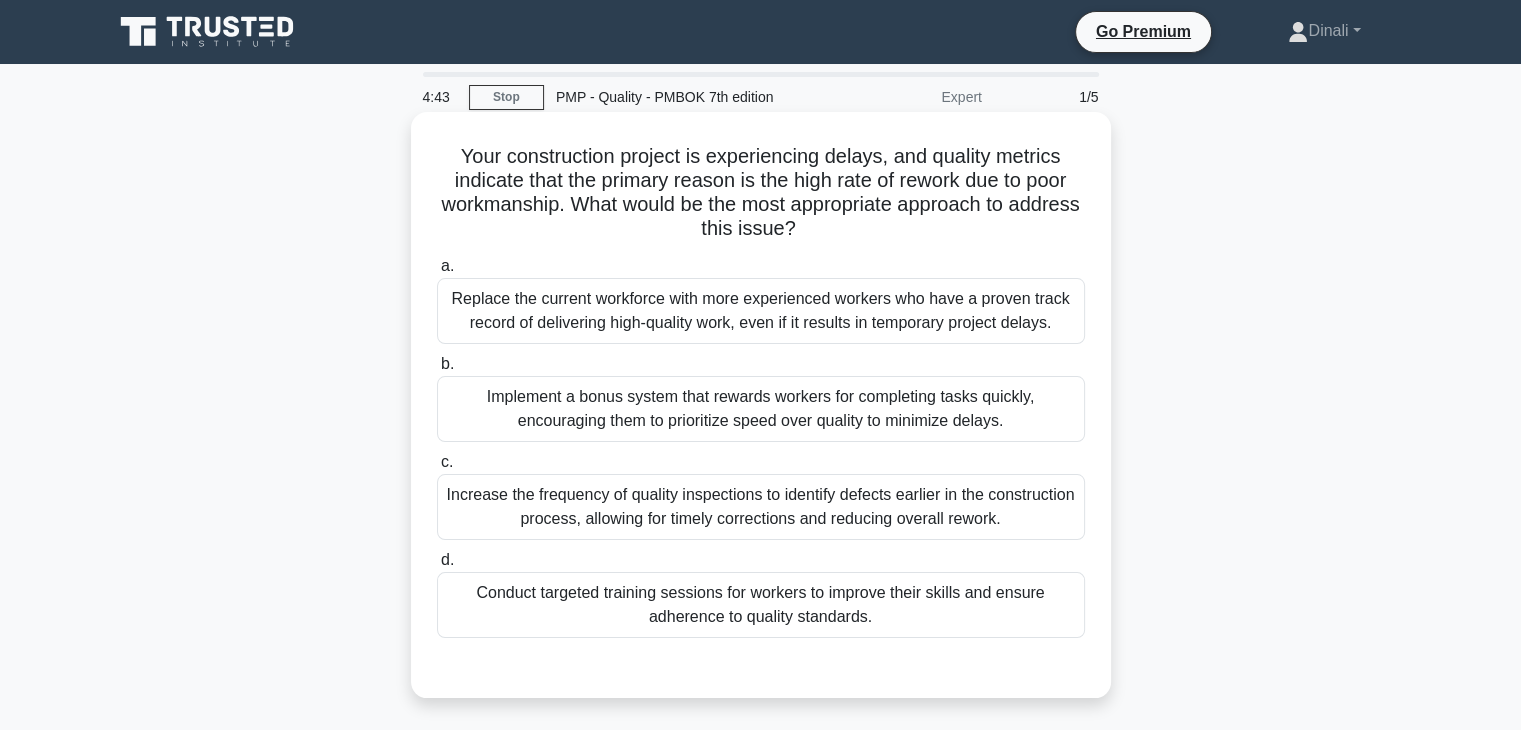 click on "Increase the frequency of quality inspections to identify defects earlier in the construction process, allowing for timely corrections and reducing overall rework." at bounding box center [761, 507] 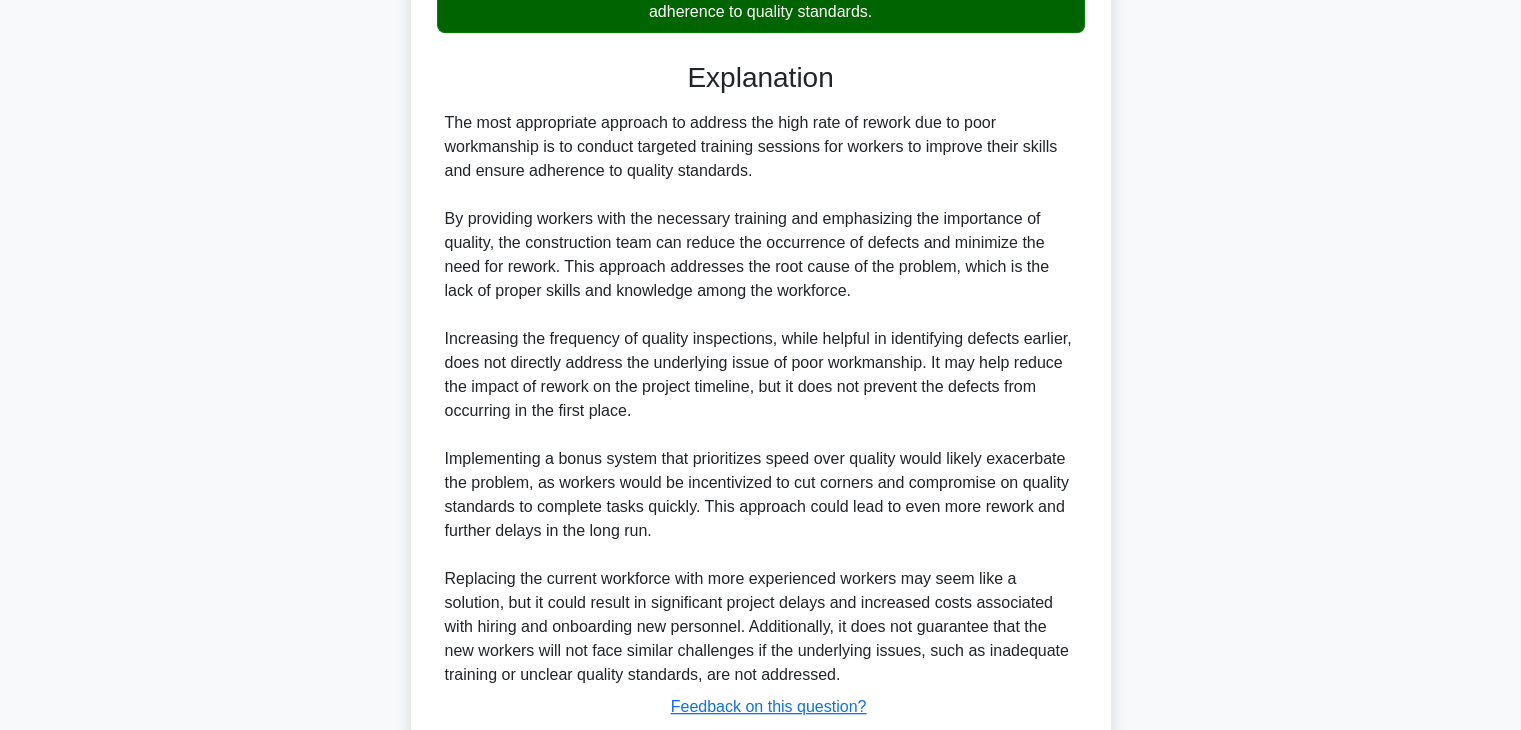 scroll, scrollTop: 744, scrollLeft: 0, axis: vertical 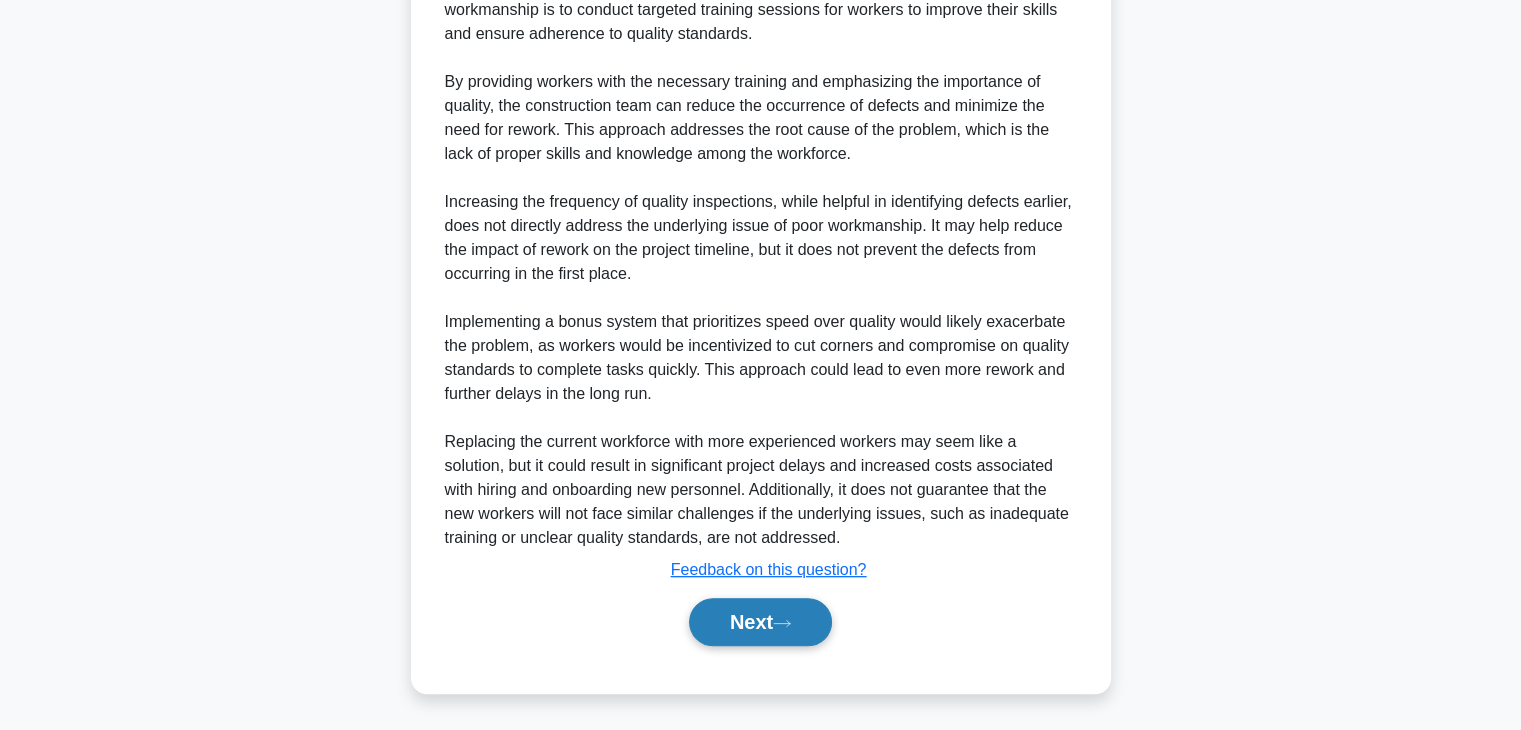 click on "Next" at bounding box center (760, 622) 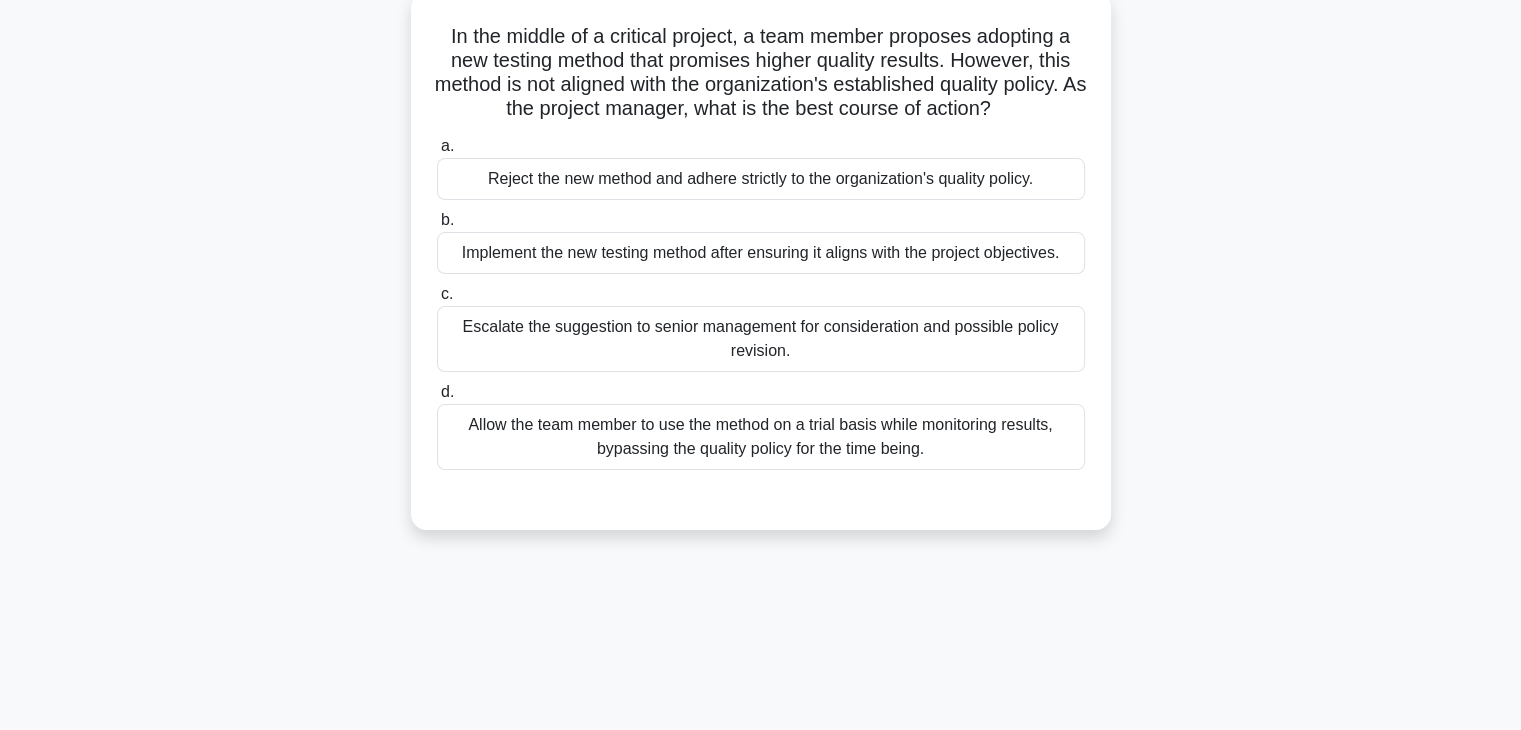 scroll, scrollTop: 60, scrollLeft: 0, axis: vertical 